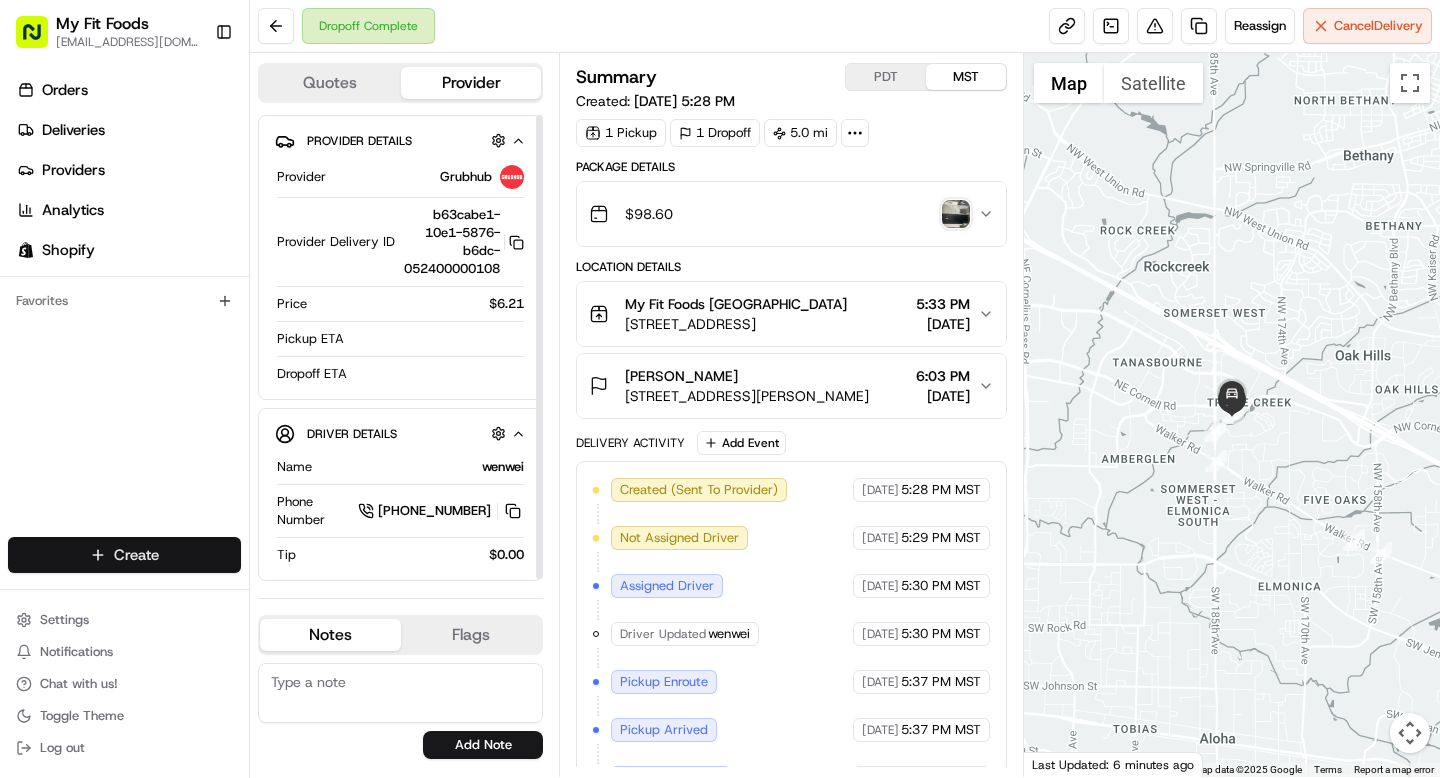scroll, scrollTop: 0, scrollLeft: 0, axis: both 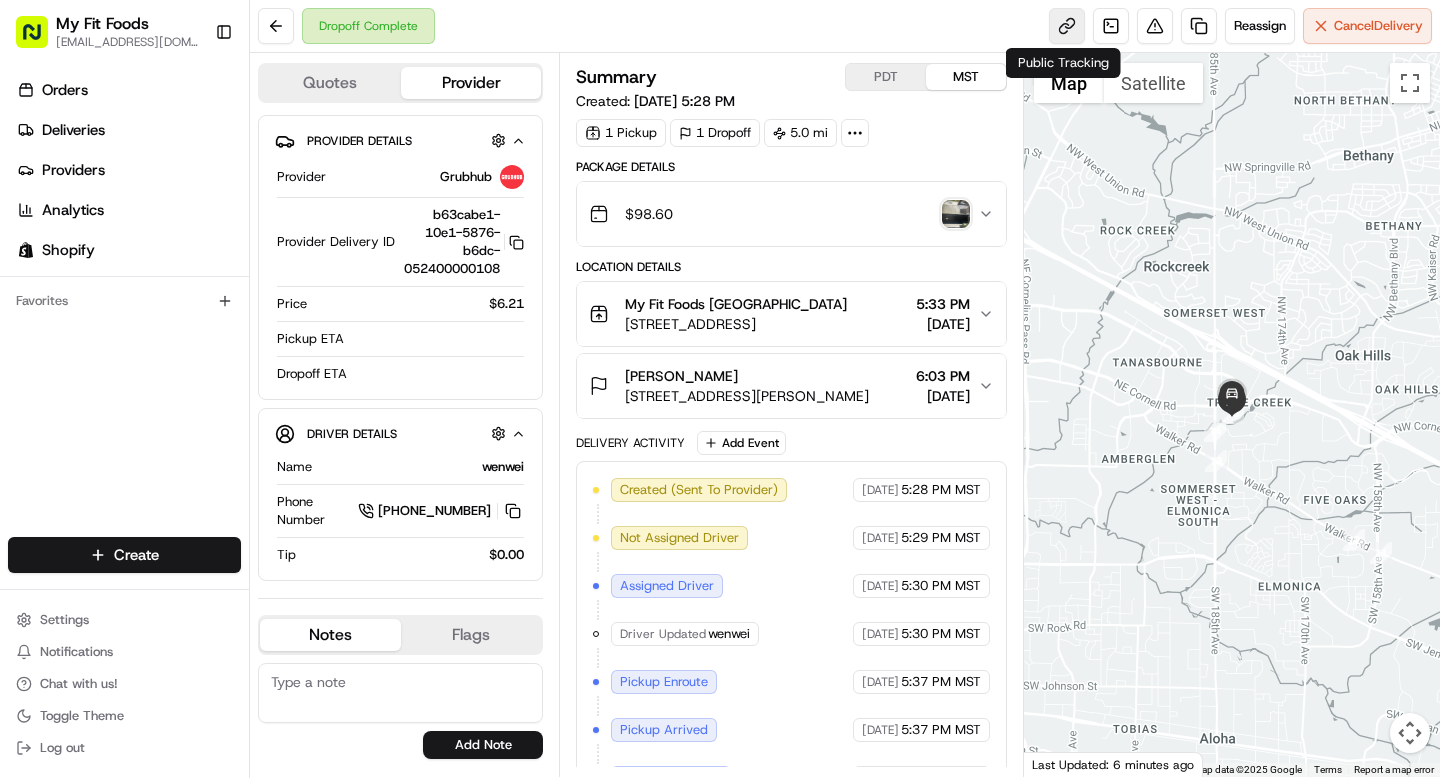 click at bounding box center [1067, 26] 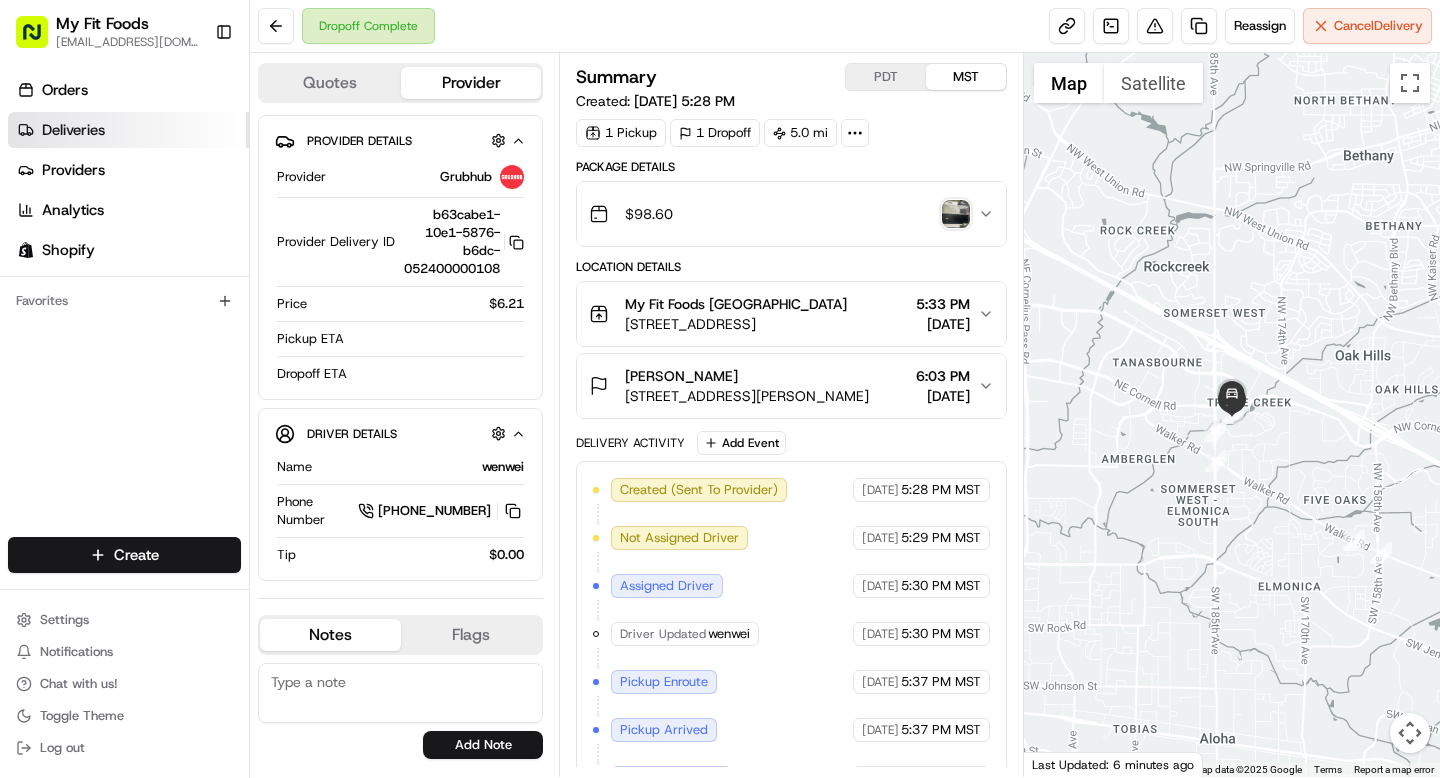 click on "Deliveries" at bounding box center (128, 130) 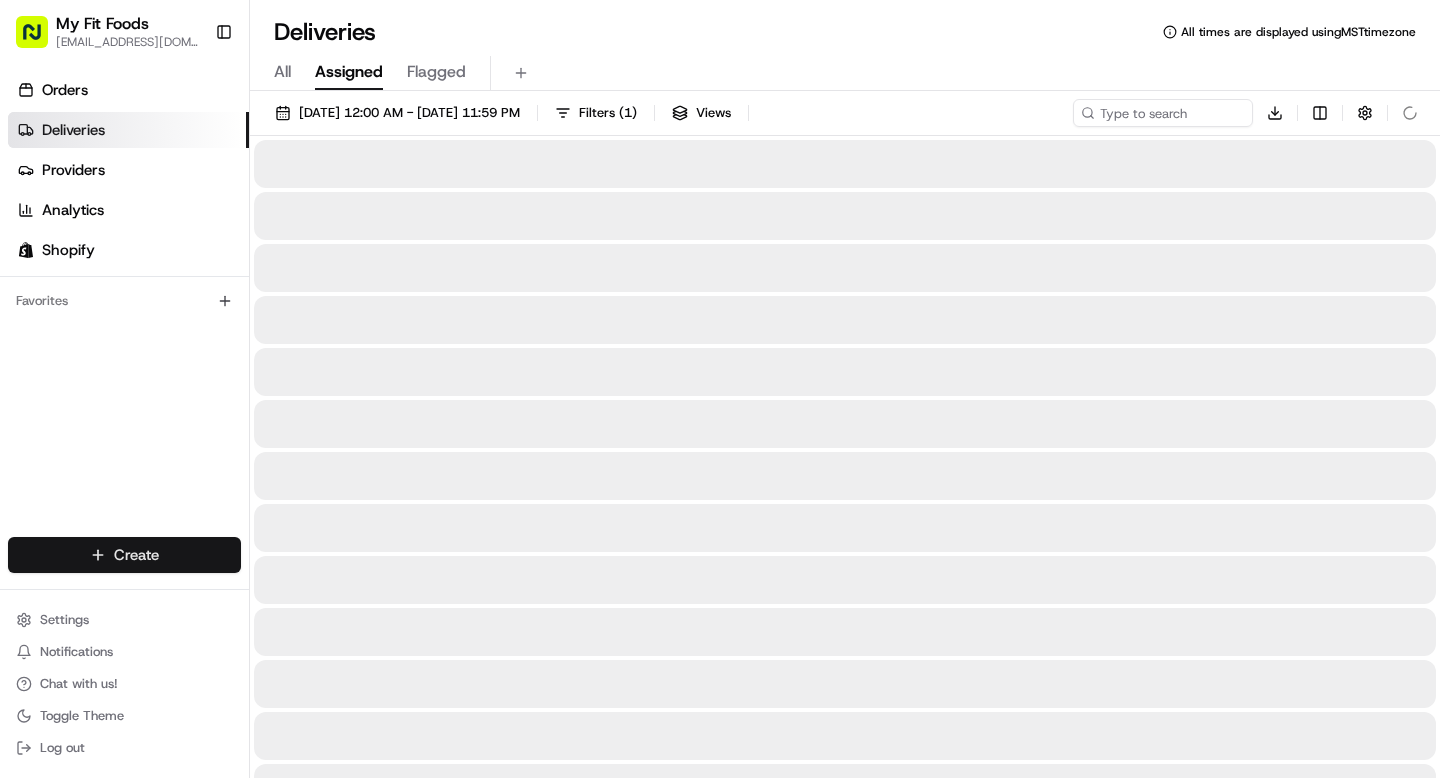 click on "My Fit Foods [EMAIL_ADDRESS][DOMAIN_NAME] Toggle Sidebar Orders Deliveries Providers Analytics Shopify Favorites Main Menu Members & Organization Organization Users Roles Preferences Customization Tracking Orchestration Automations Dispatch Strategy Optimization Strategy Locations Pickup Locations Dropoff Locations Shifts Billing Billing Refund Requests Integrations Notification Triggers Webhooks API Keys Request Logs Create Settings Notifications Chat with us! Toggle Theme Log out Deliveries All times are displayed using  MST  timezone All Assigned Flagged [DATE] 12:00 AM - [DATE] 11:59 PM Filters ( 1 ) Views Download
Press space bar to start a drag.
When dragging you can use the arrow keys to move the item around and escape to cancel.
Some screen readers may require you to be in focus mode or to use your pass through key
Create Create" at bounding box center (720, 389) 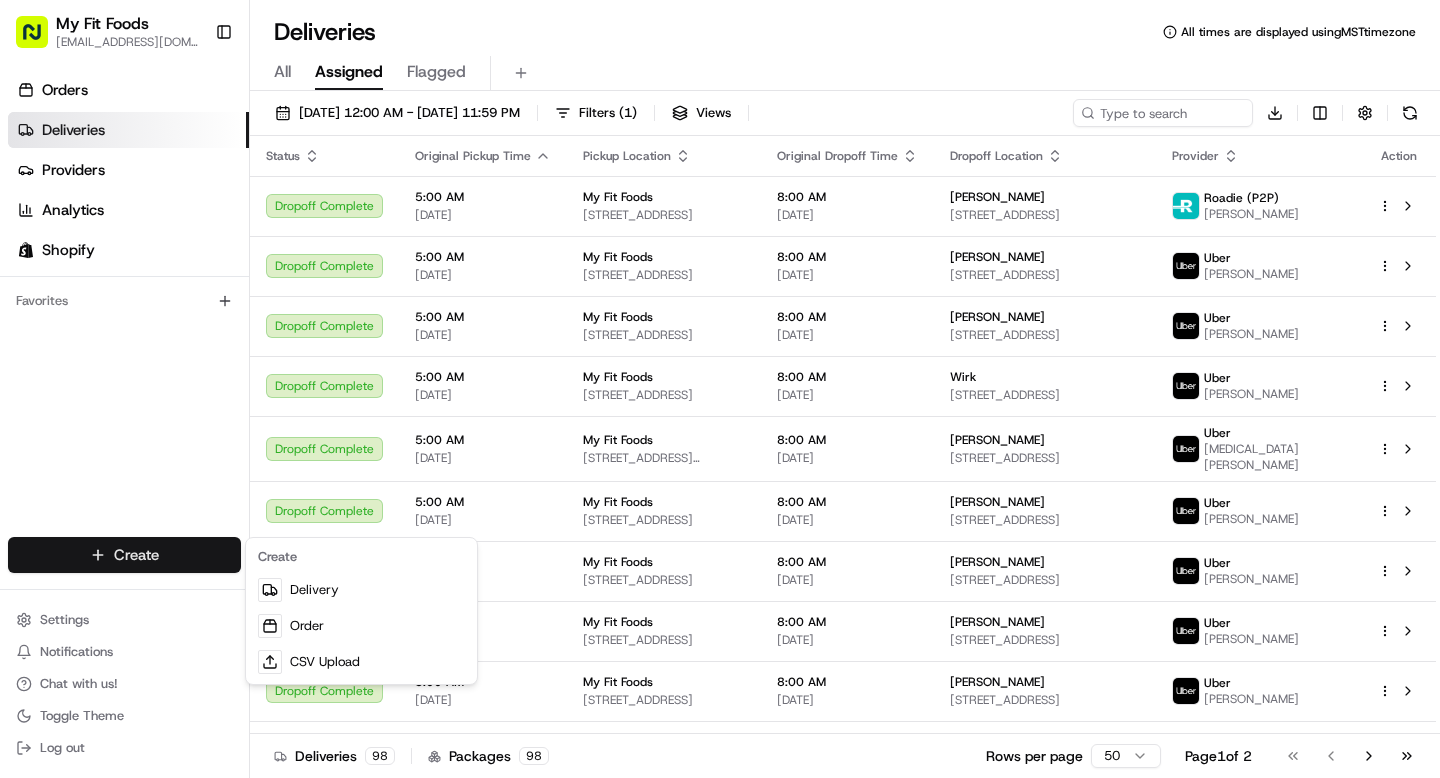 click on "Delivery" at bounding box center (361, 590) 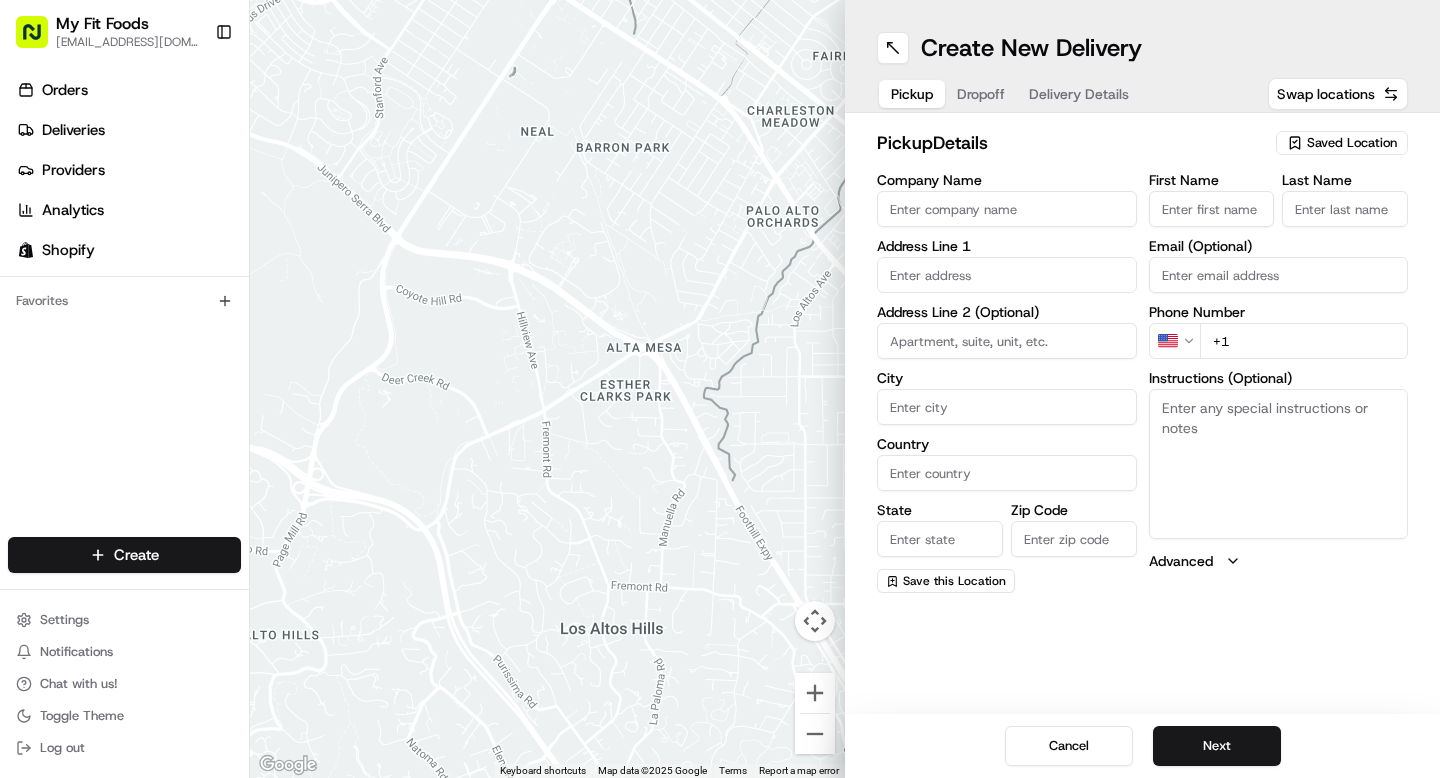 click on "Saved Location" at bounding box center (1352, 143) 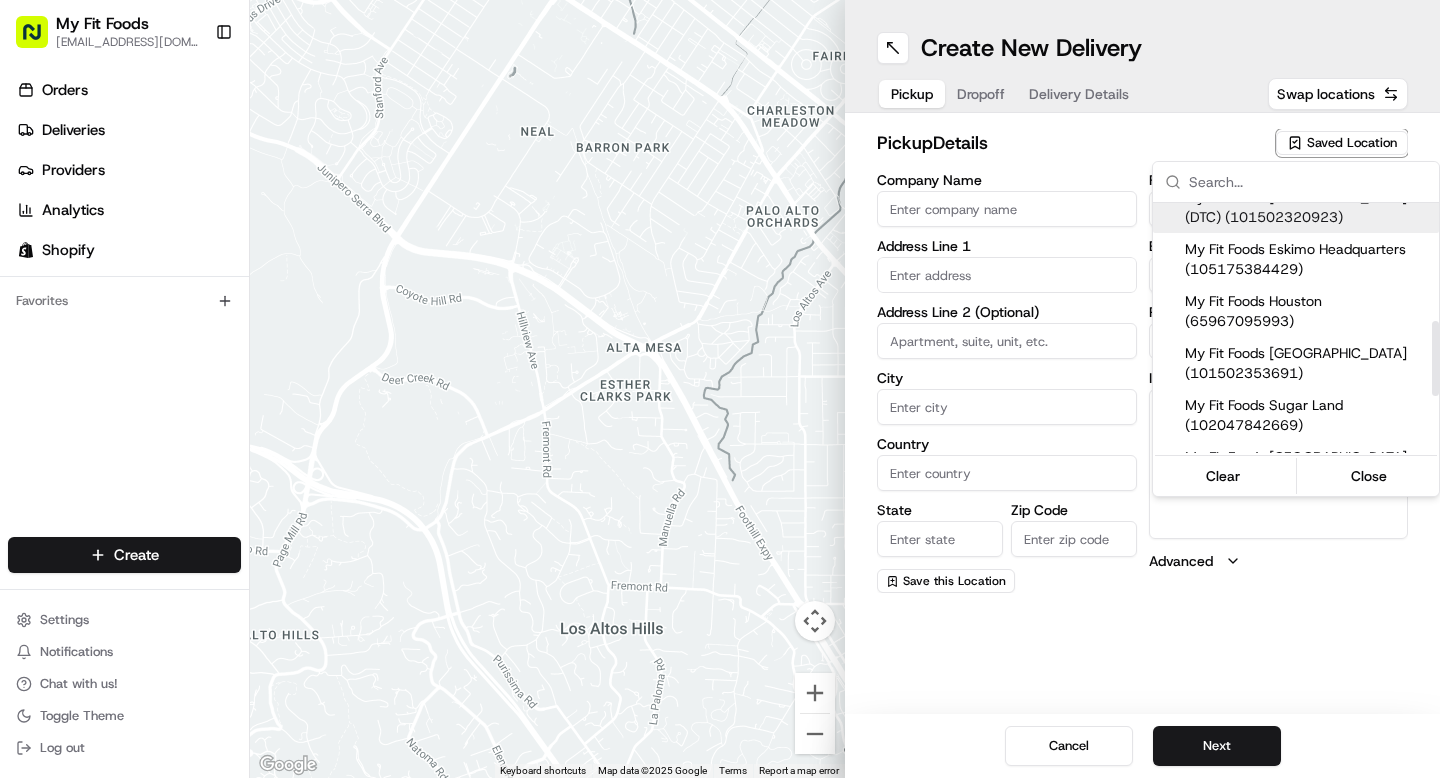 scroll, scrollTop: 409, scrollLeft: 0, axis: vertical 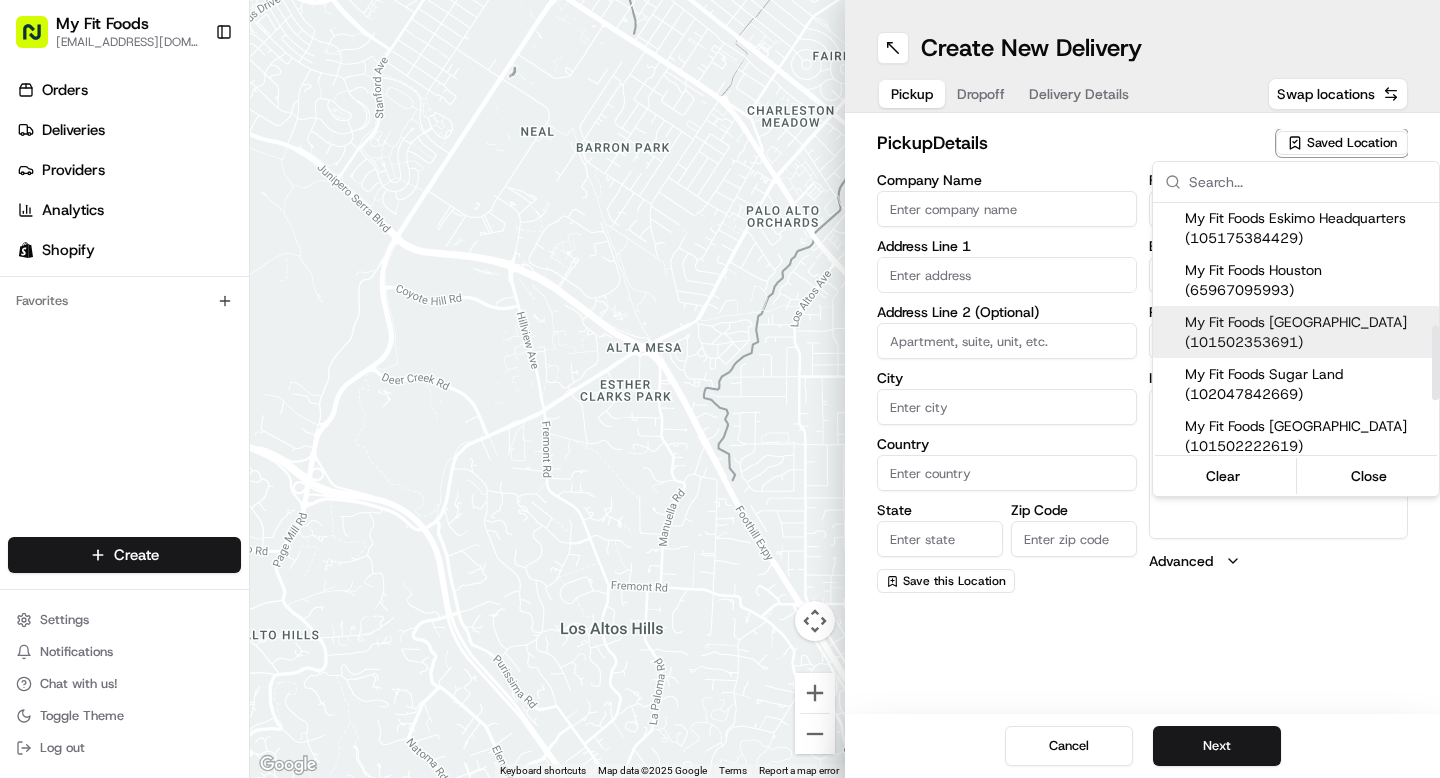 click on "My Fit Foods [GEOGRAPHIC_DATA] (101502353691)" at bounding box center (1308, 332) 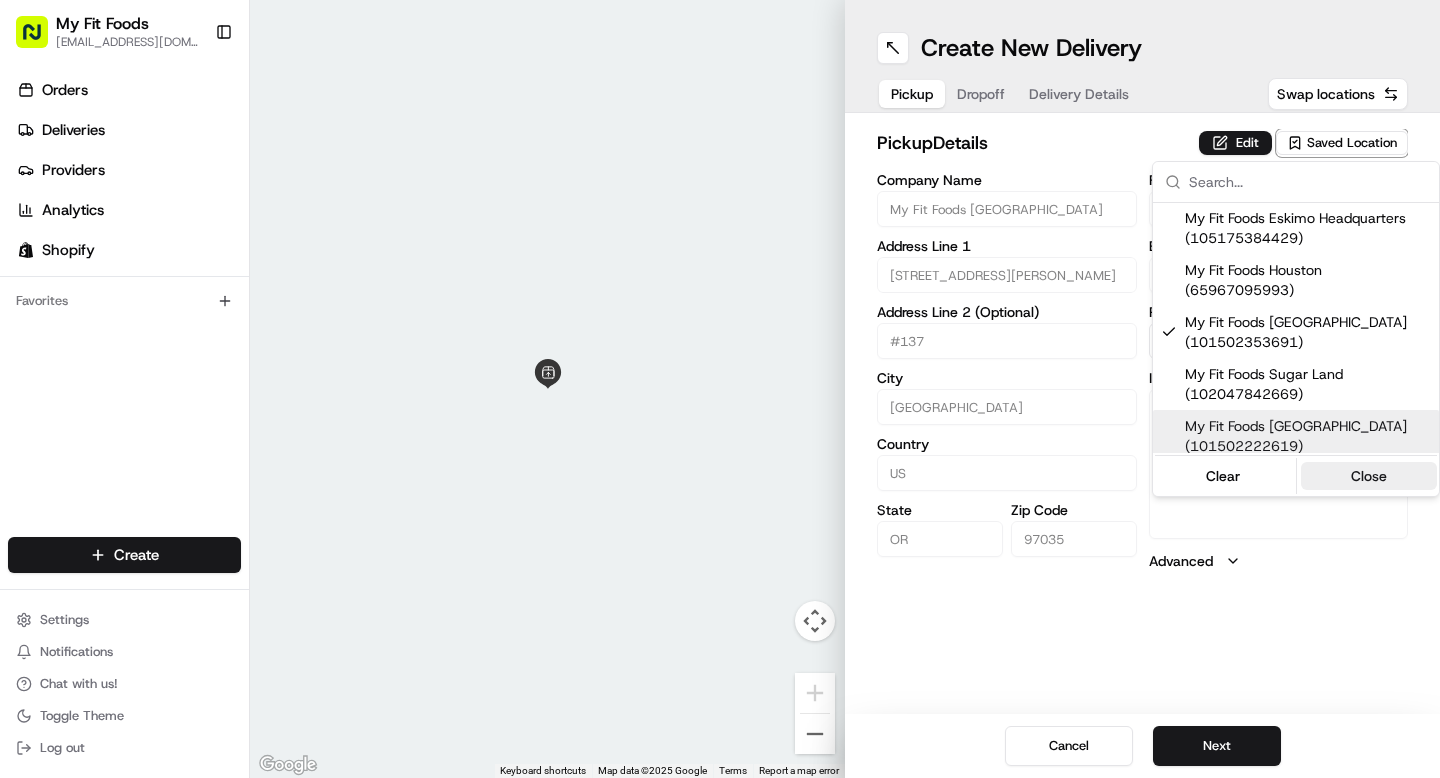 click on "Close" at bounding box center (1369, 476) 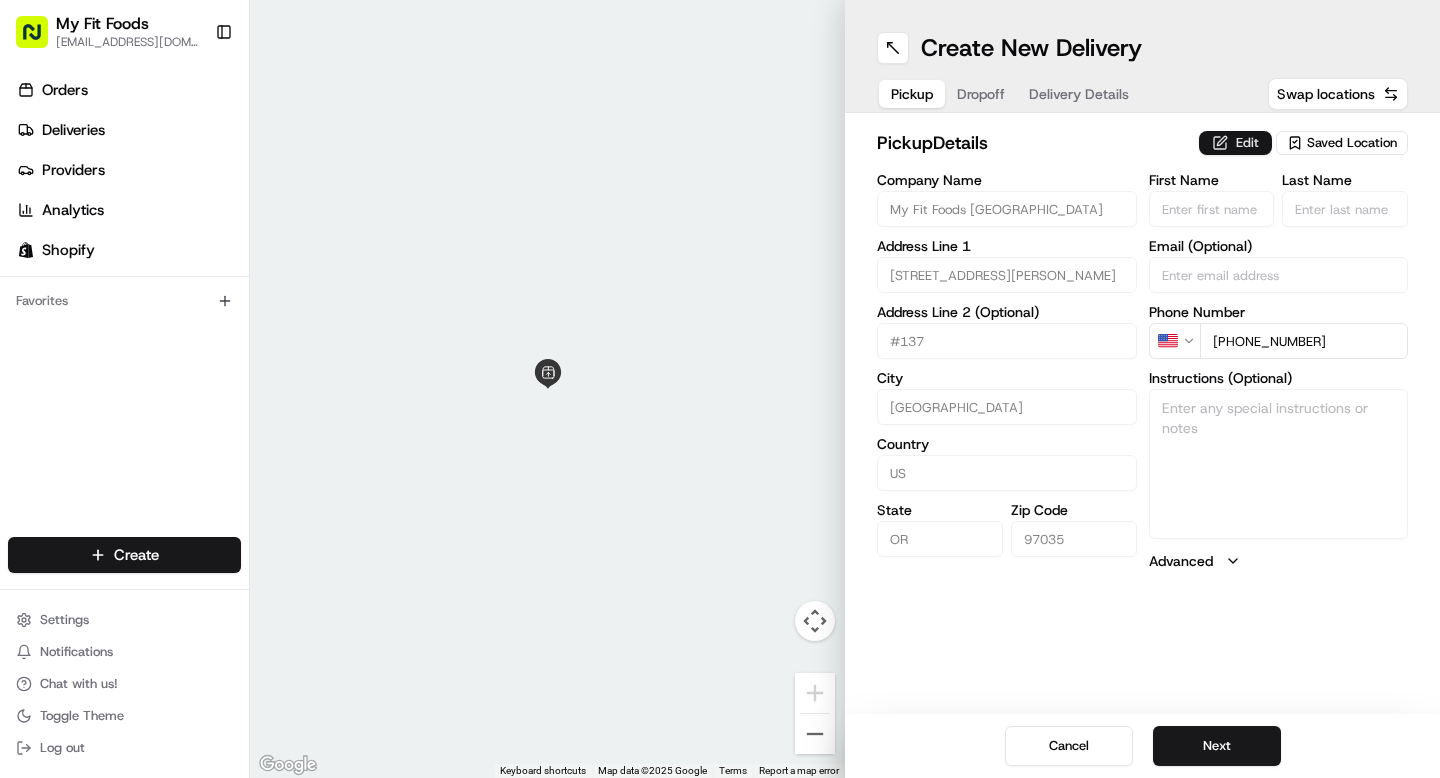 click on "Edit" at bounding box center [1235, 143] 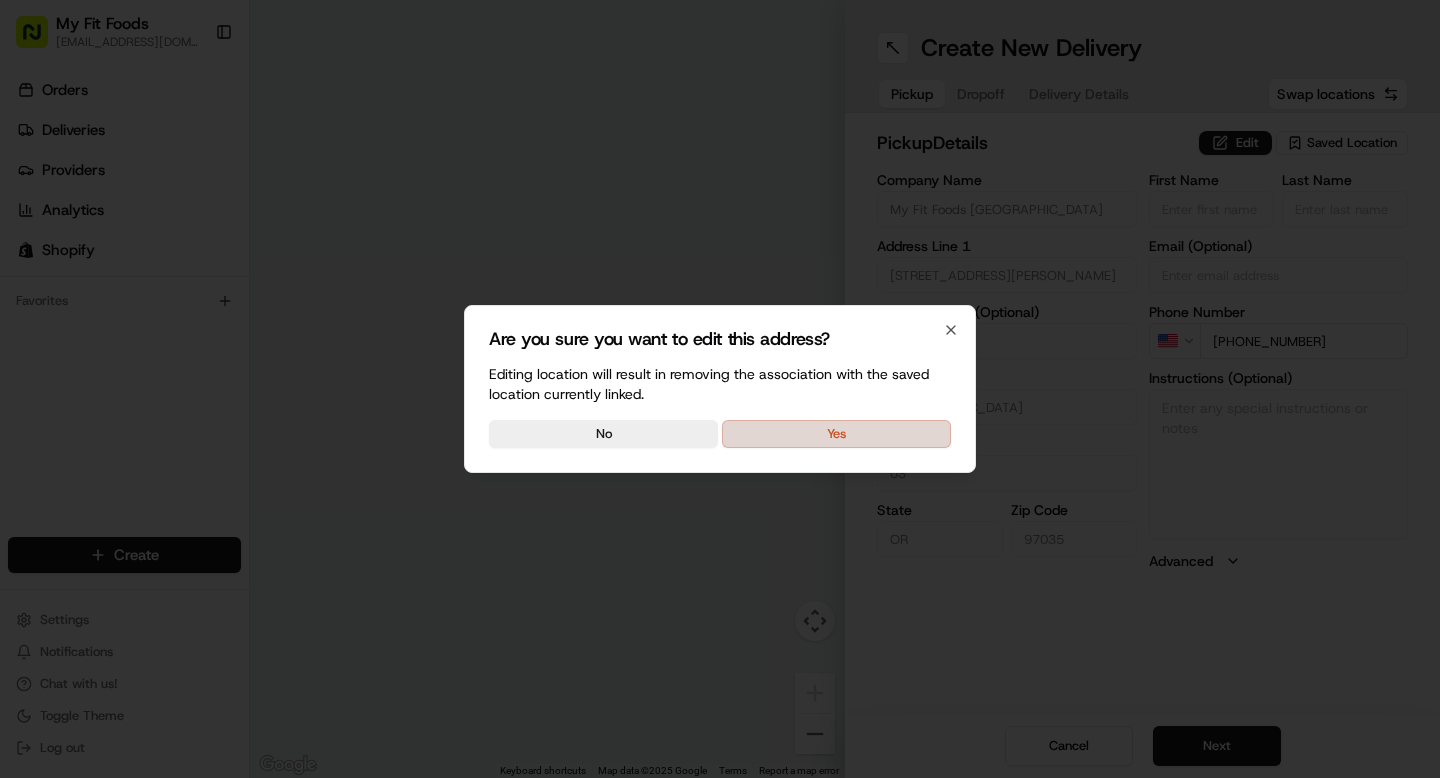 click on "Yes" at bounding box center [836, 434] 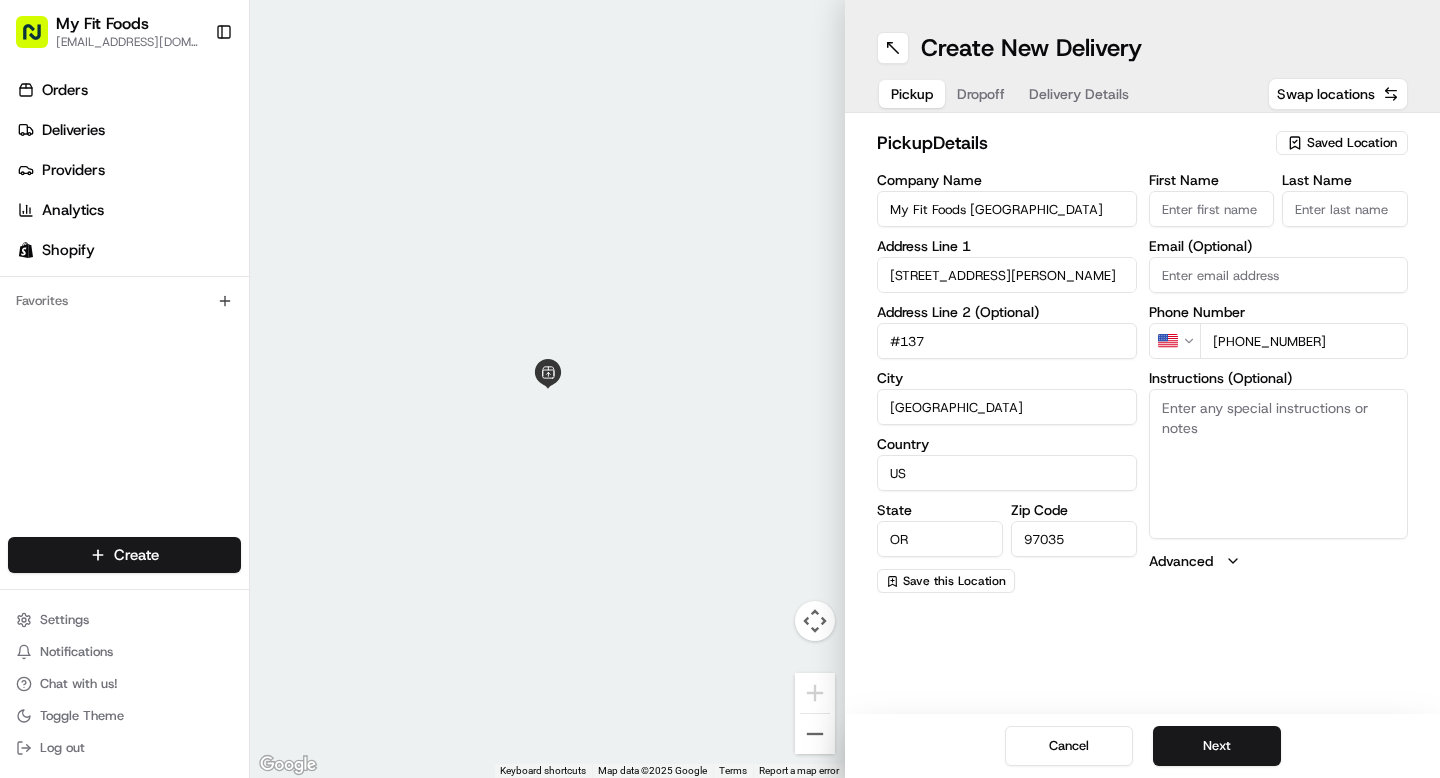 click on "Instructions (Optional)" at bounding box center (1279, 464) 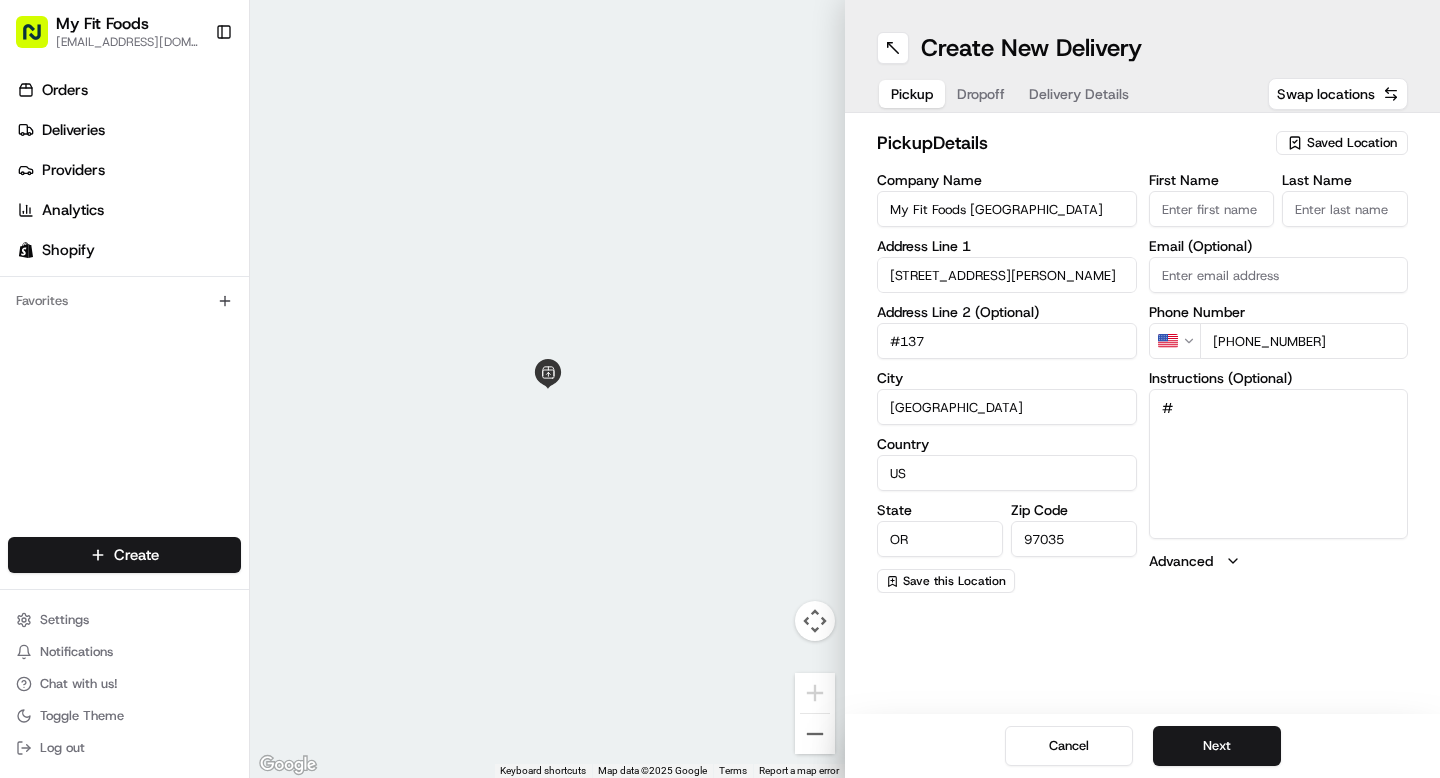 paste on "#776879" 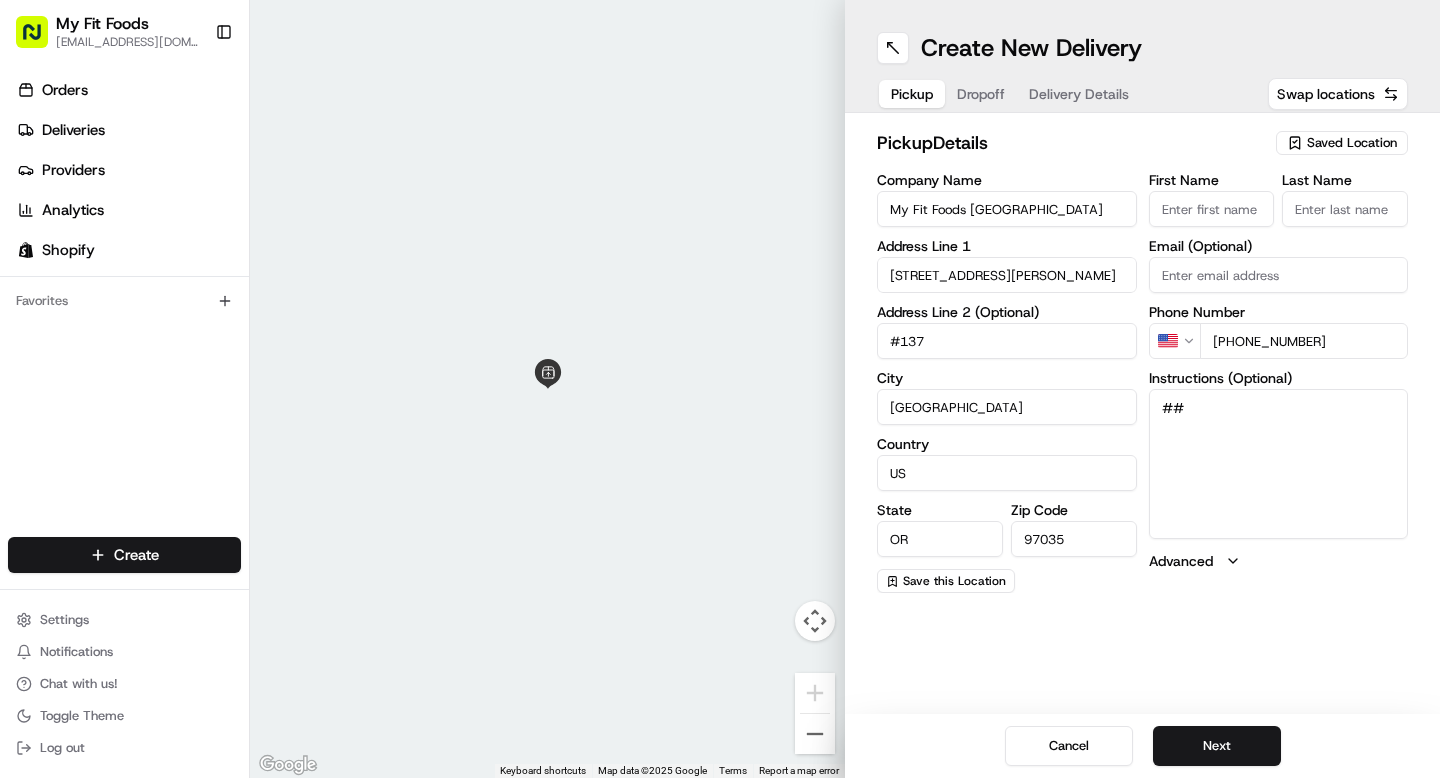 type on "#" 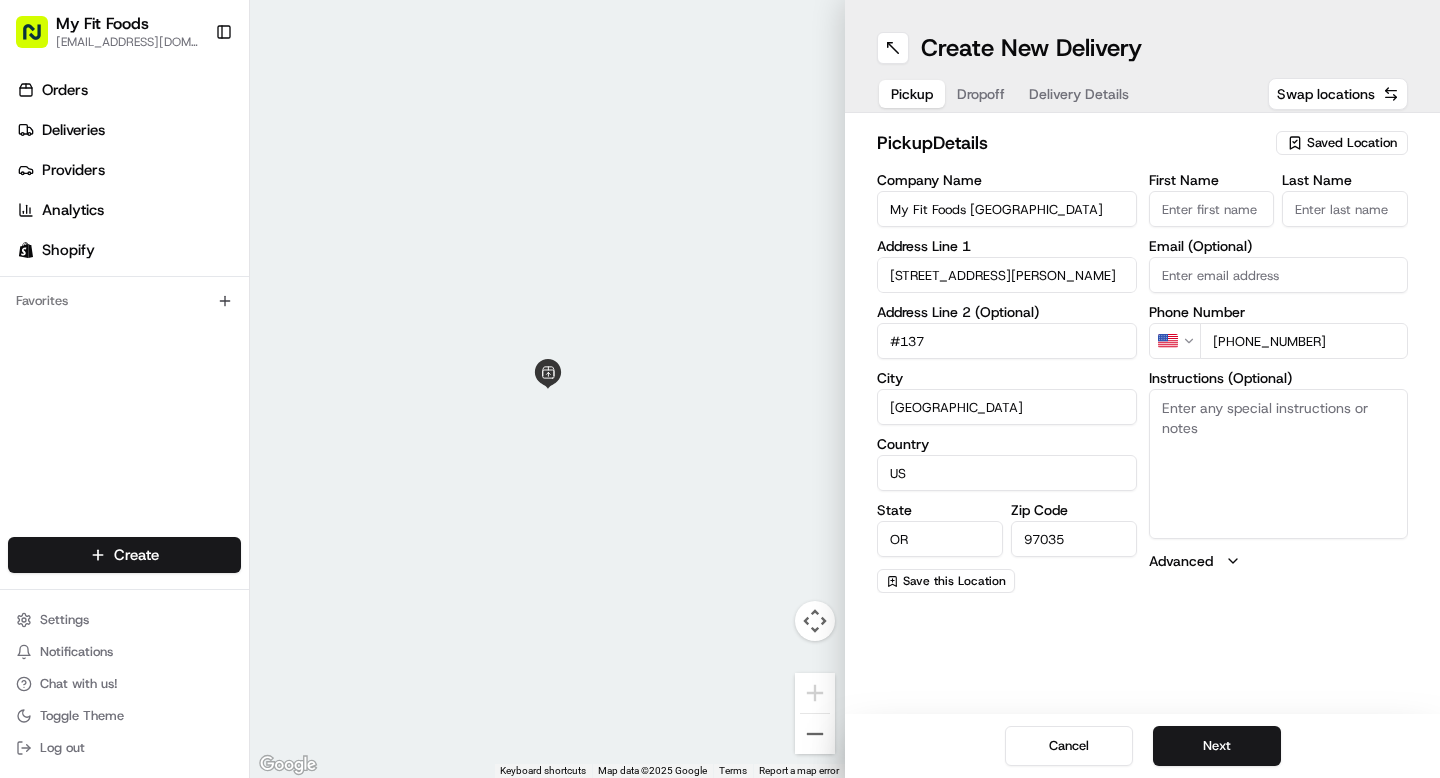 paste on "#776879" 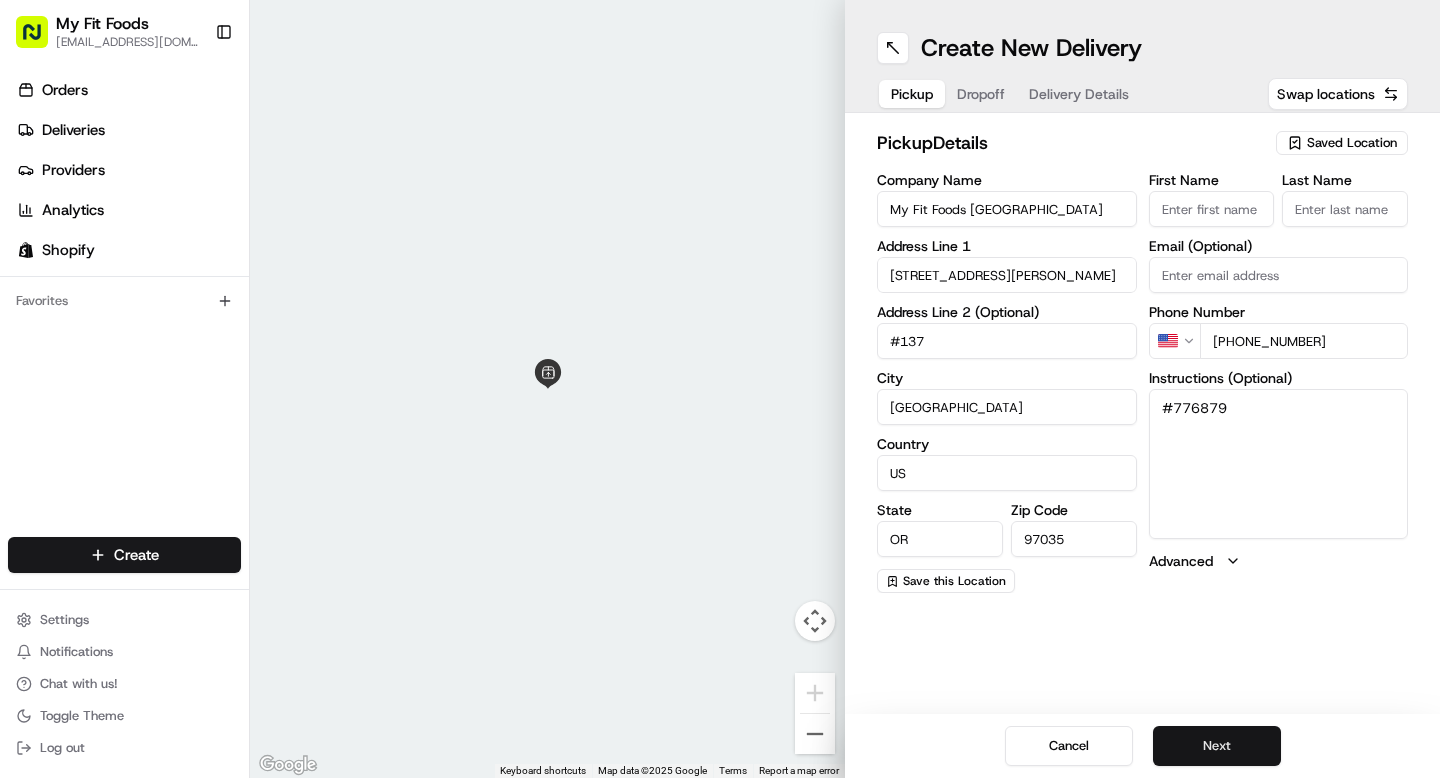 type on "#776879" 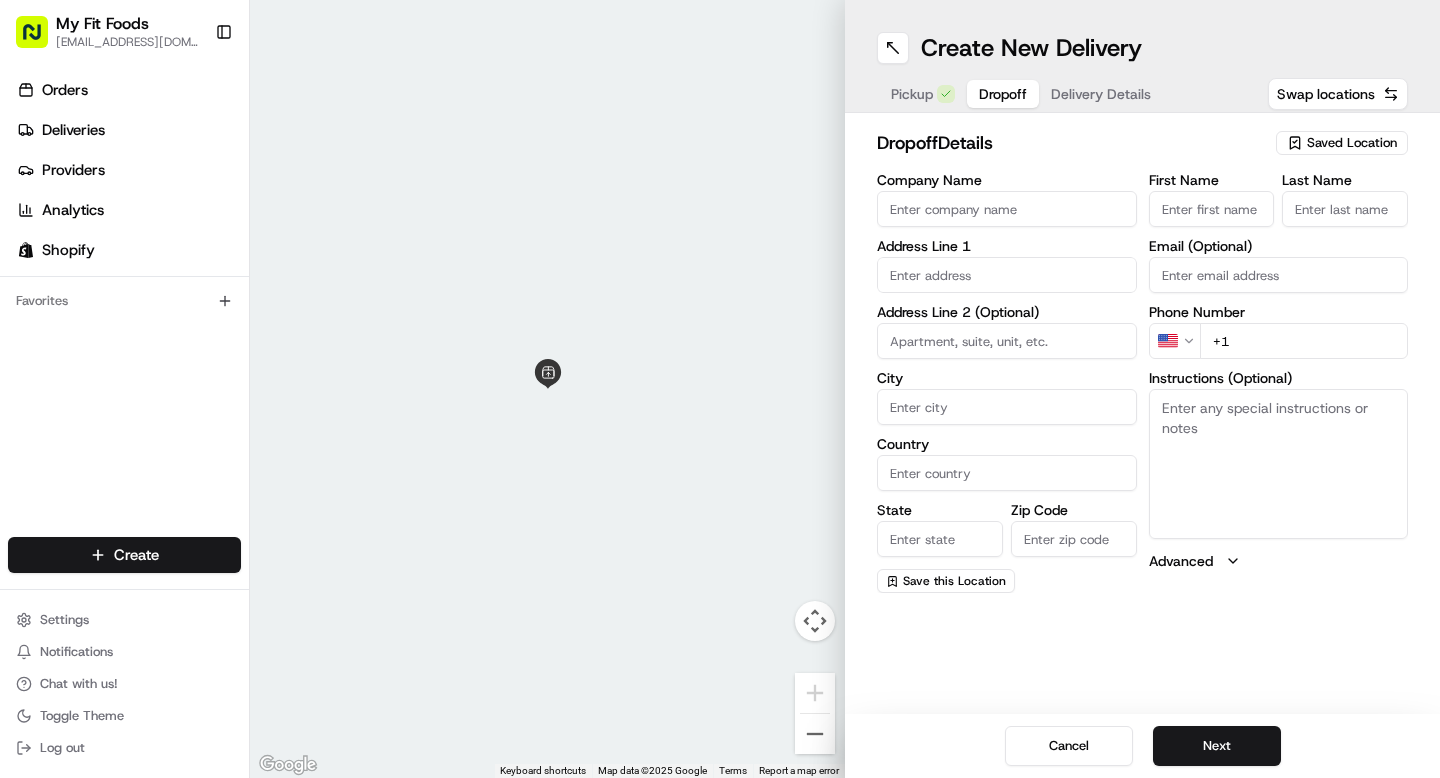 click on "Instructions (Optional)" at bounding box center (1279, 464) 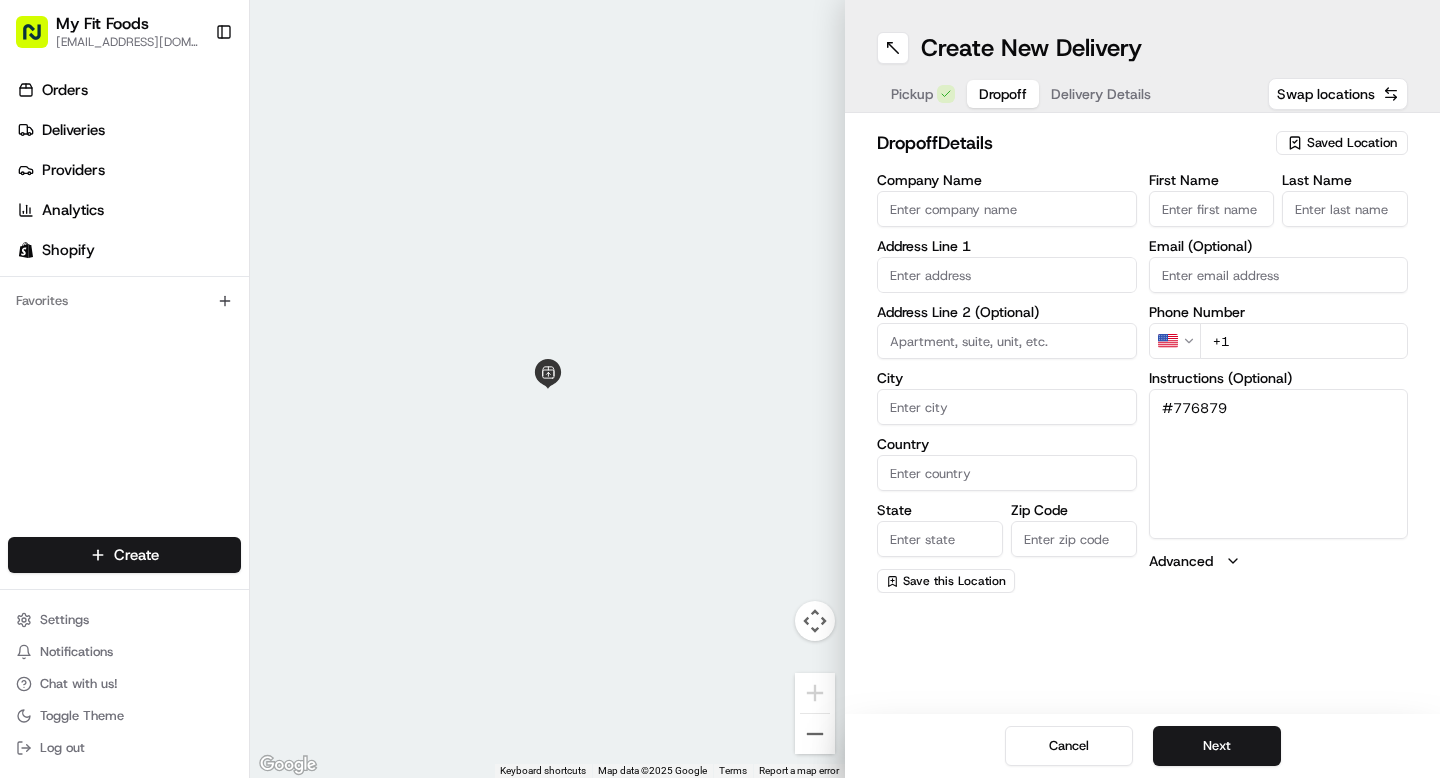 type on "#776879" 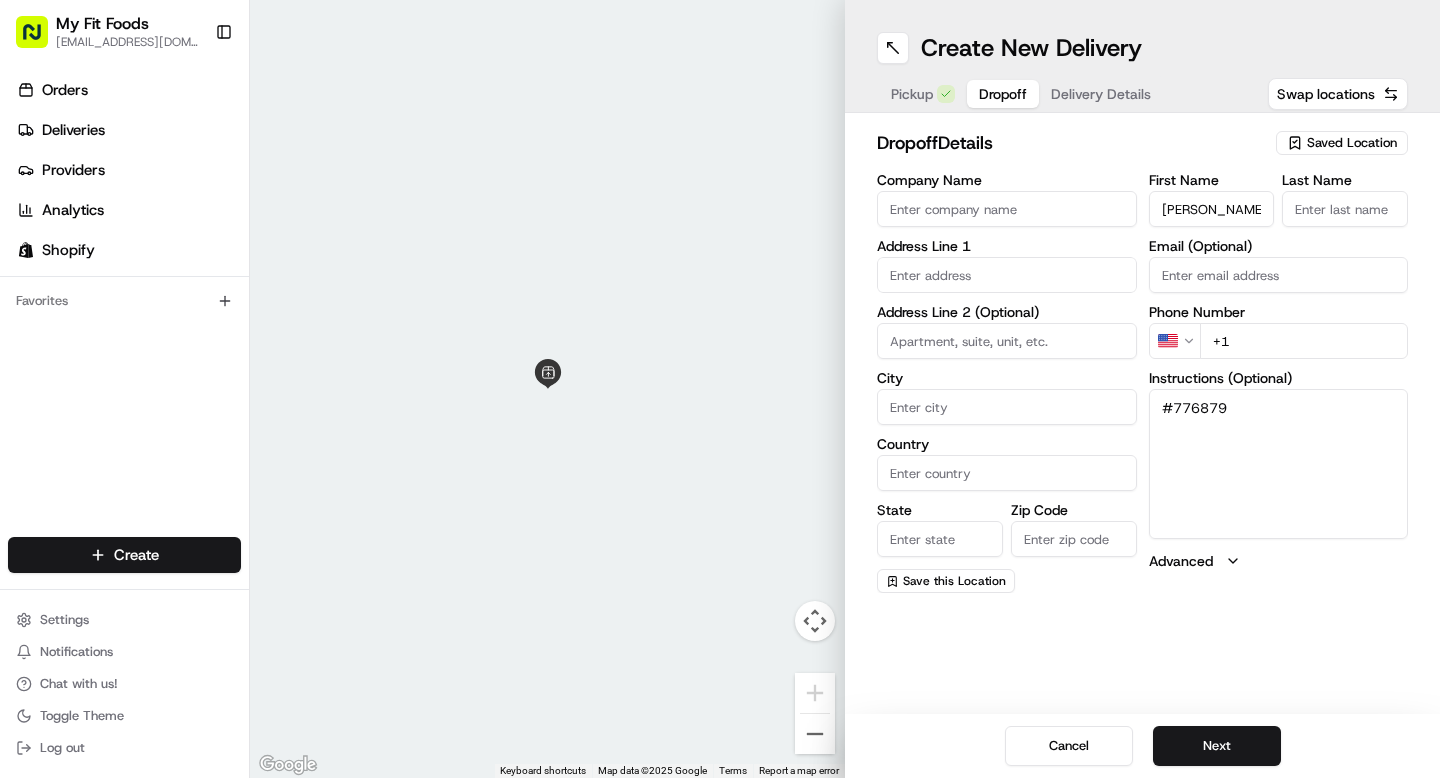 type on "[PERSON_NAME]" 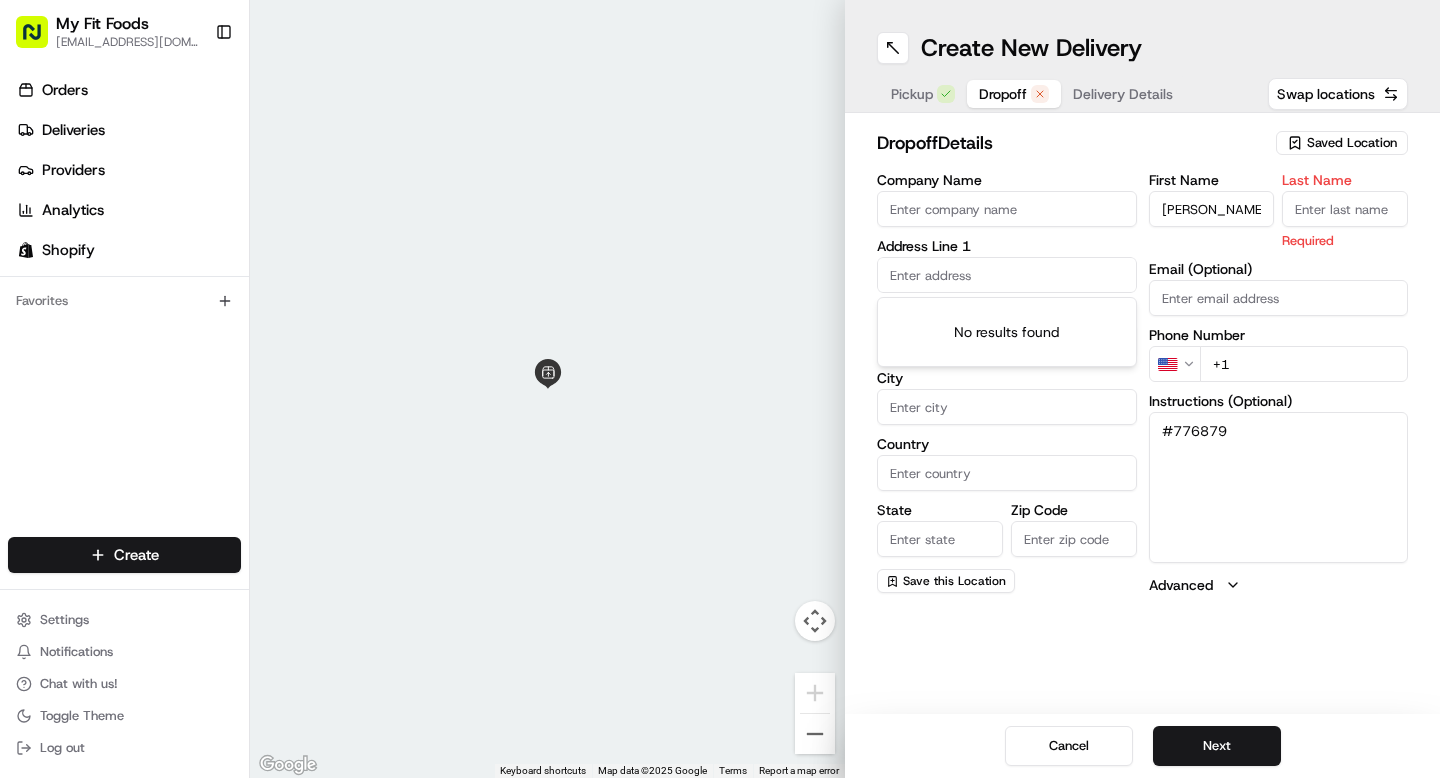 click at bounding box center (1007, 275) 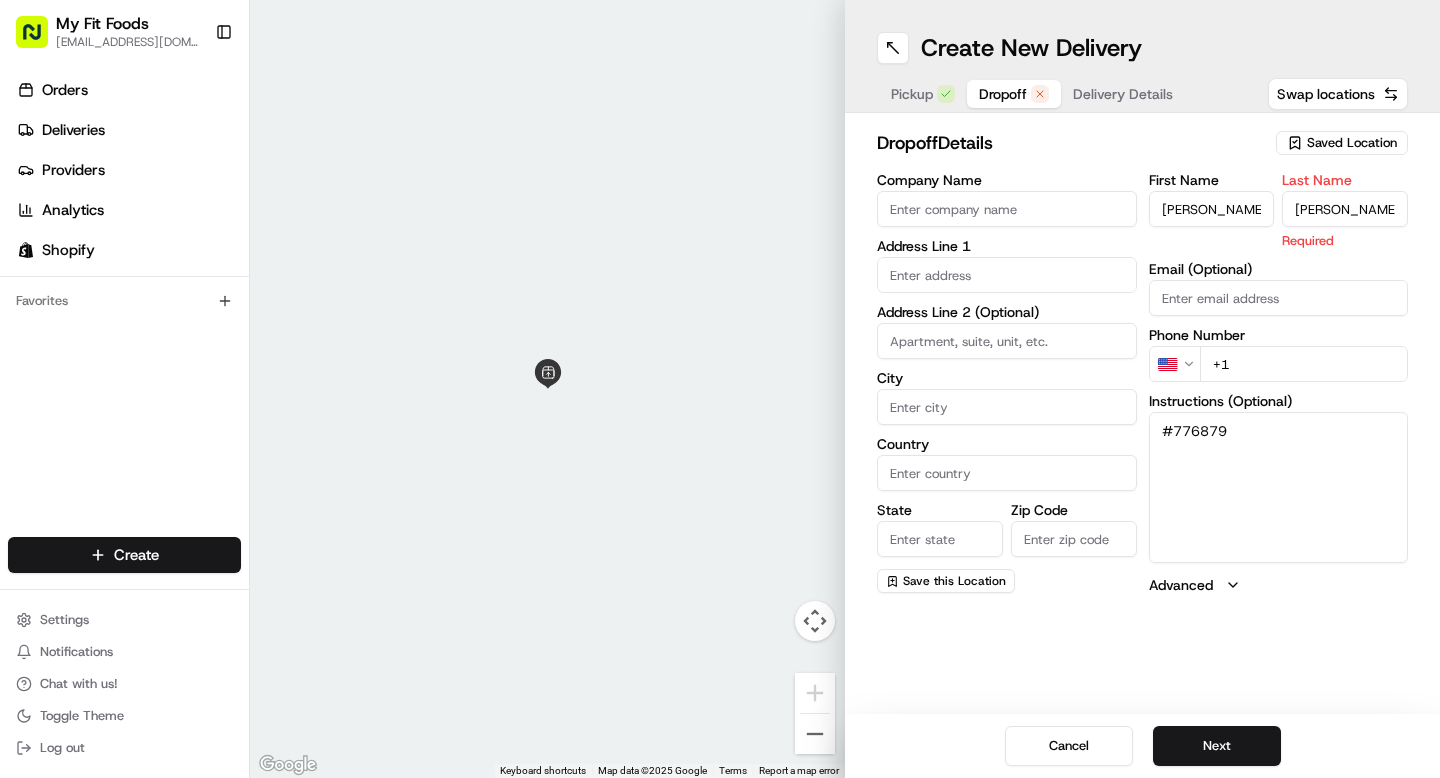 type on "[PERSON_NAME]" 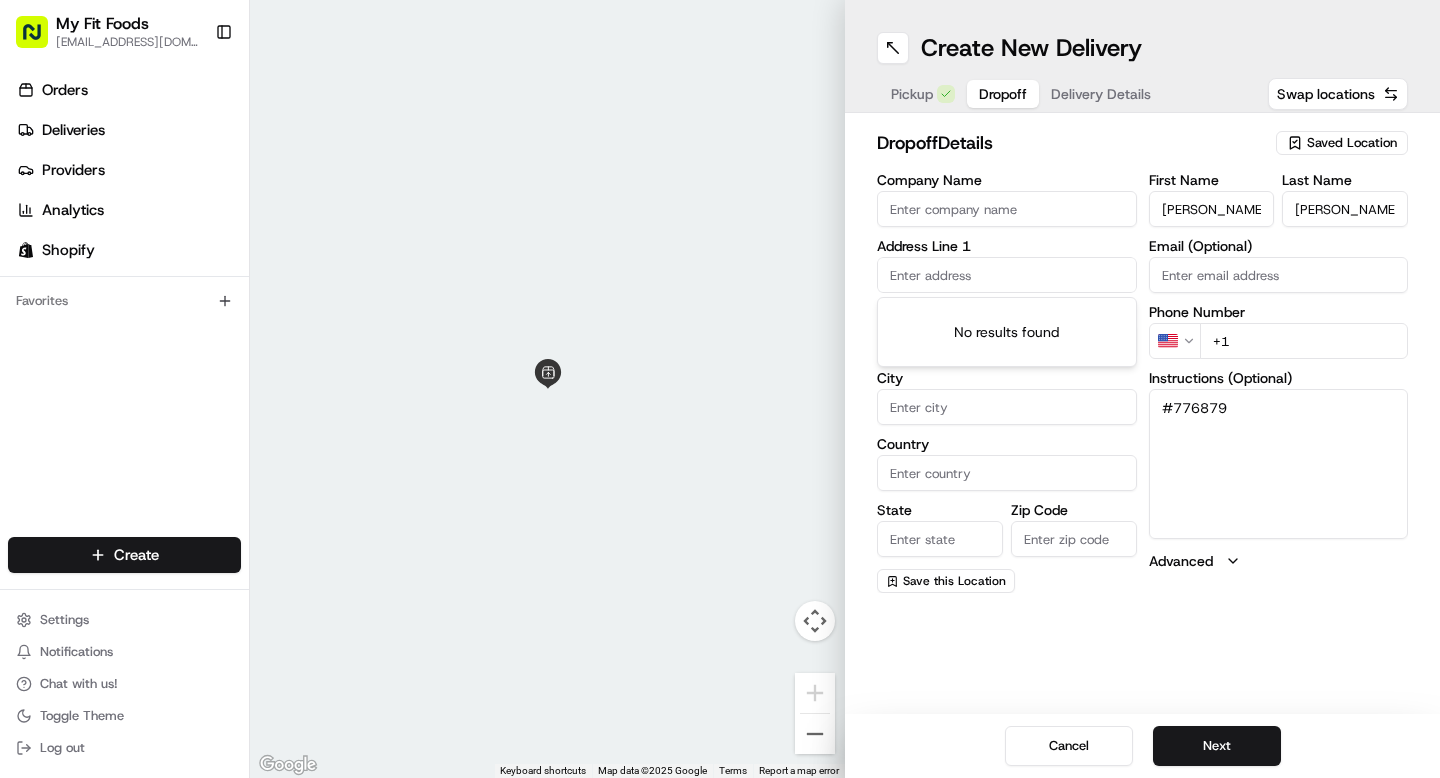 click at bounding box center [1007, 275] 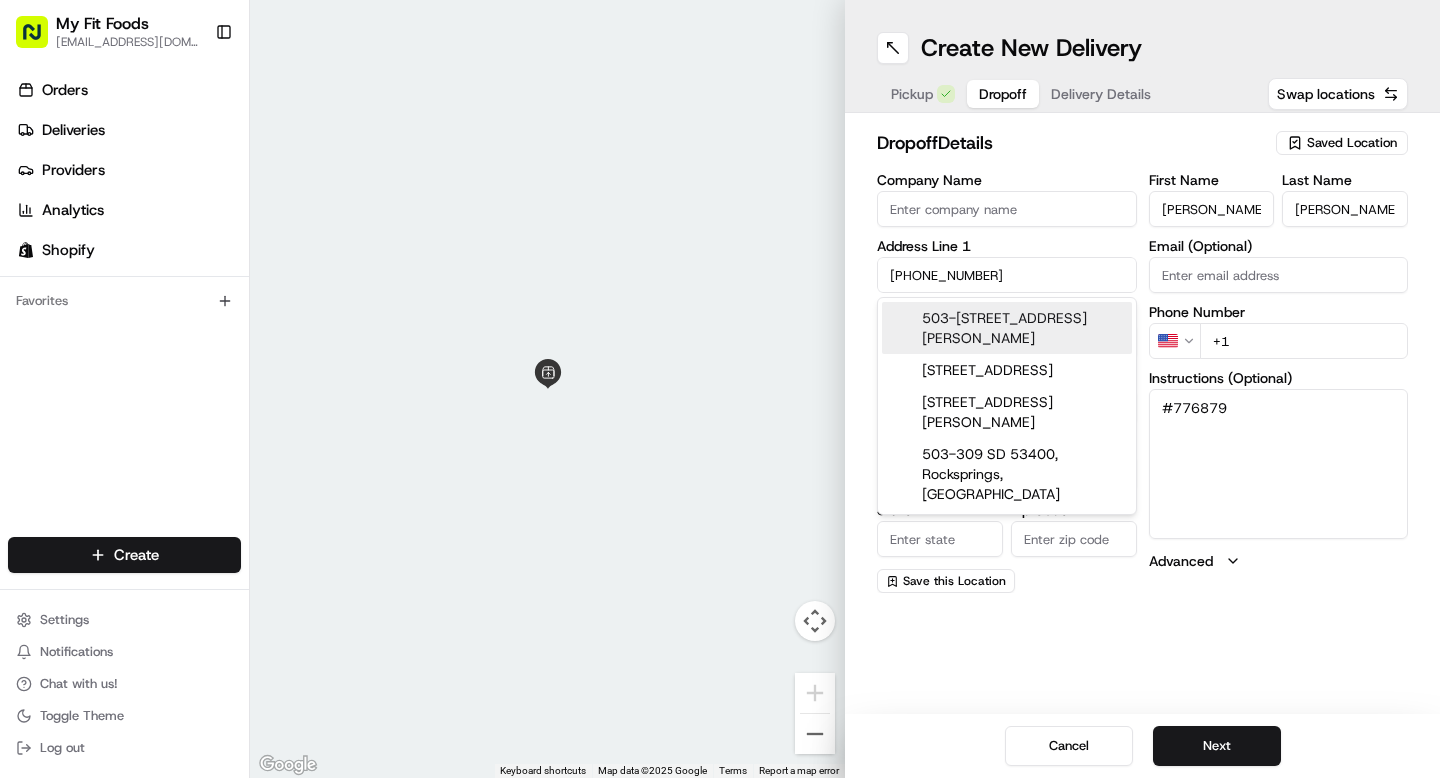 drag, startPoint x: 1034, startPoint y: 279, endPoint x: 812, endPoint y: 264, distance: 222.50618 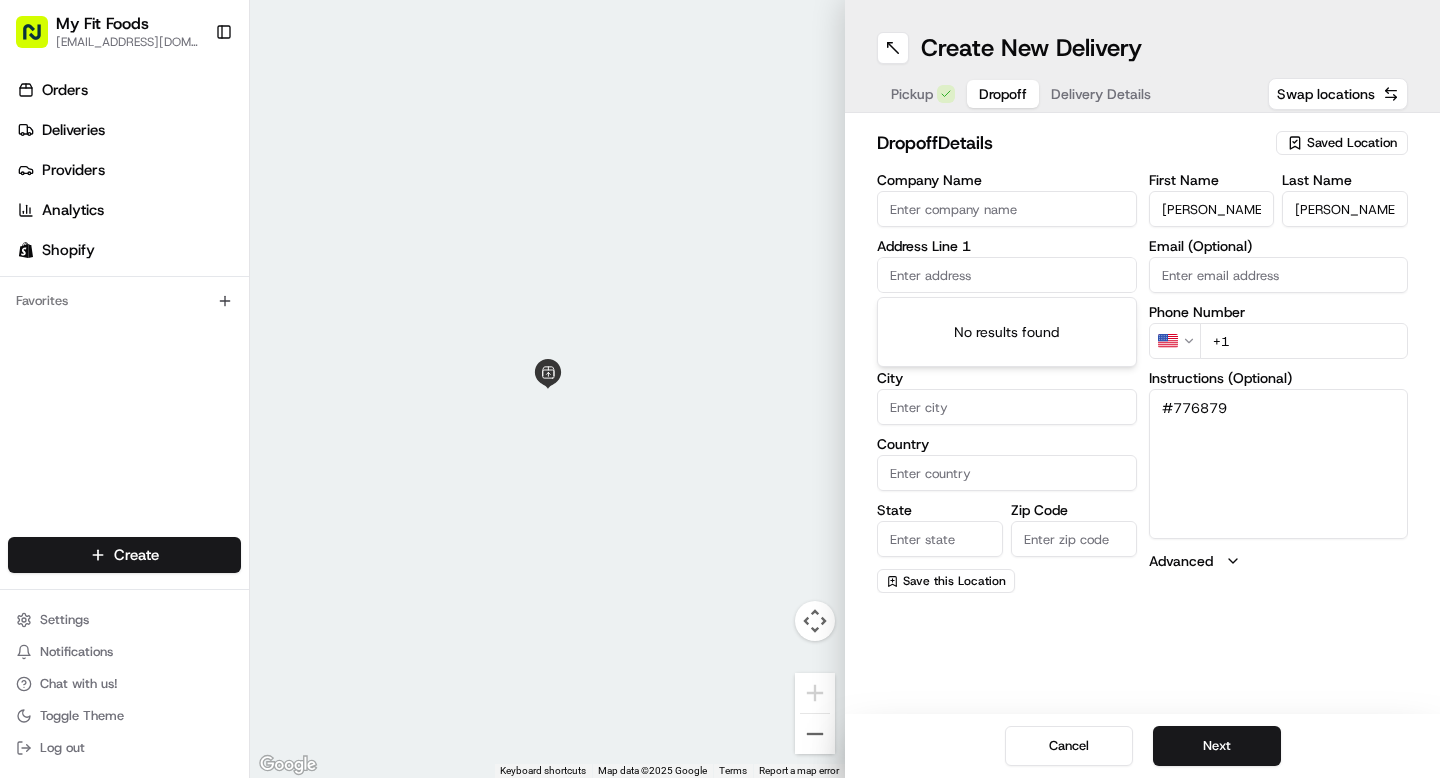 click on "+1" at bounding box center [1304, 341] 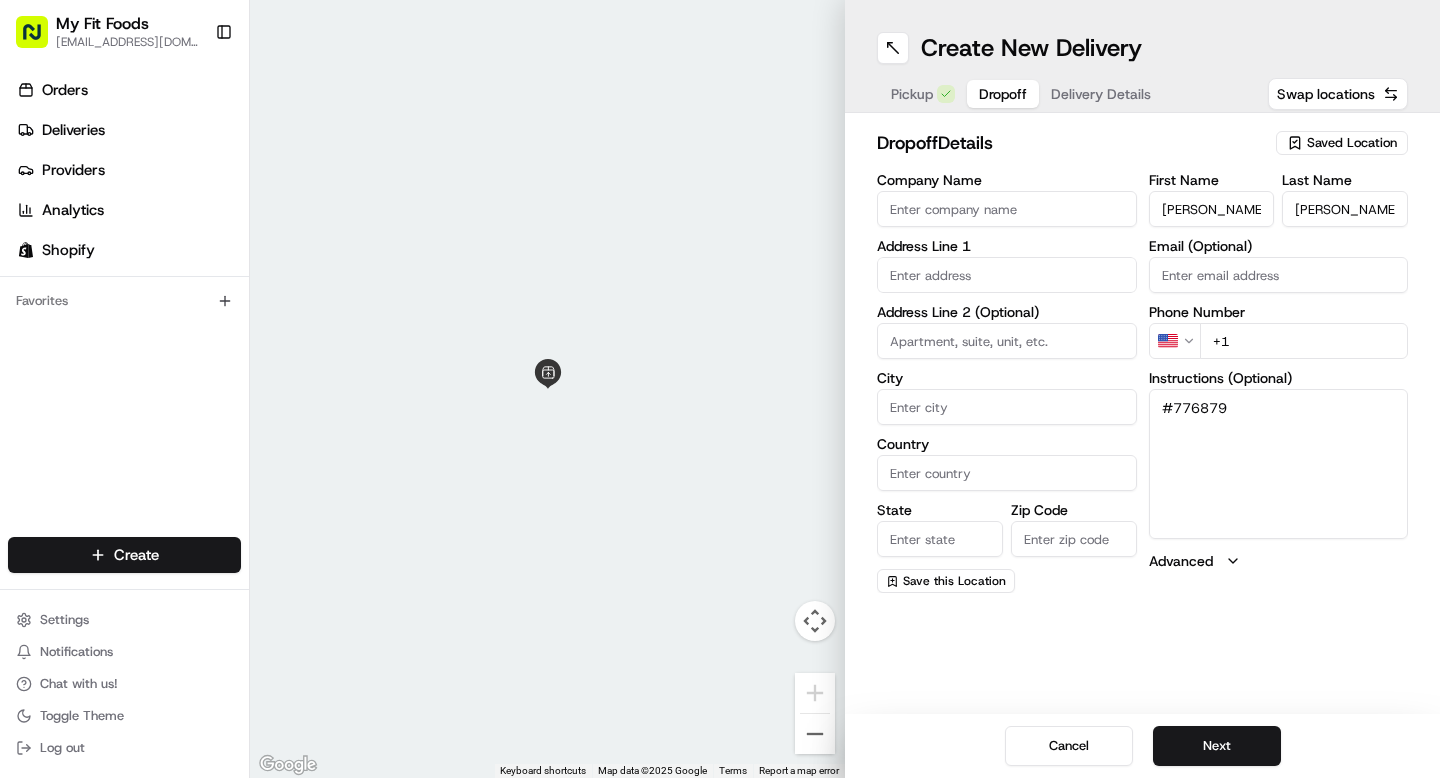 click on "+1" at bounding box center [1304, 341] 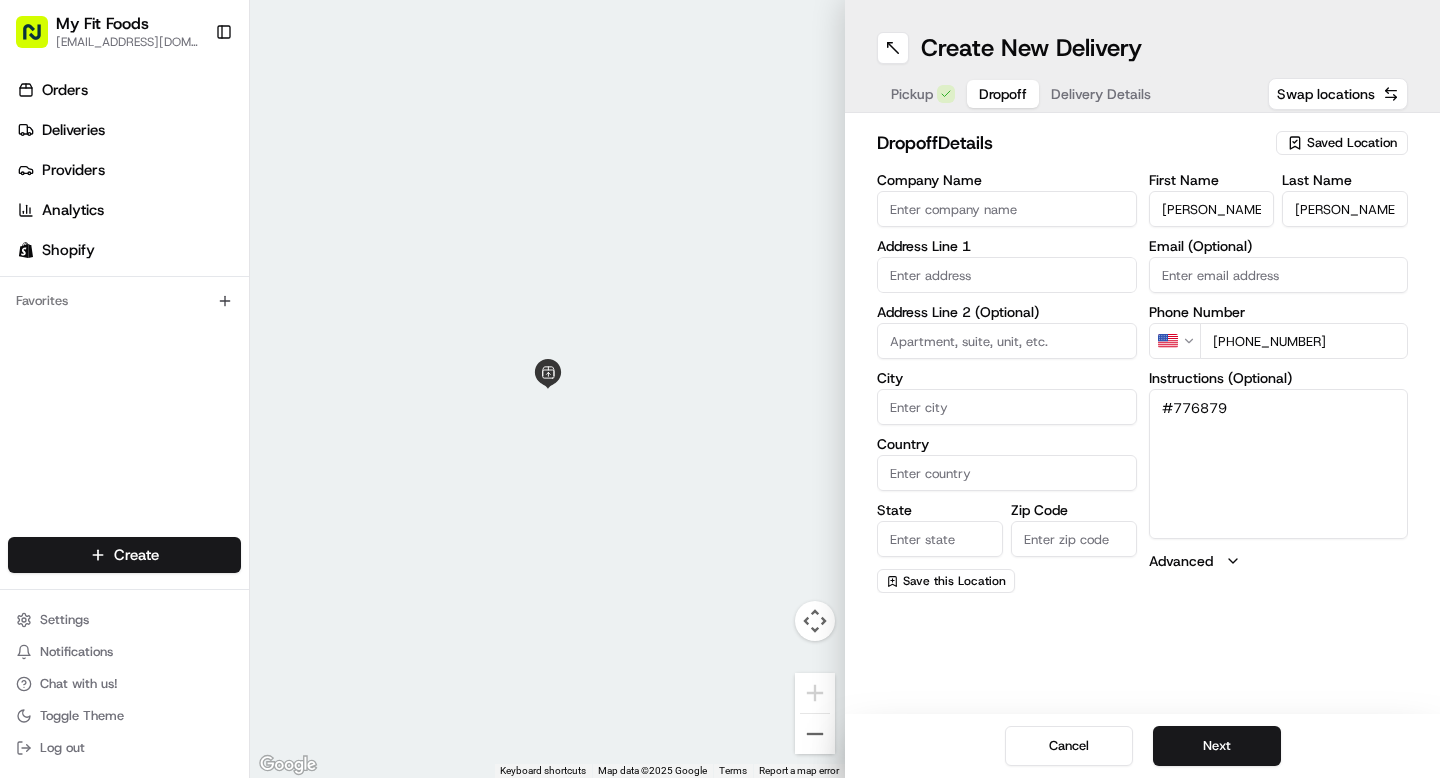 type on "[PHONE_NUMBER]" 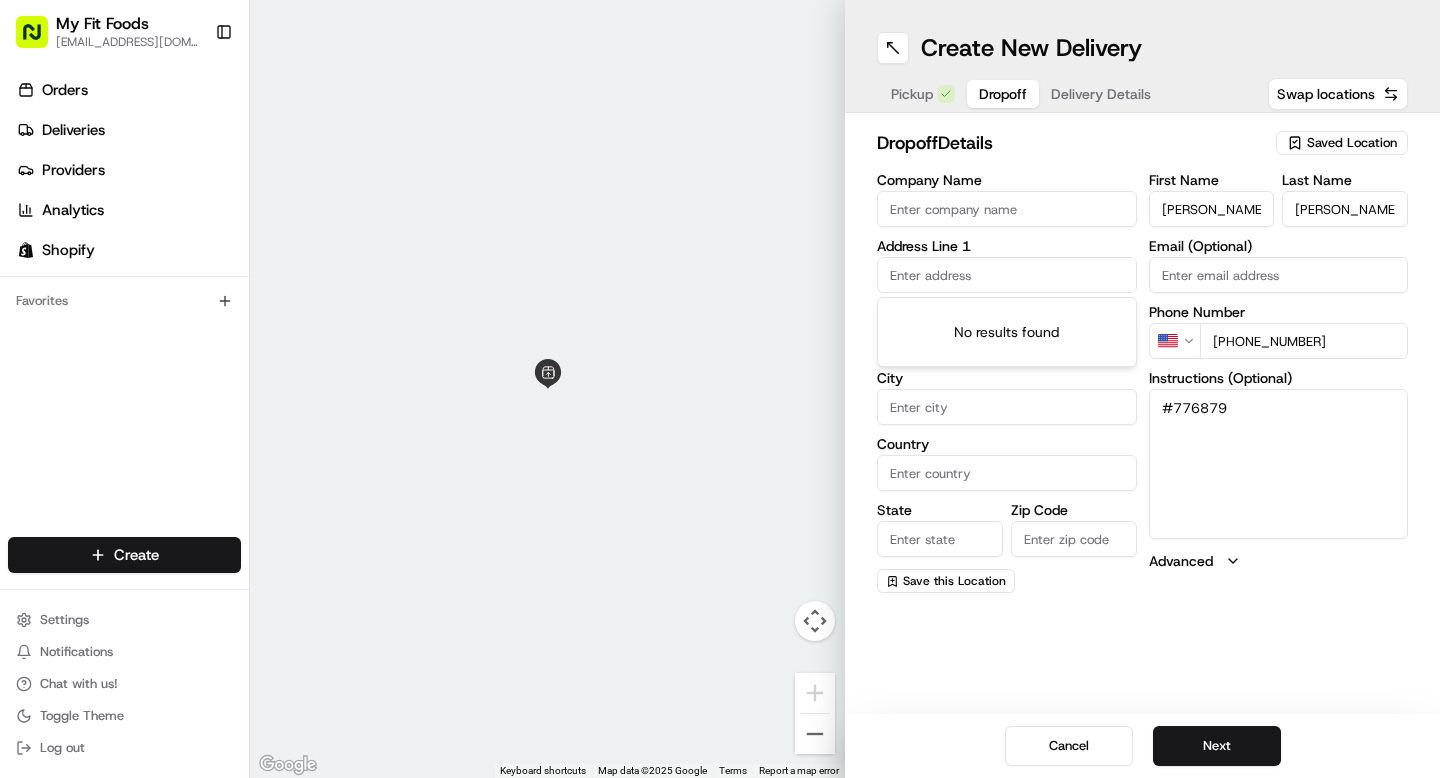 click at bounding box center [1007, 275] 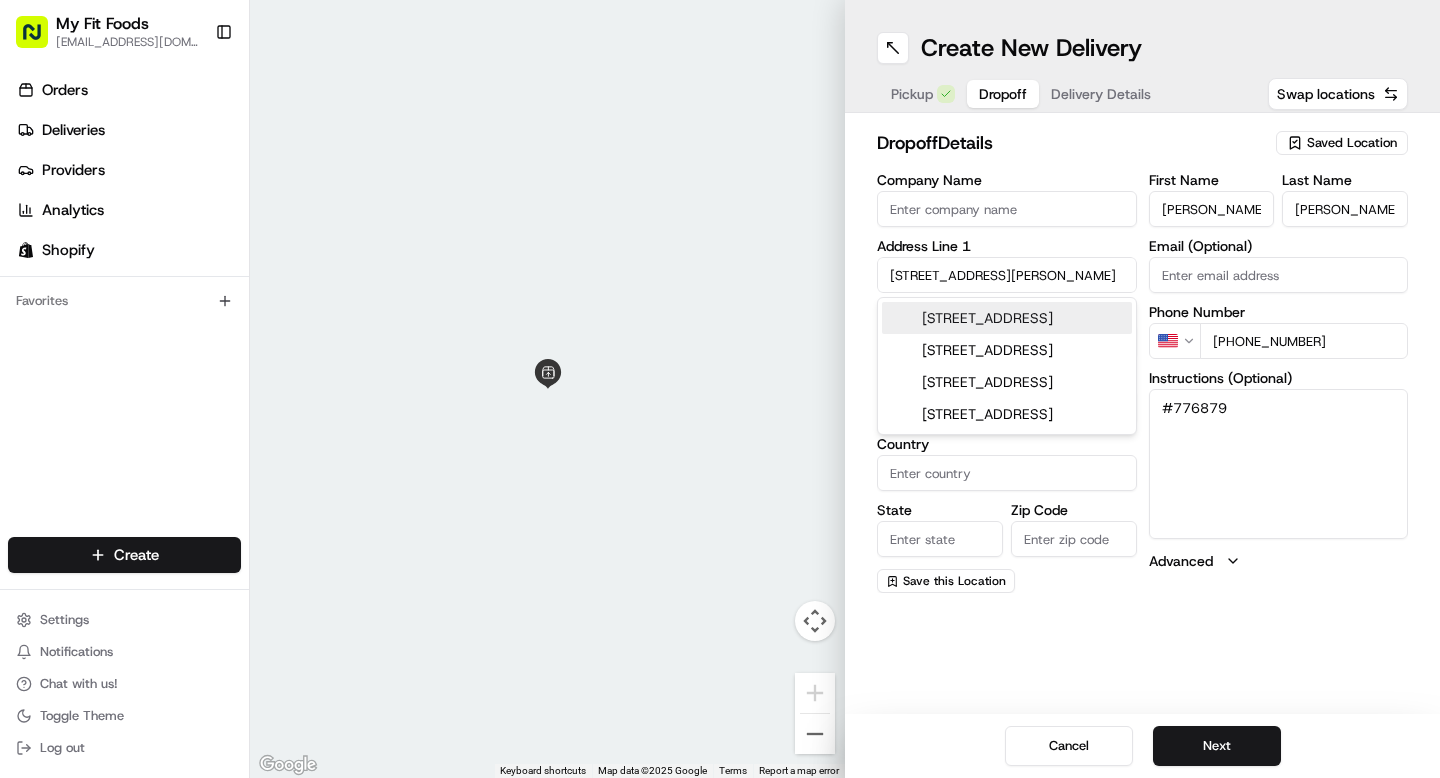 click on "[STREET_ADDRESS]" at bounding box center (1007, 318) 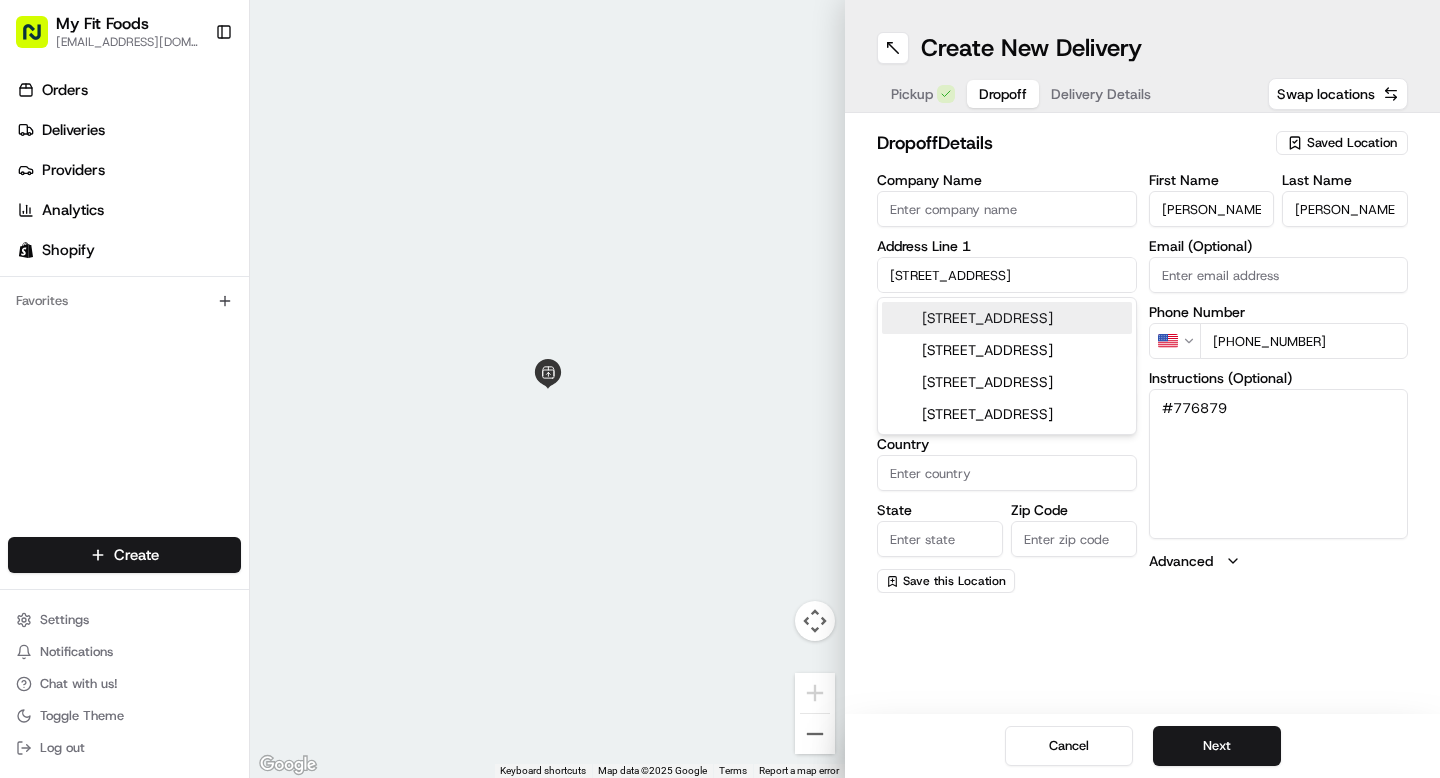 type on "[STREET_ADDRESS]" 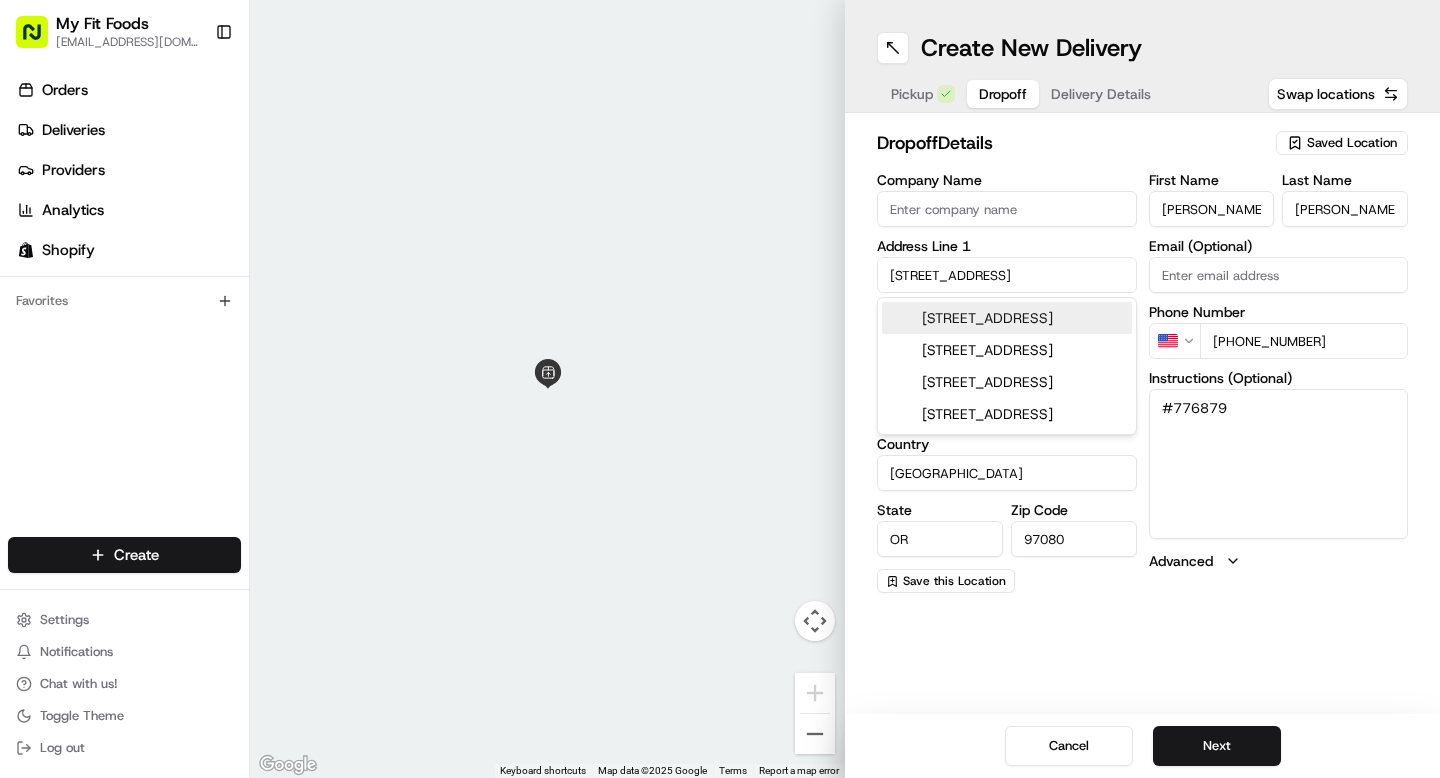 type on "[STREET_ADDRESS]" 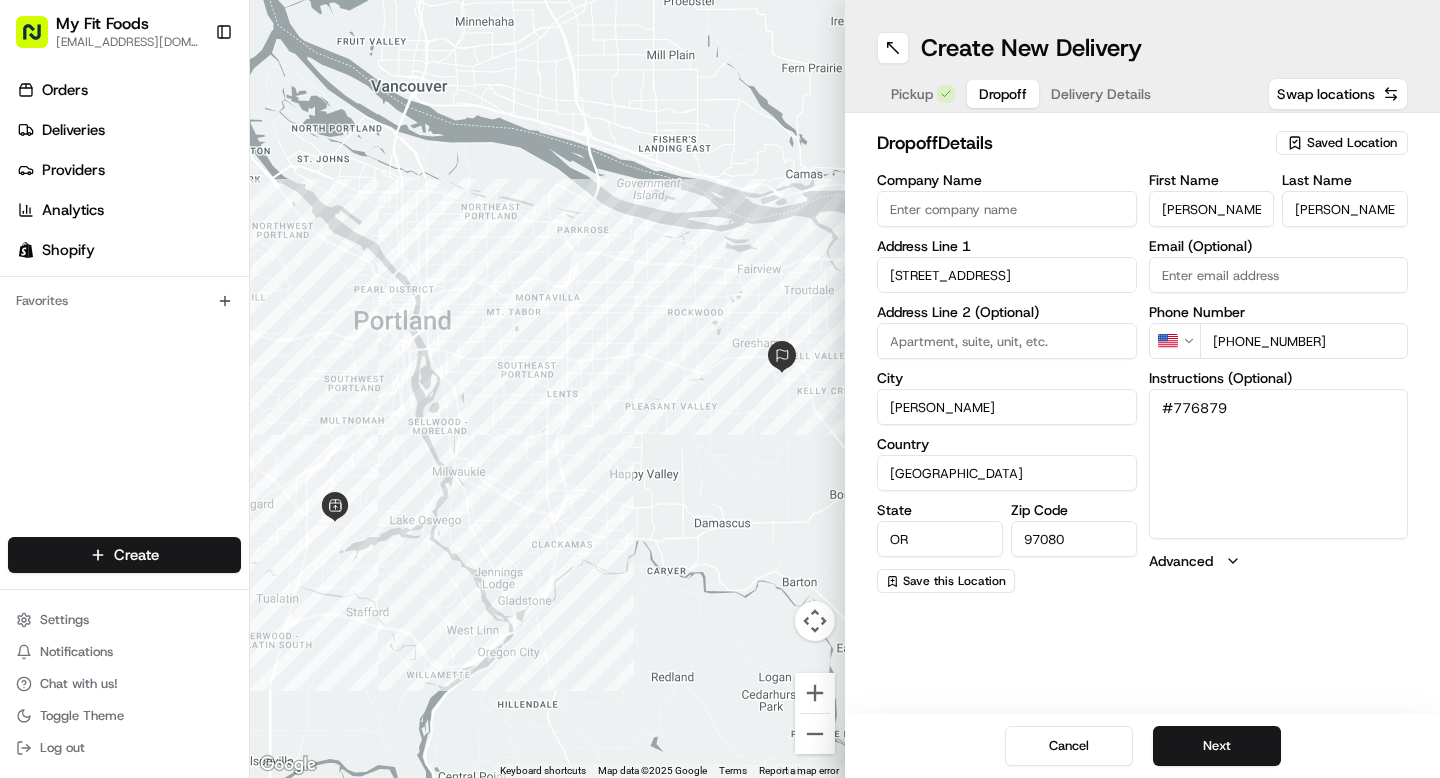 click on "Email (Optional)" at bounding box center (1279, 275) 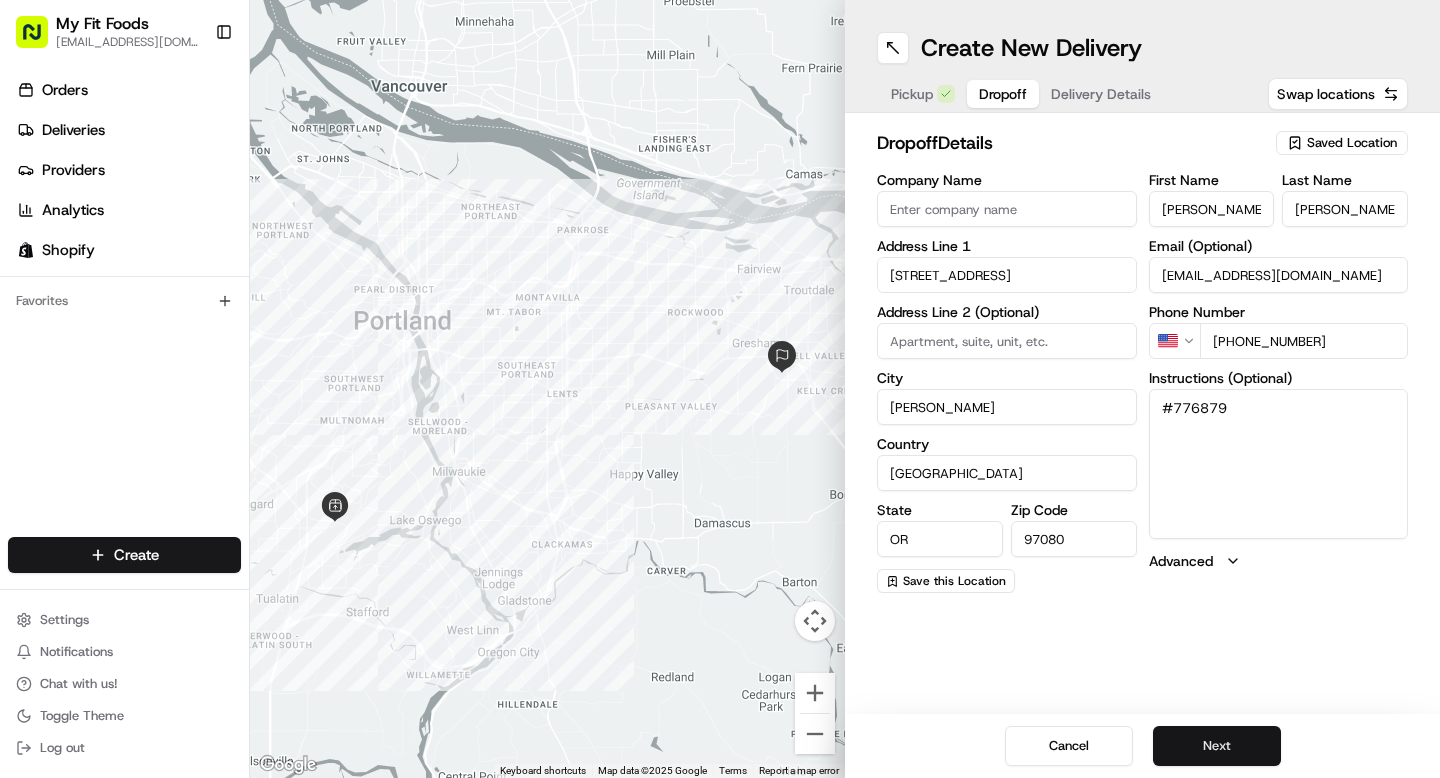 type on "[EMAIL_ADDRESS][DOMAIN_NAME]" 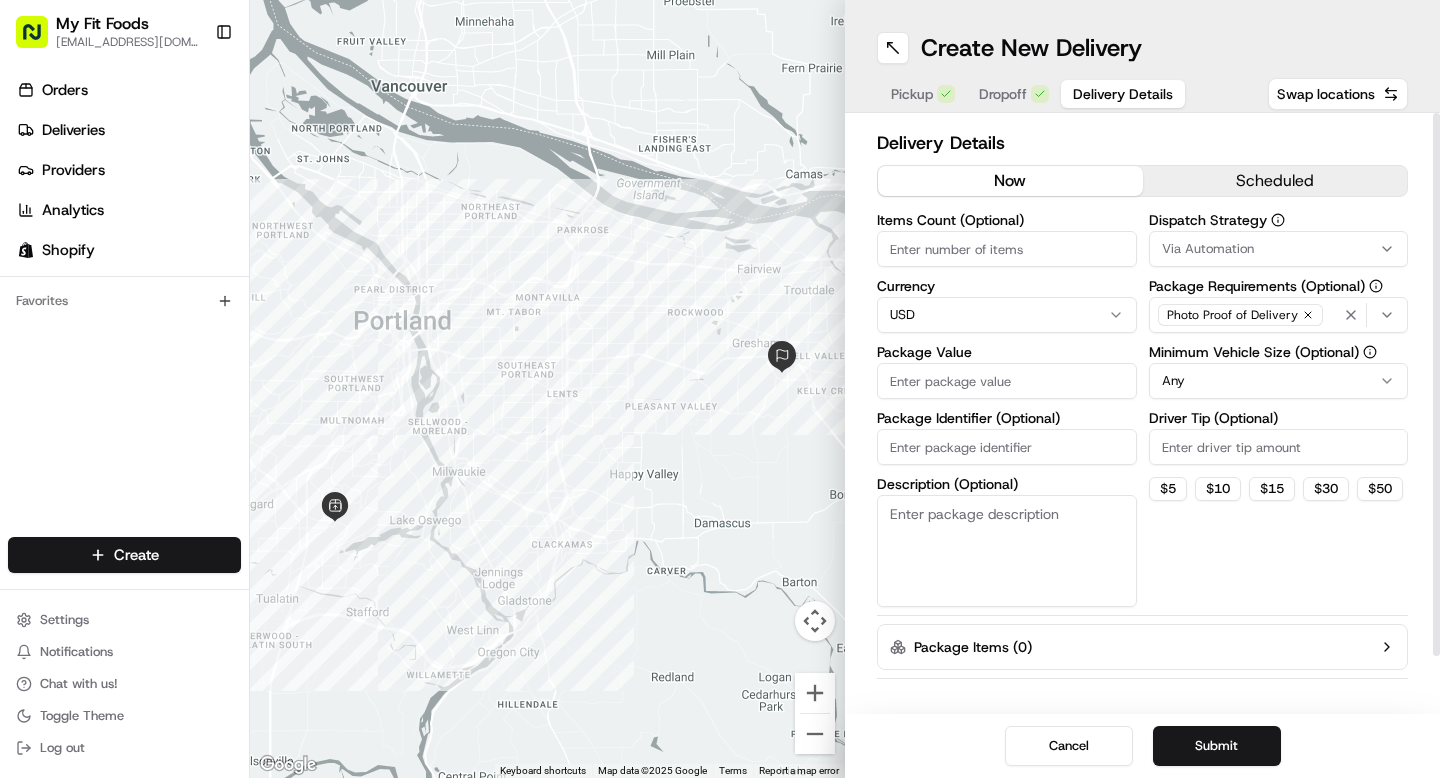 click on "Package Value" at bounding box center [1007, 381] 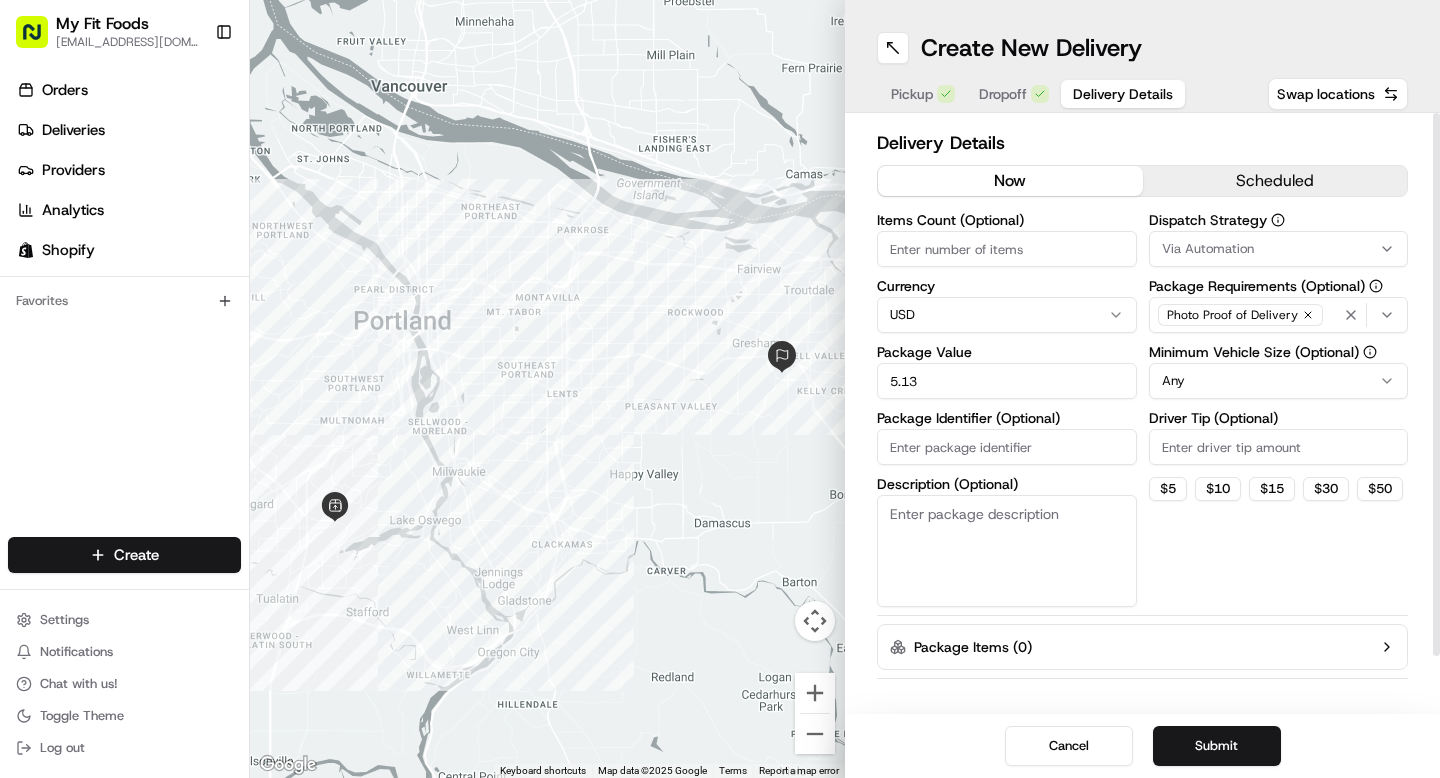 click on "5.13" at bounding box center (1007, 381) 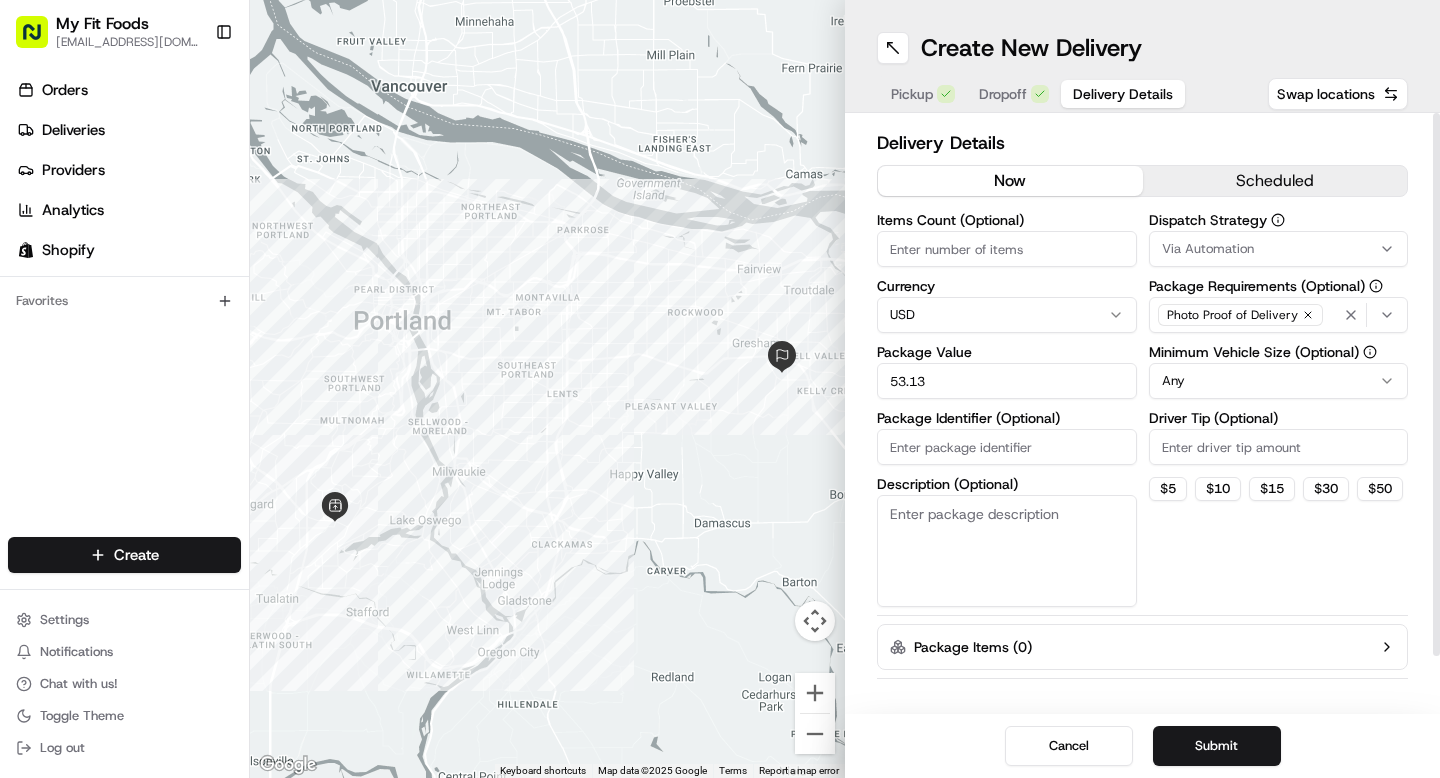 type on "53.13" 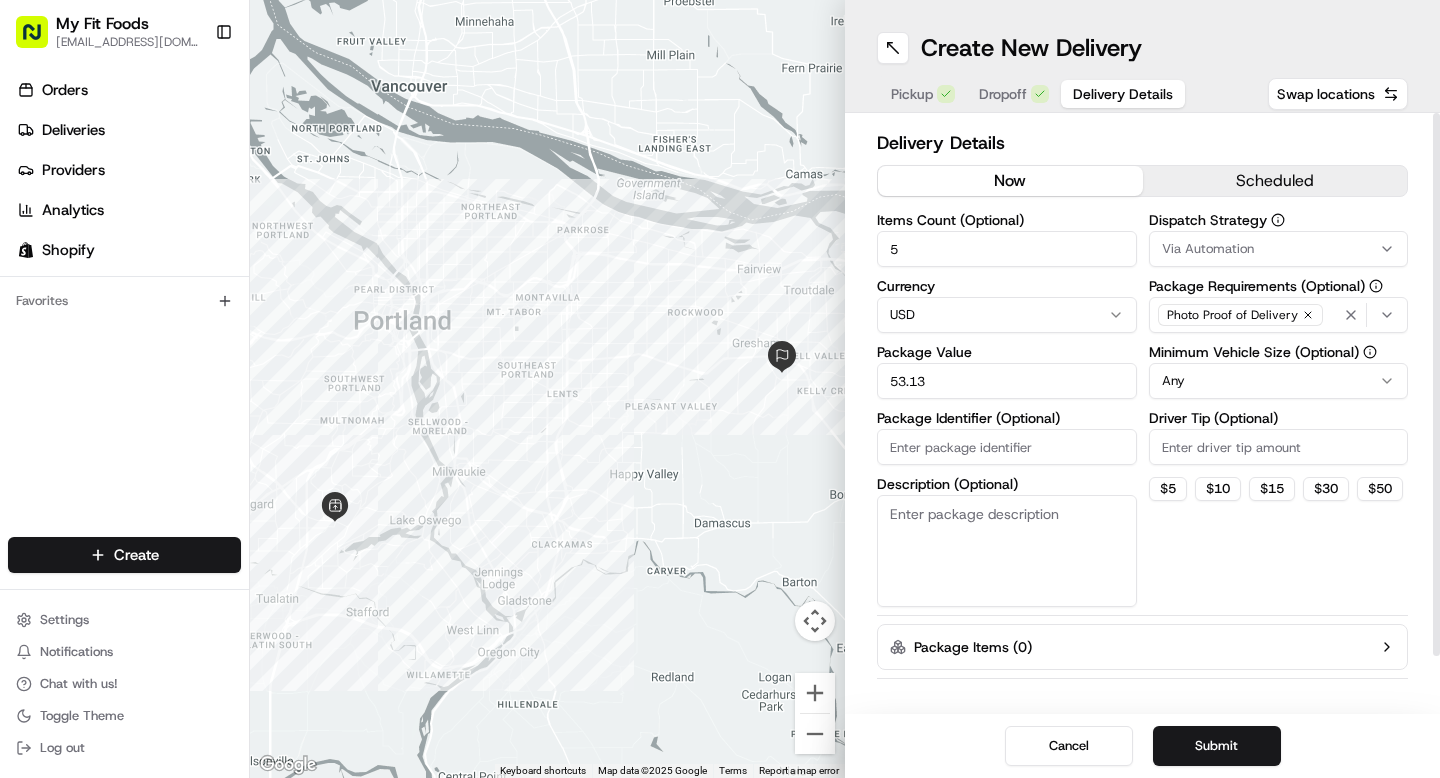 type on "5" 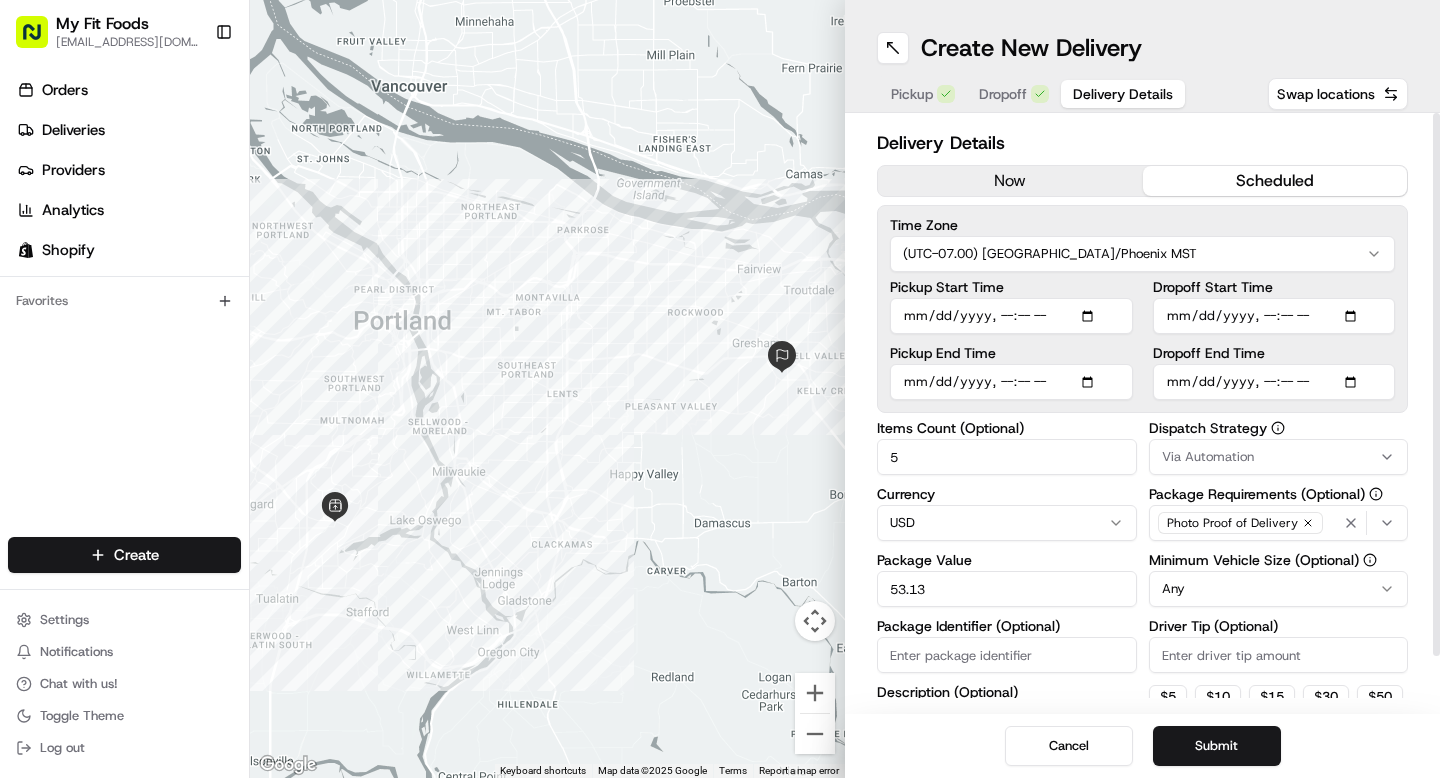 click on "scheduled" at bounding box center (1275, 181) 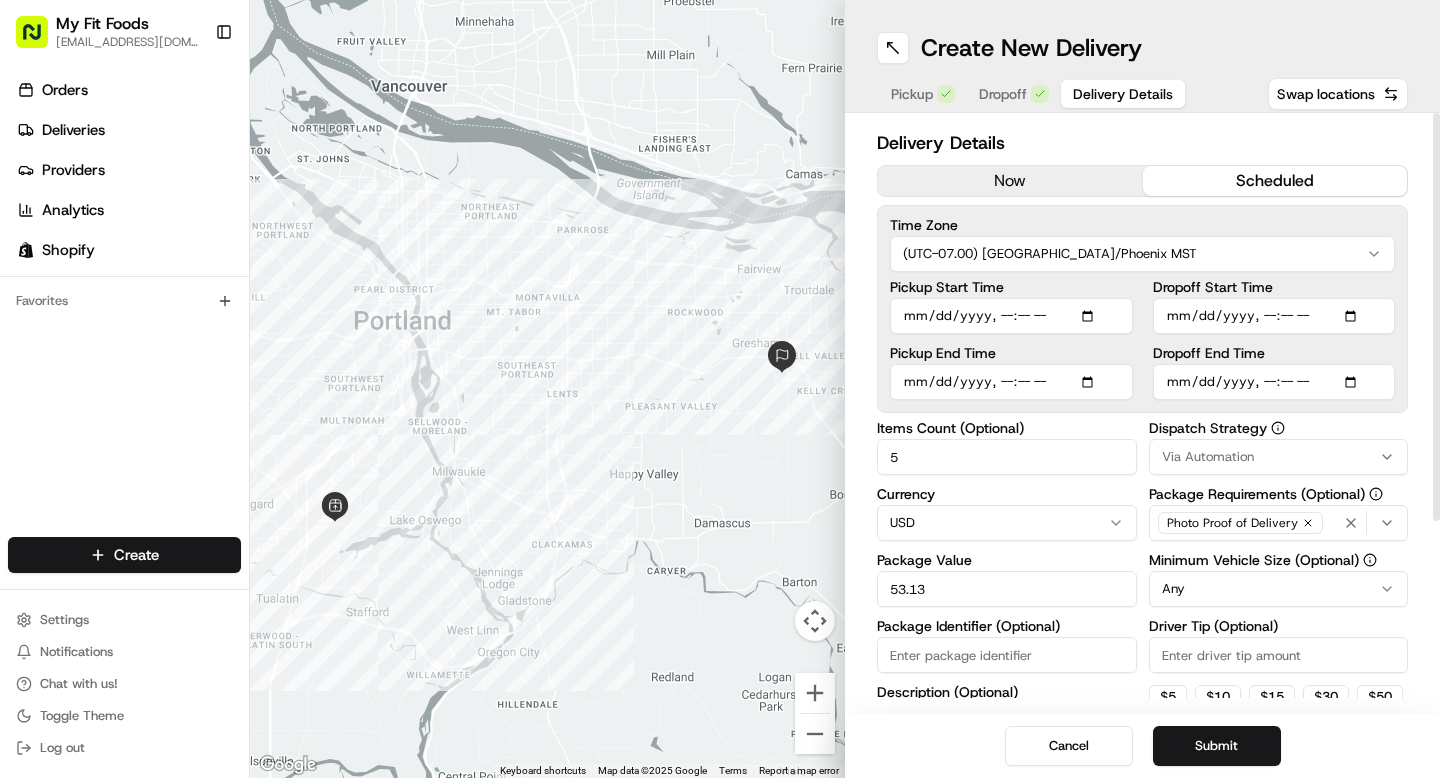 click on "Pickup Start Time" at bounding box center (1011, 316) 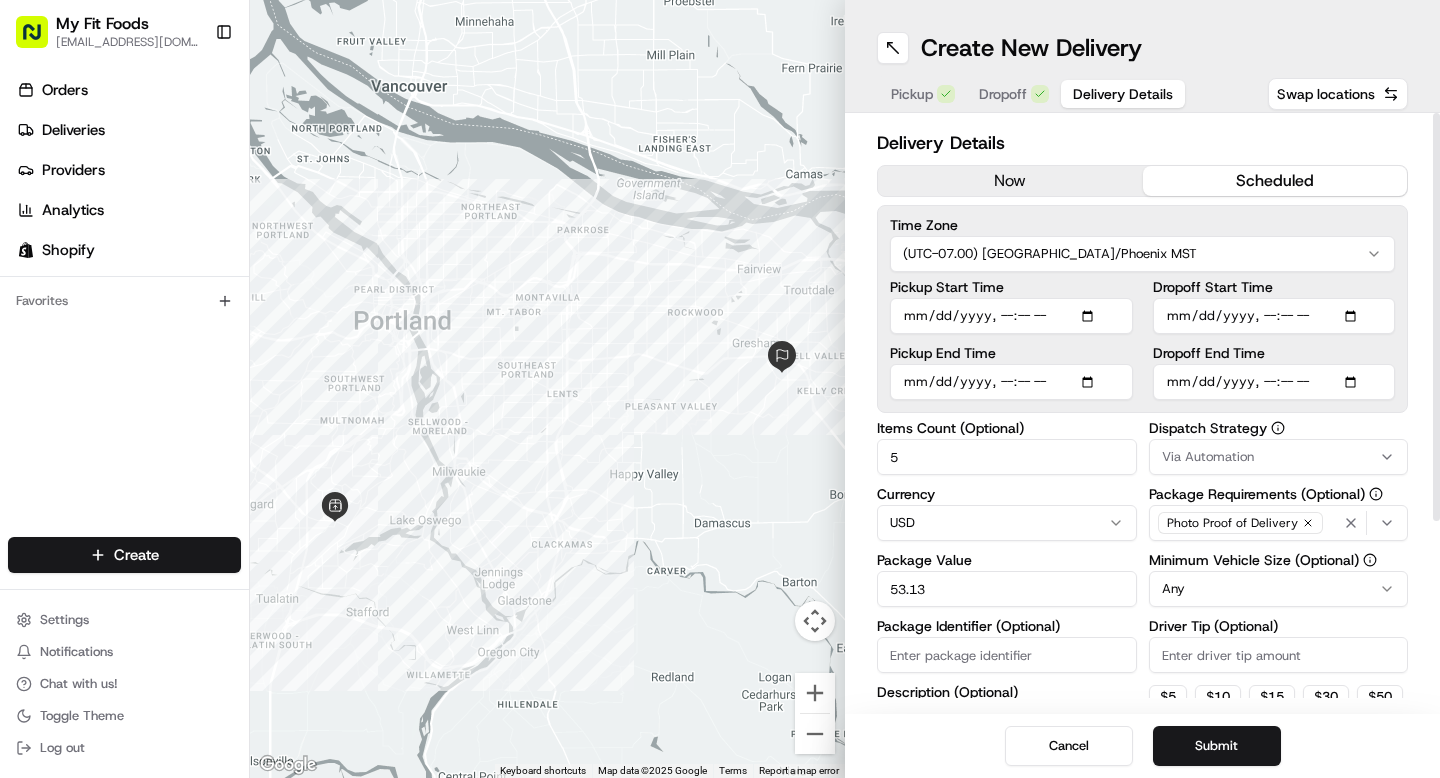type on "[DATE]T07:00" 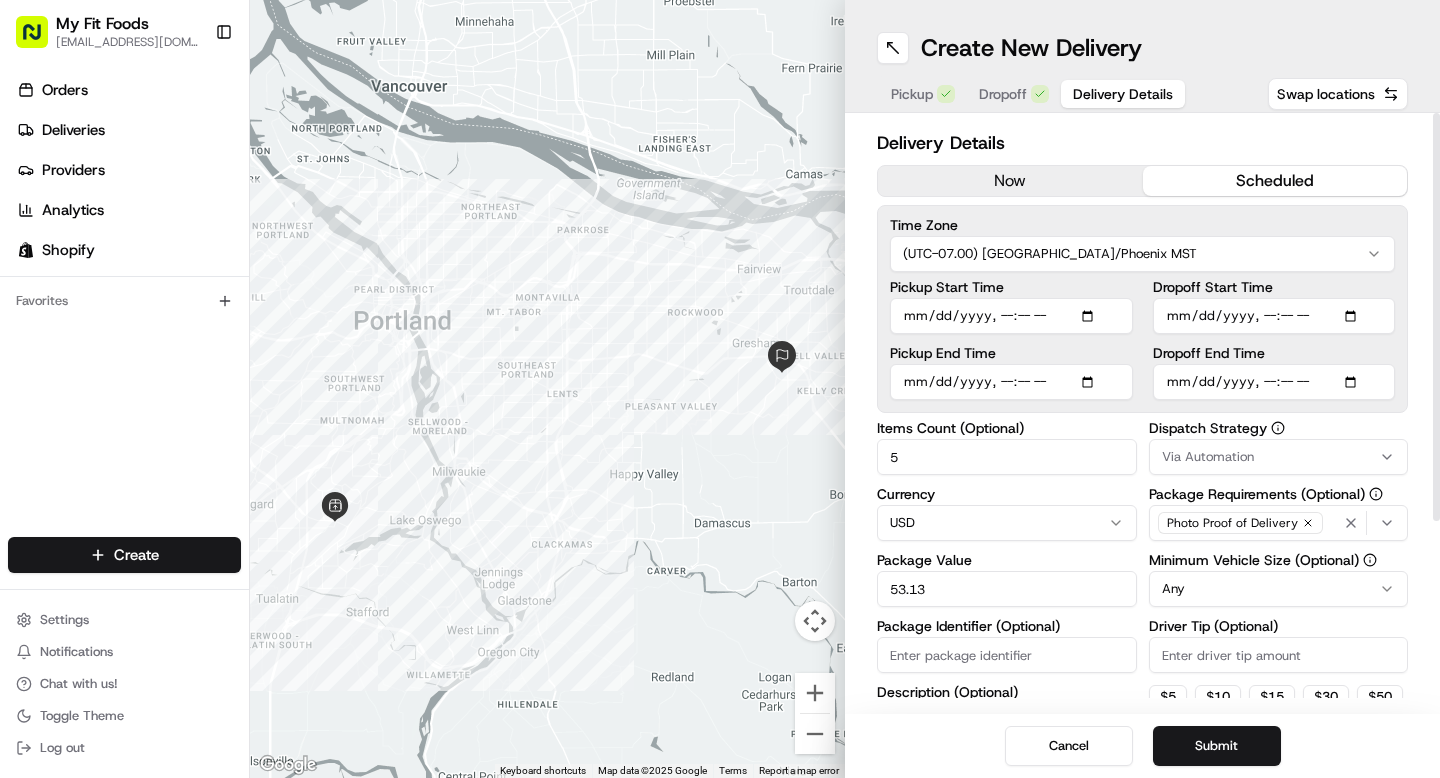 click on "Pickup End Time" at bounding box center [1011, 382] 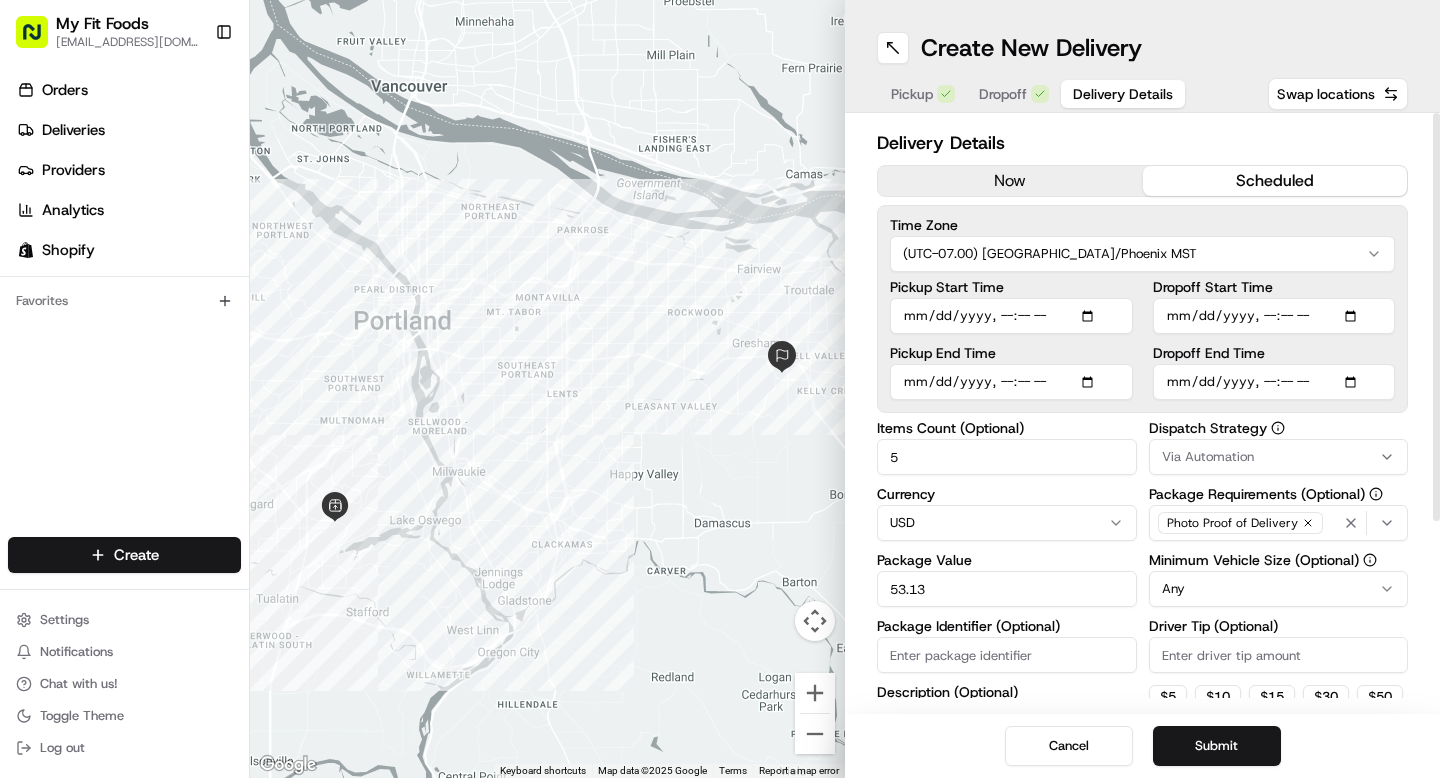 type on "[DATE]T22:35" 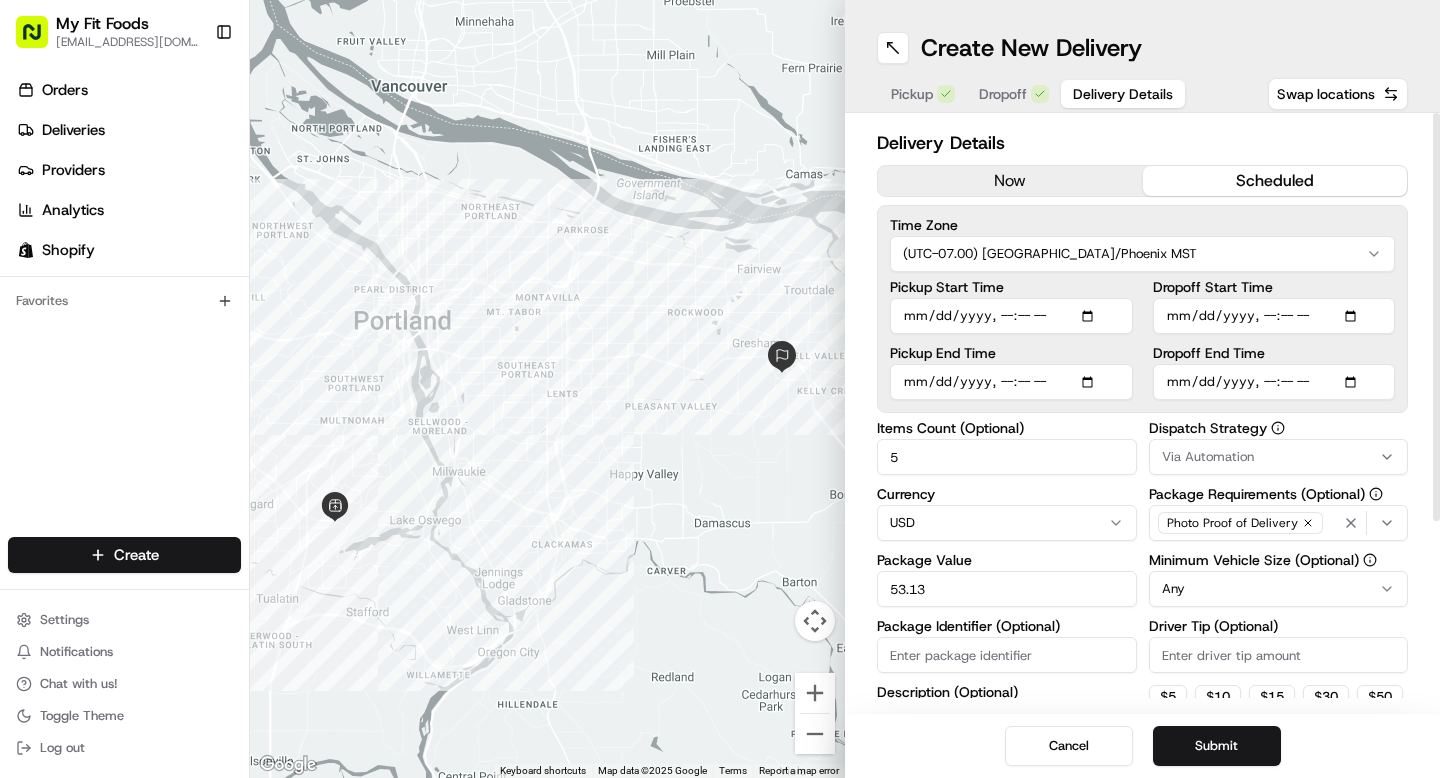 click on "Dropoff End Time" at bounding box center (1274, 382) 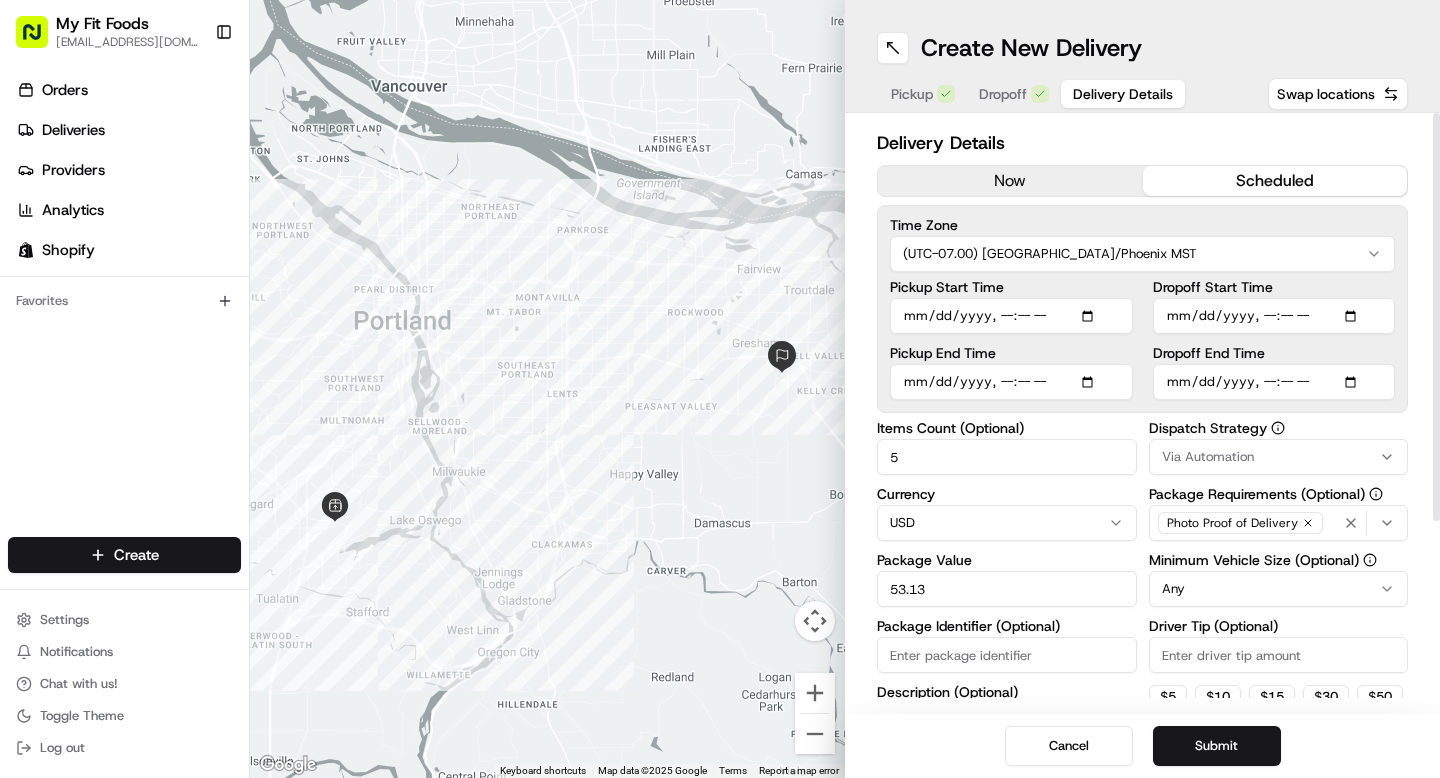 click on "Pickup End Time" at bounding box center [1011, 382] 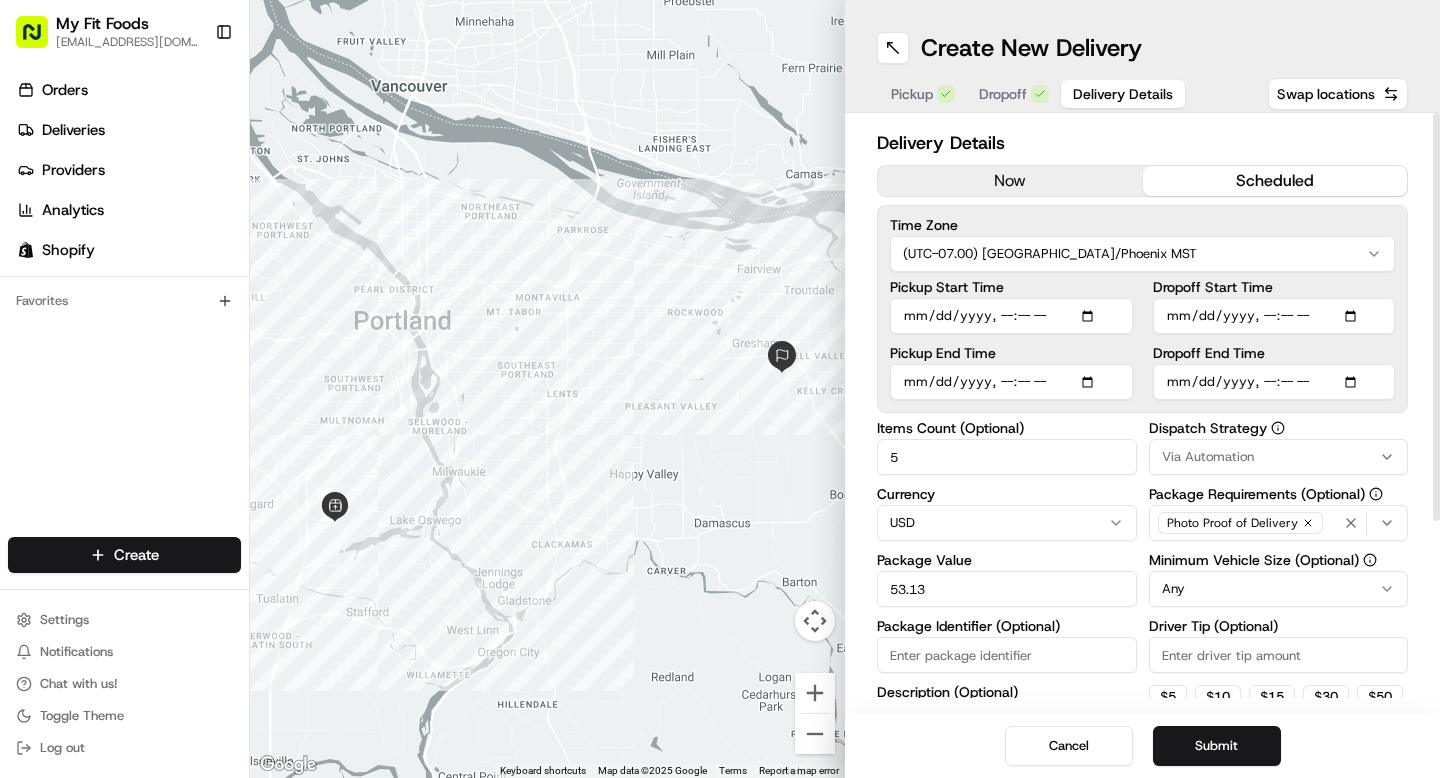 click on "Dropoff End Time" at bounding box center (1274, 382) 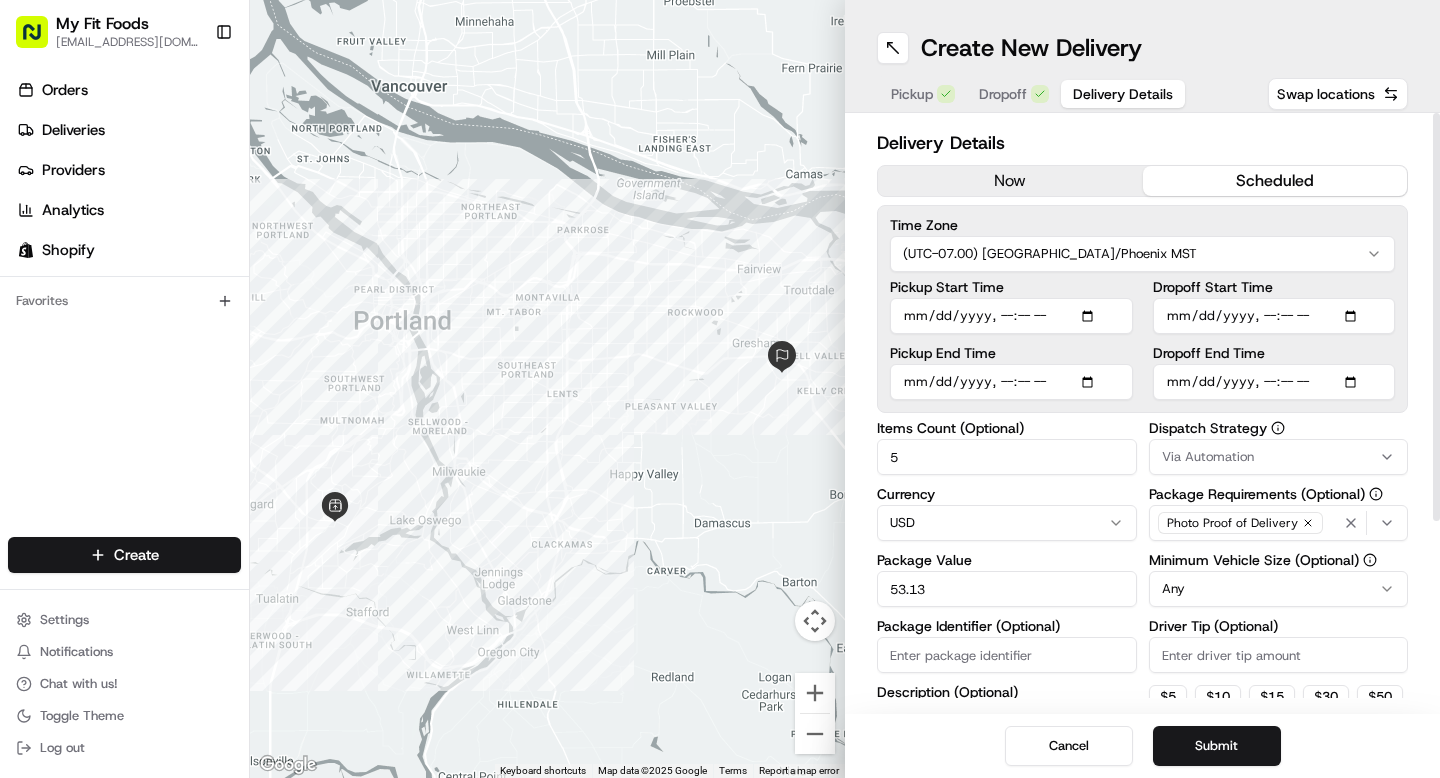 type on "[DATE]T10:30" 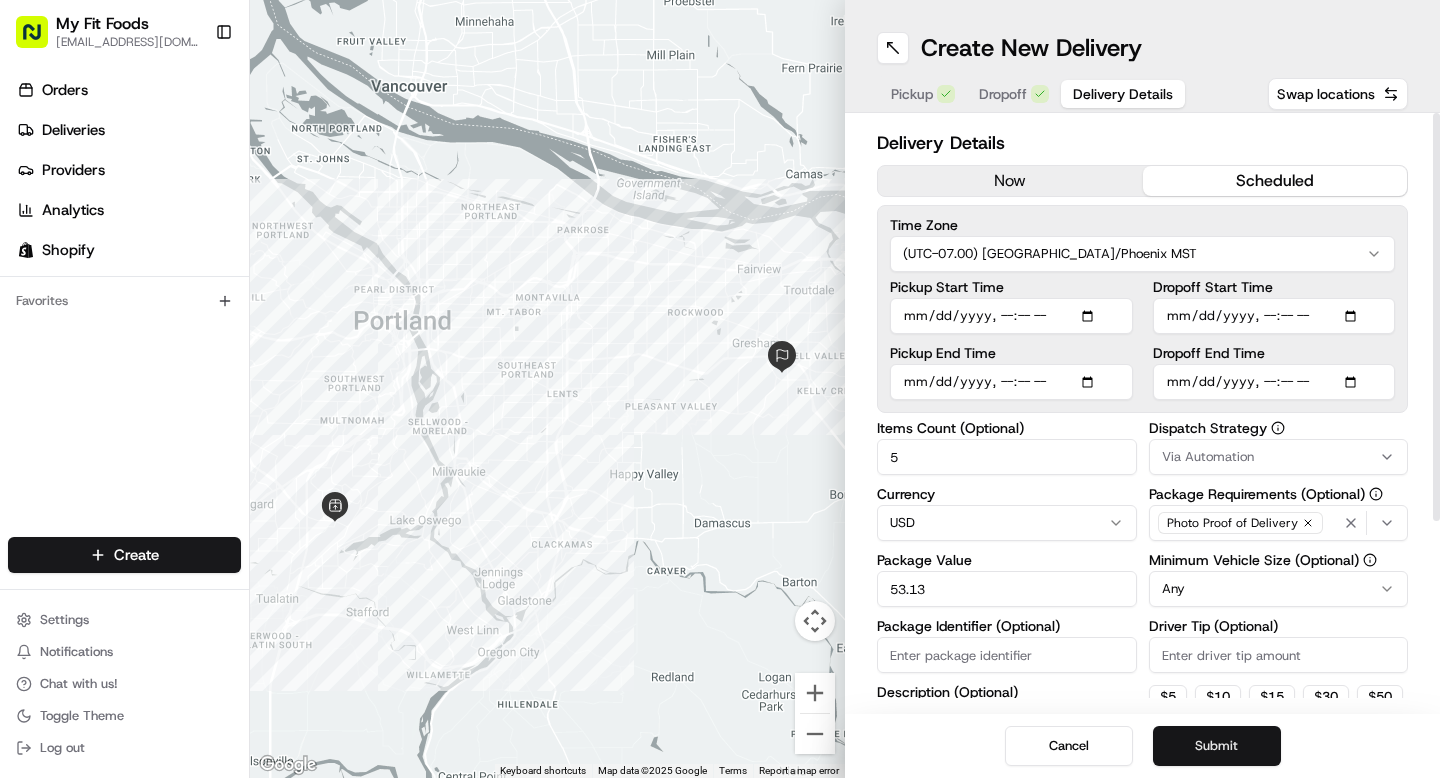 click on "Submit" at bounding box center (1217, 746) 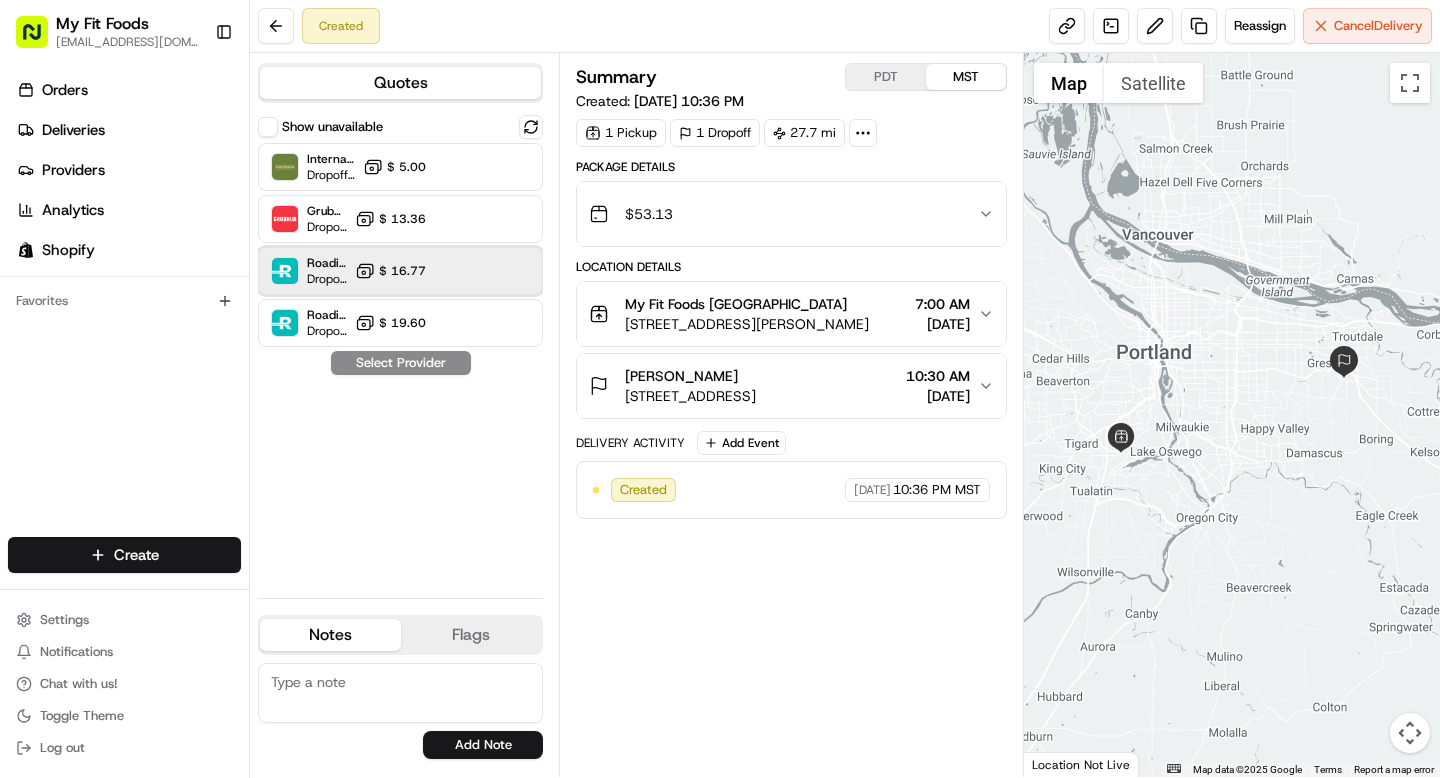 click on "Roadie (Routed) Dropoff ETA   - $   16.77" at bounding box center [400, 271] 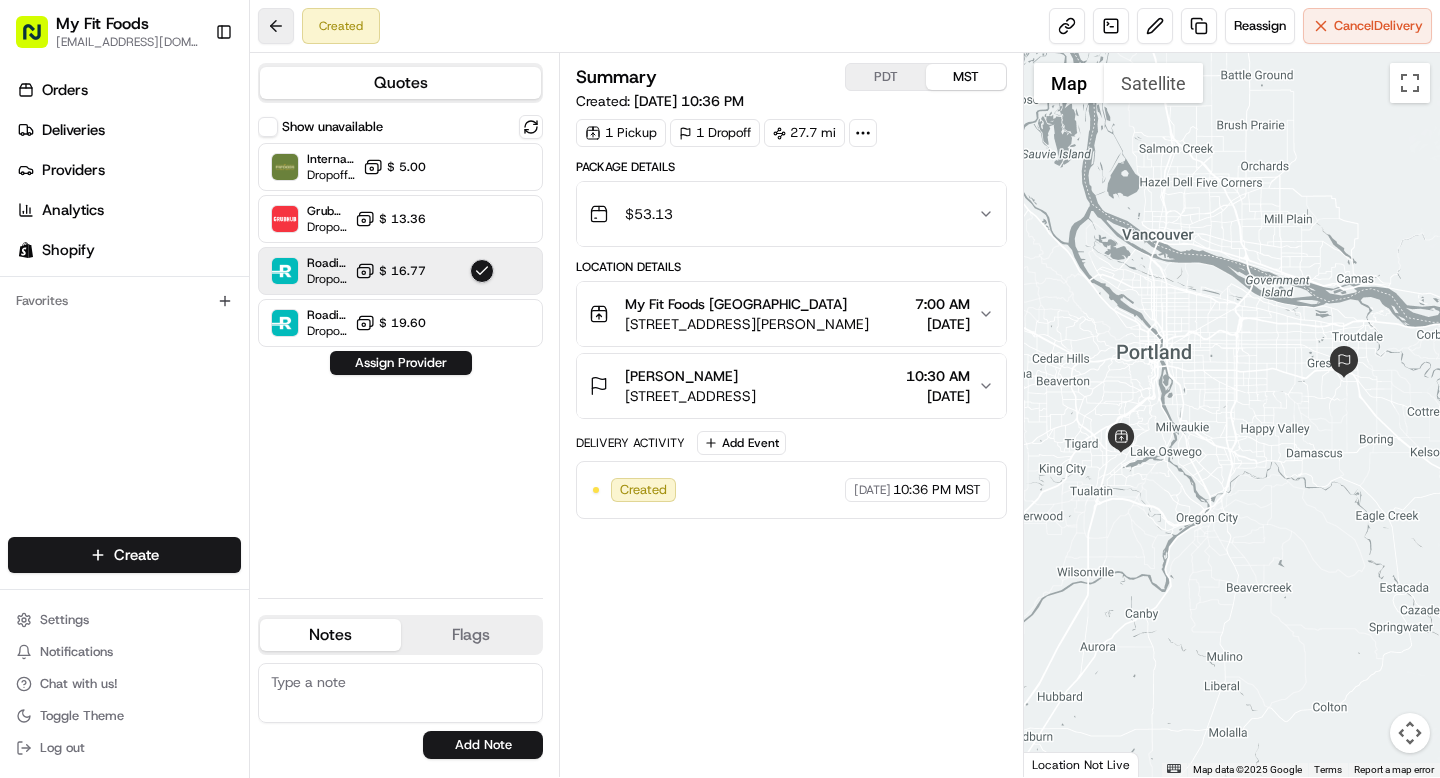 click at bounding box center (276, 26) 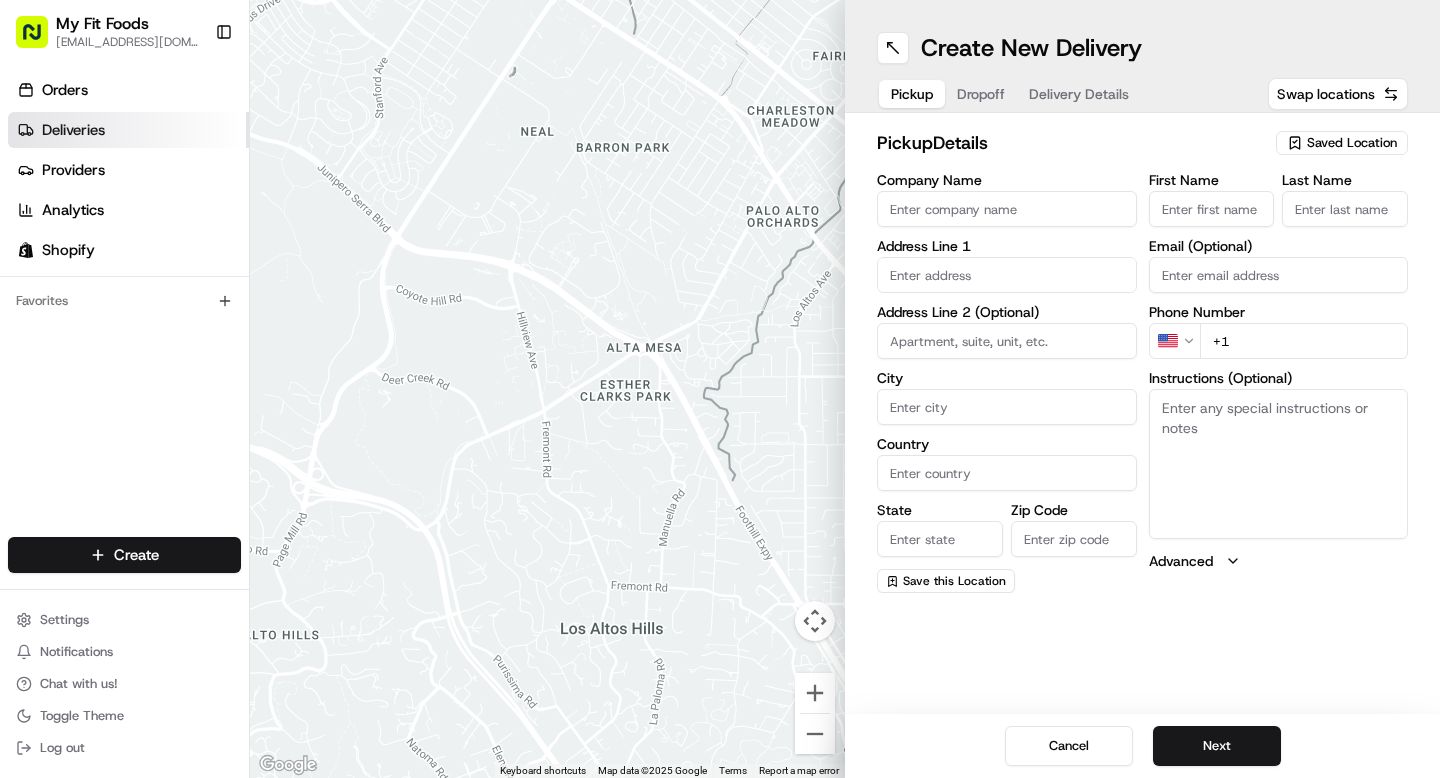 click on "Deliveries" at bounding box center [128, 130] 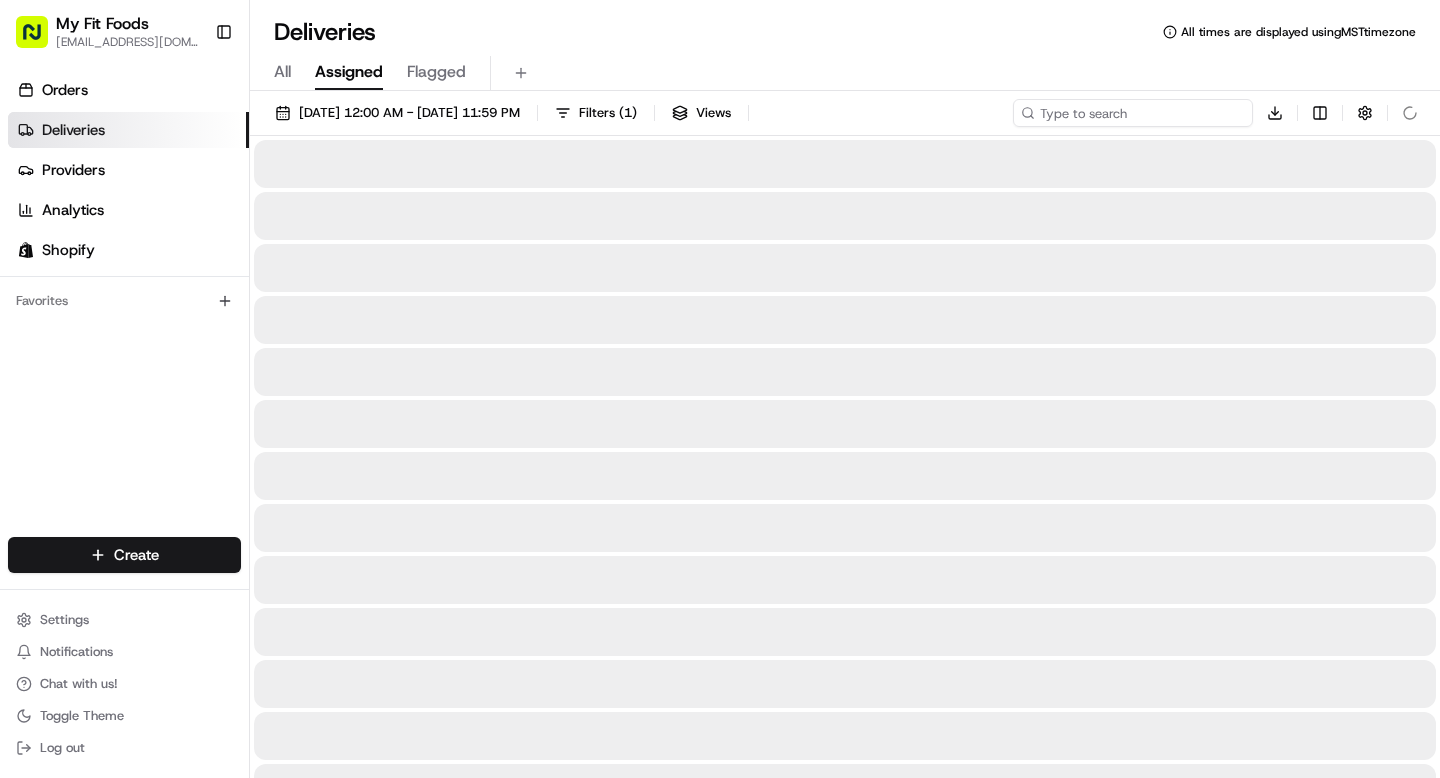 click at bounding box center (1133, 113) 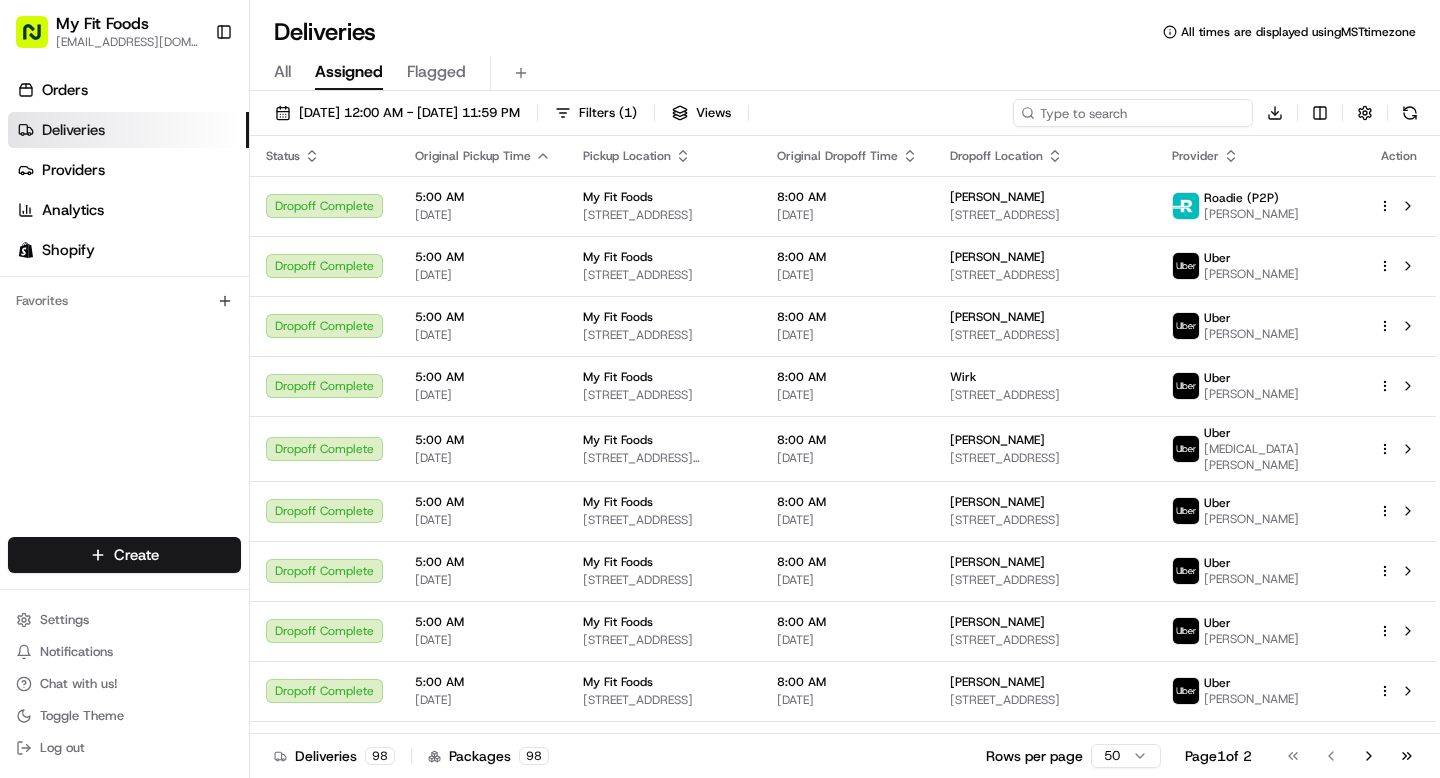 paste on "[EMAIL_ADDRESS][DOMAIN_NAME]" 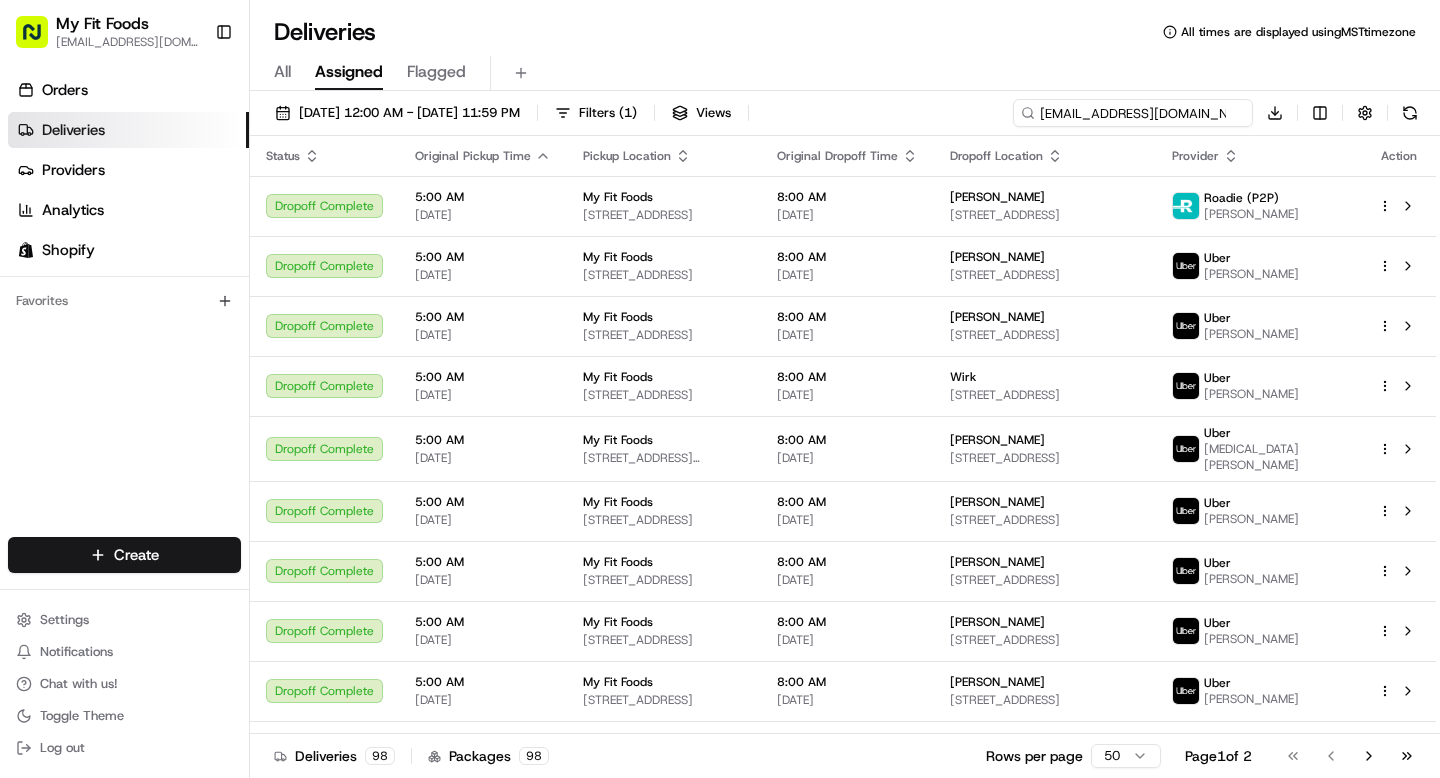 scroll, scrollTop: 0, scrollLeft: 4, axis: horizontal 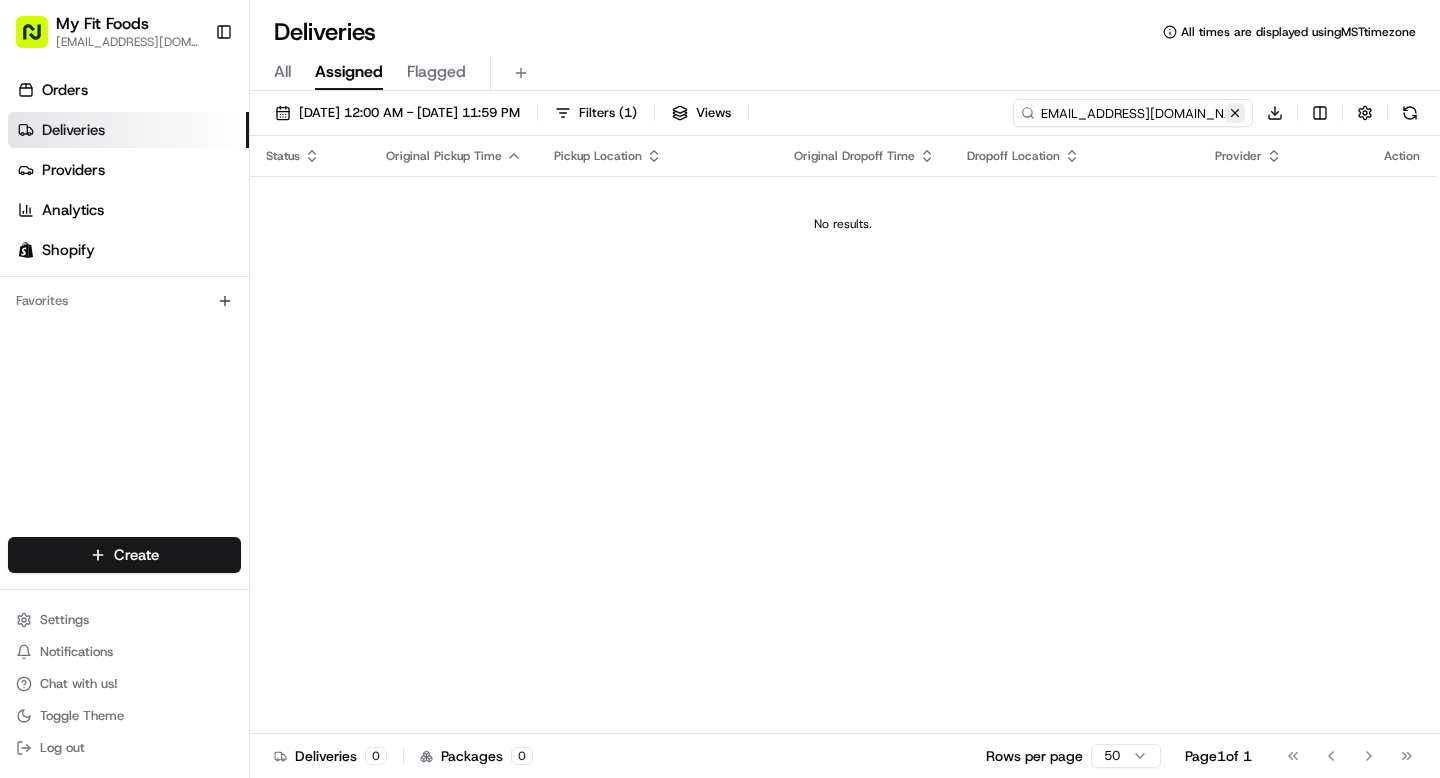 type on "[EMAIL_ADDRESS][DOMAIN_NAME]" 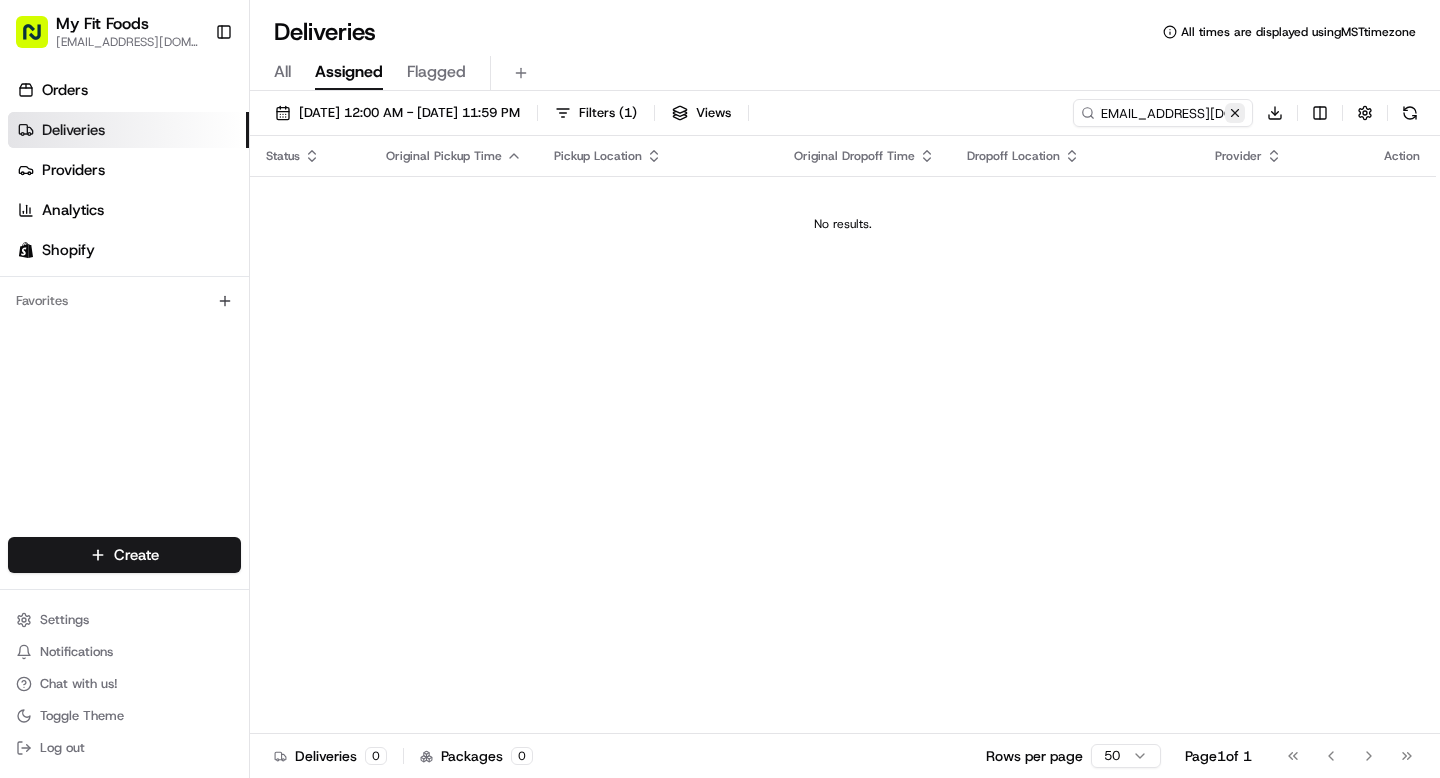 scroll, scrollTop: 0, scrollLeft: 0, axis: both 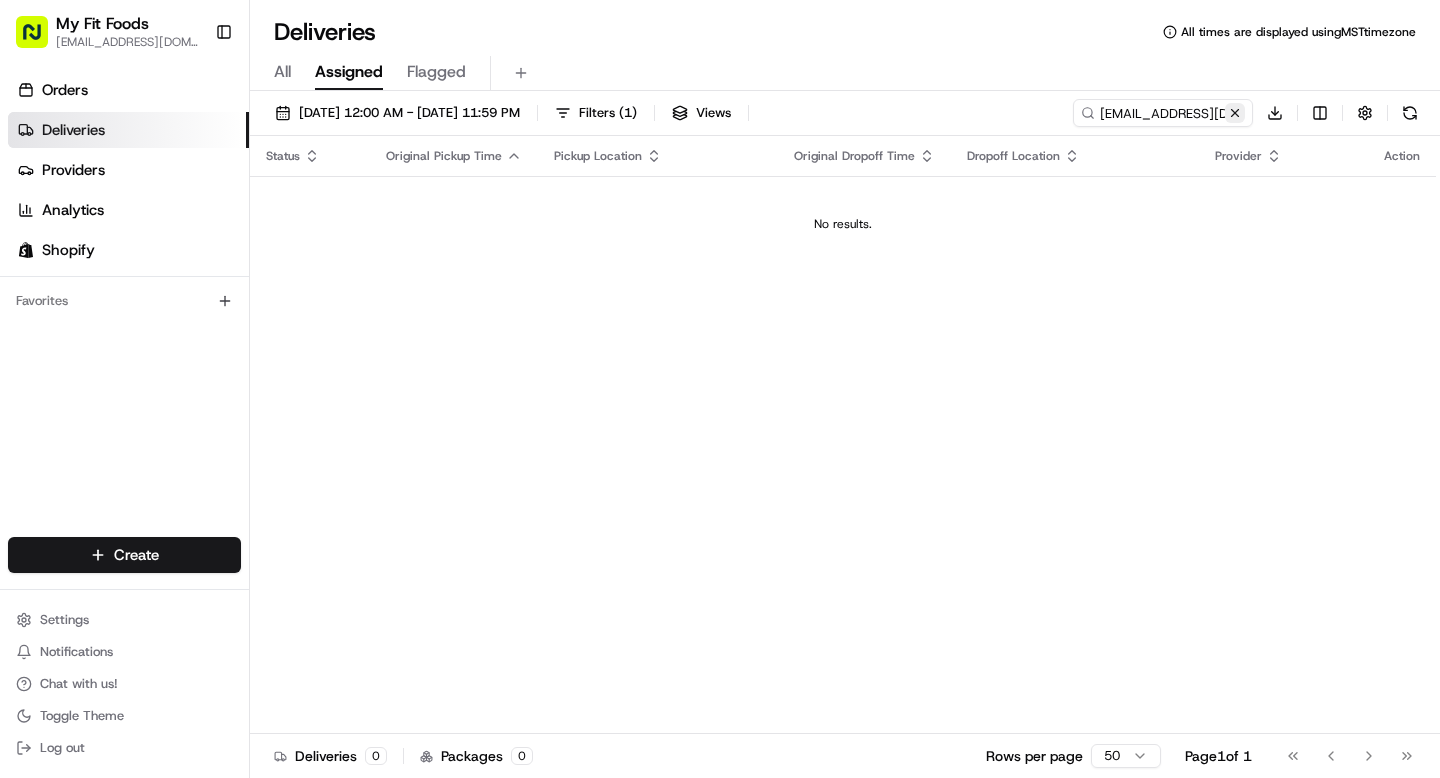 click at bounding box center [1235, 113] 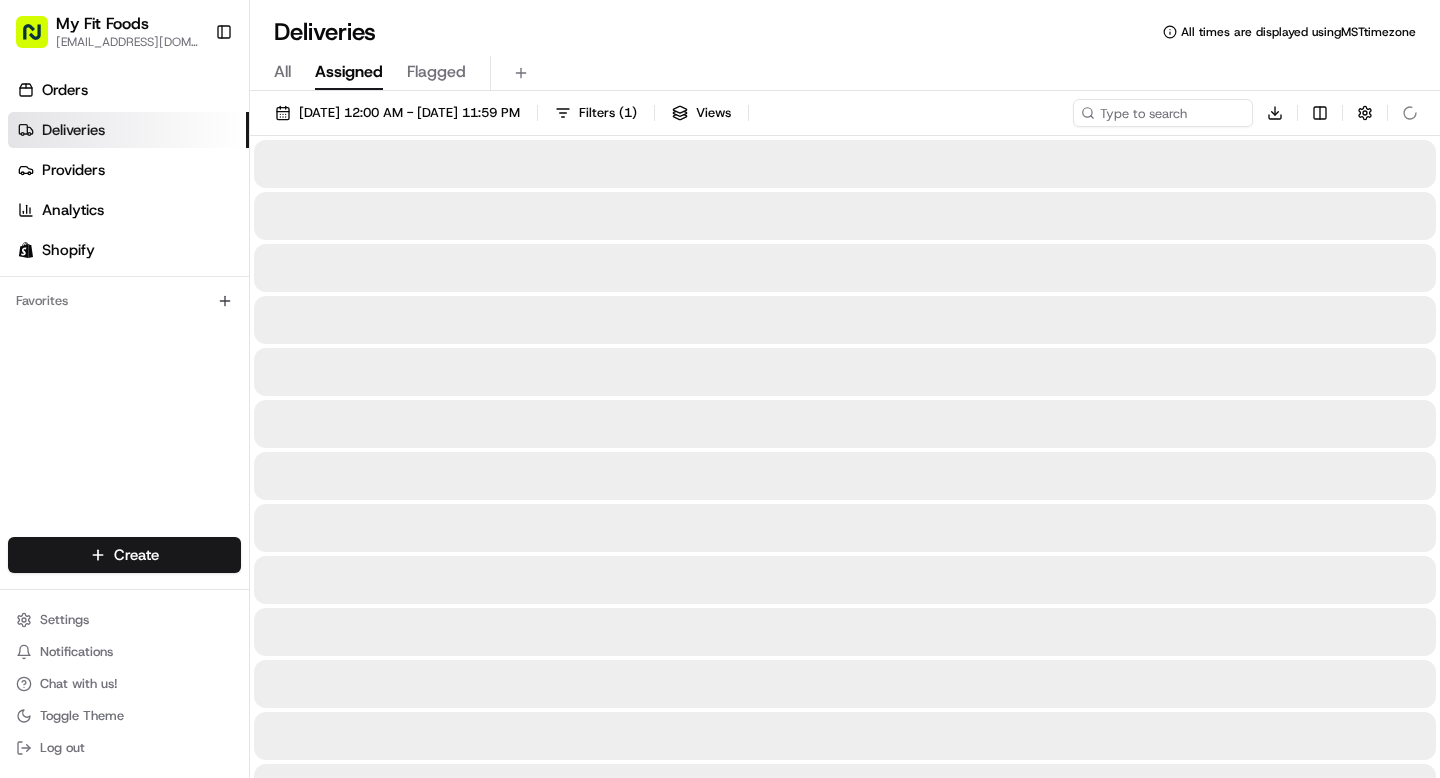 click on "All" at bounding box center [282, 72] 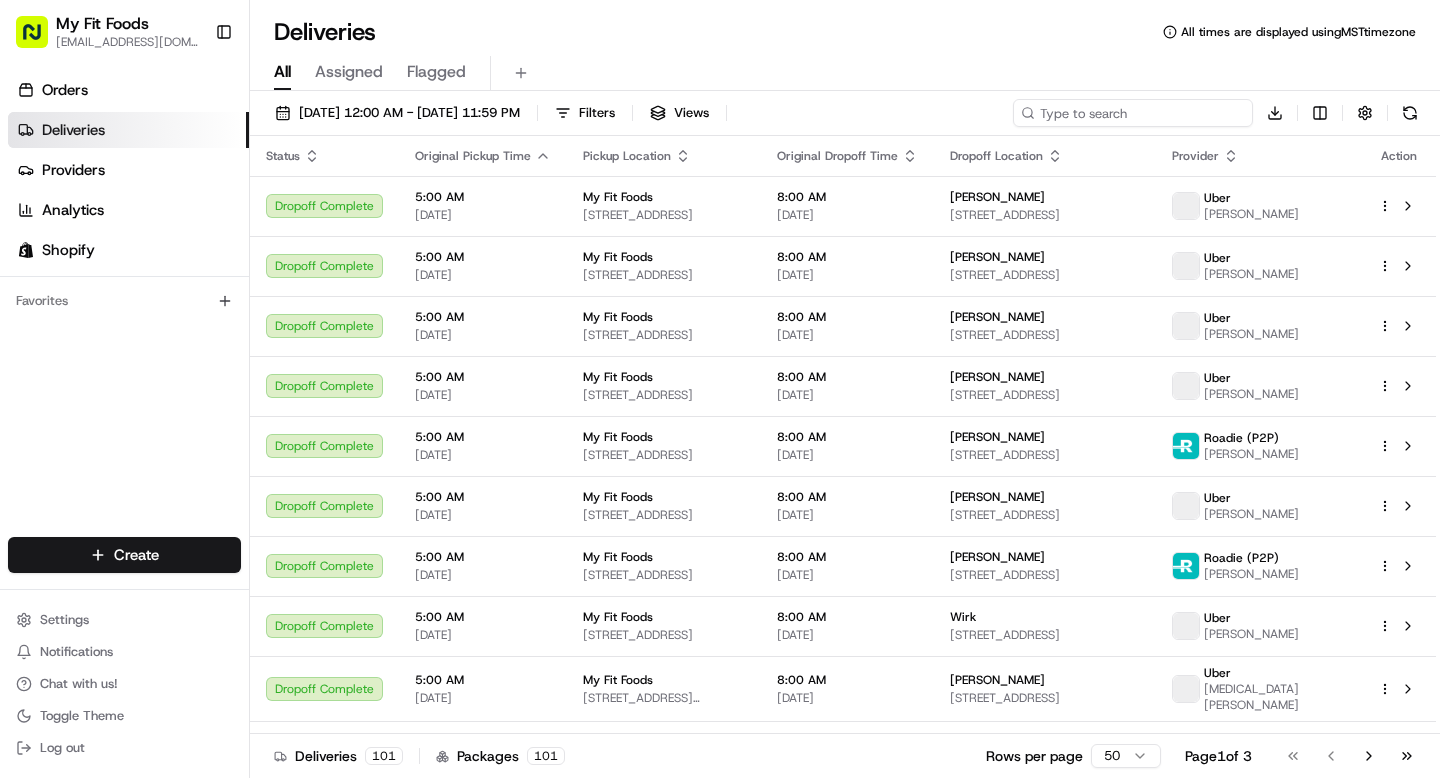 click at bounding box center (1133, 113) 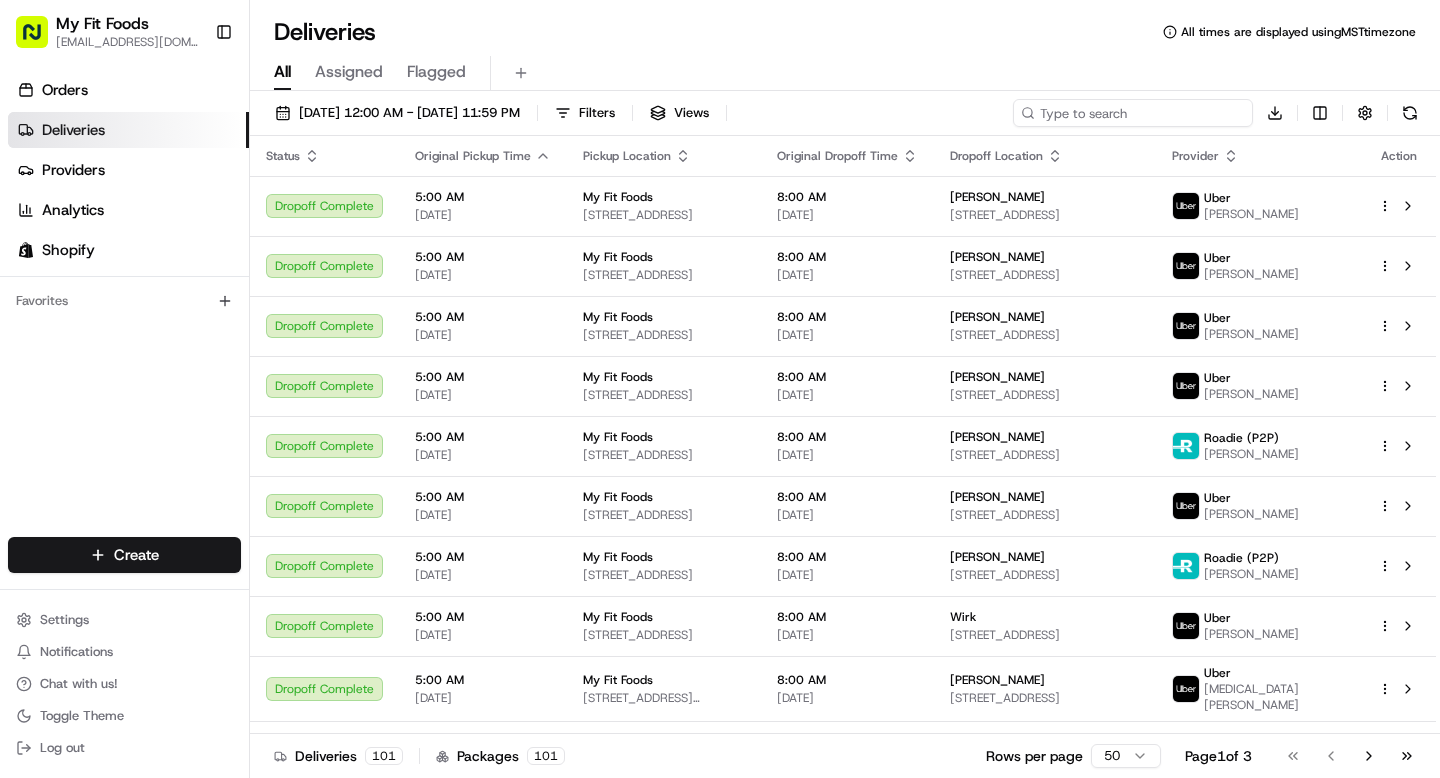 paste on "[EMAIL_ADDRESS][DOMAIN_NAME]" 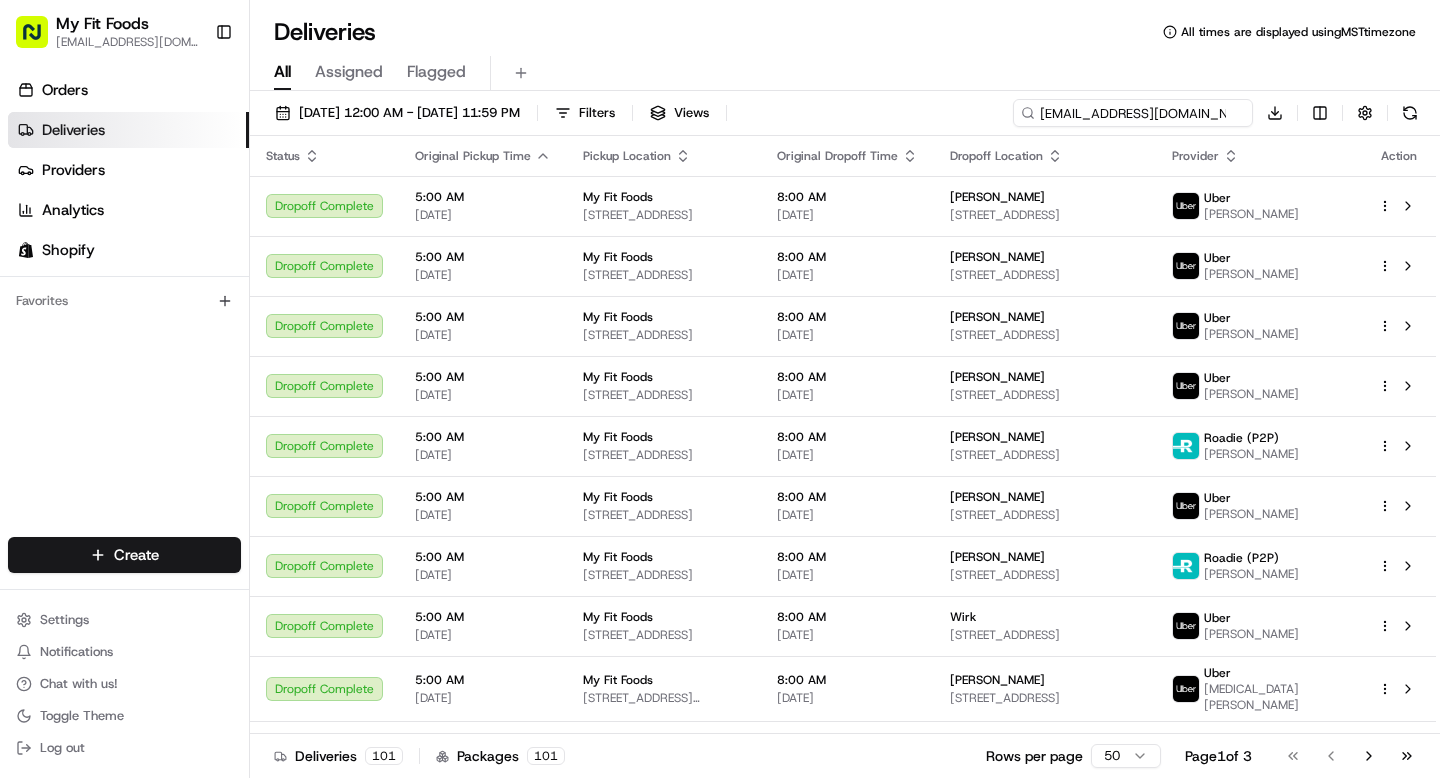 scroll, scrollTop: 0, scrollLeft: 4, axis: horizontal 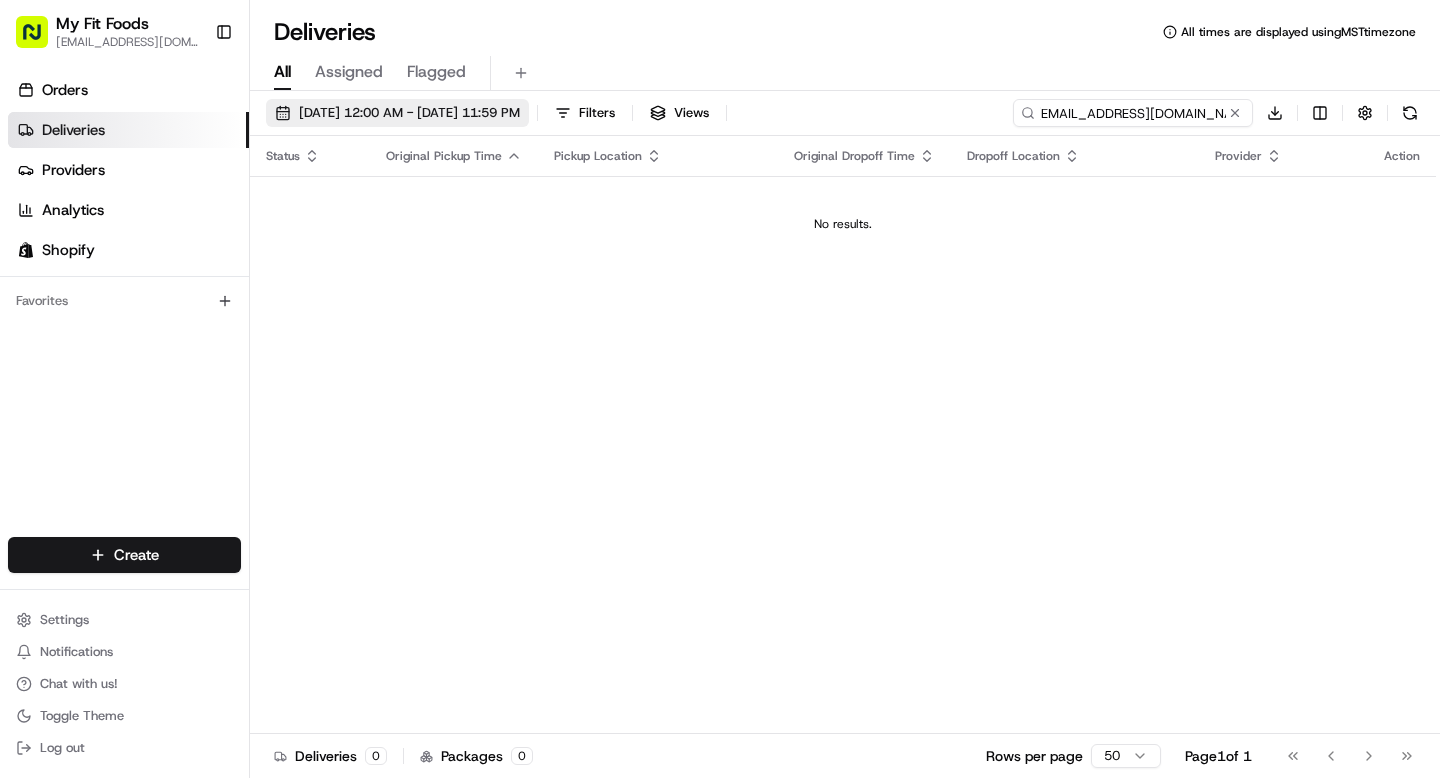 type on "[EMAIL_ADDRESS][DOMAIN_NAME]" 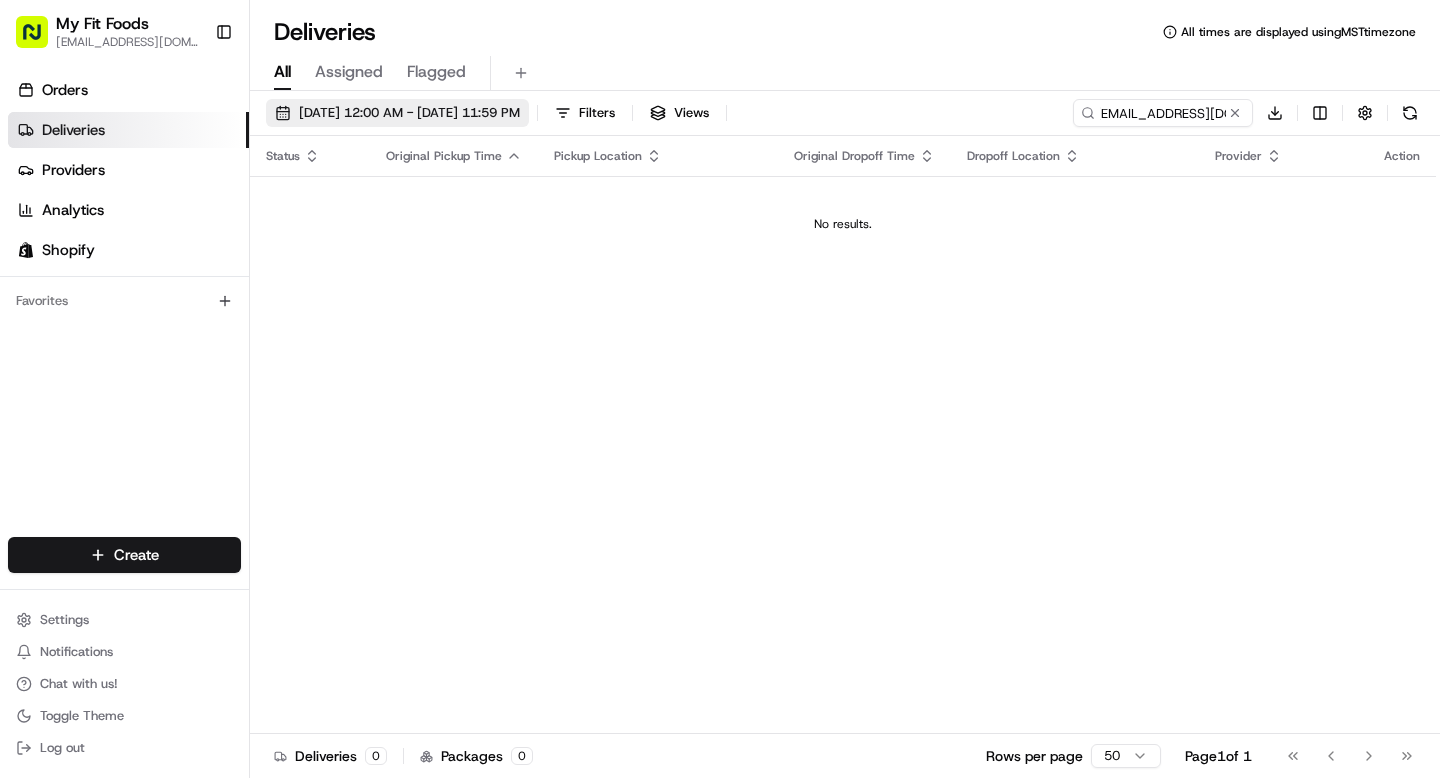 click on "[DATE] 12:00 AM - [DATE] 11:59 PM" at bounding box center [409, 113] 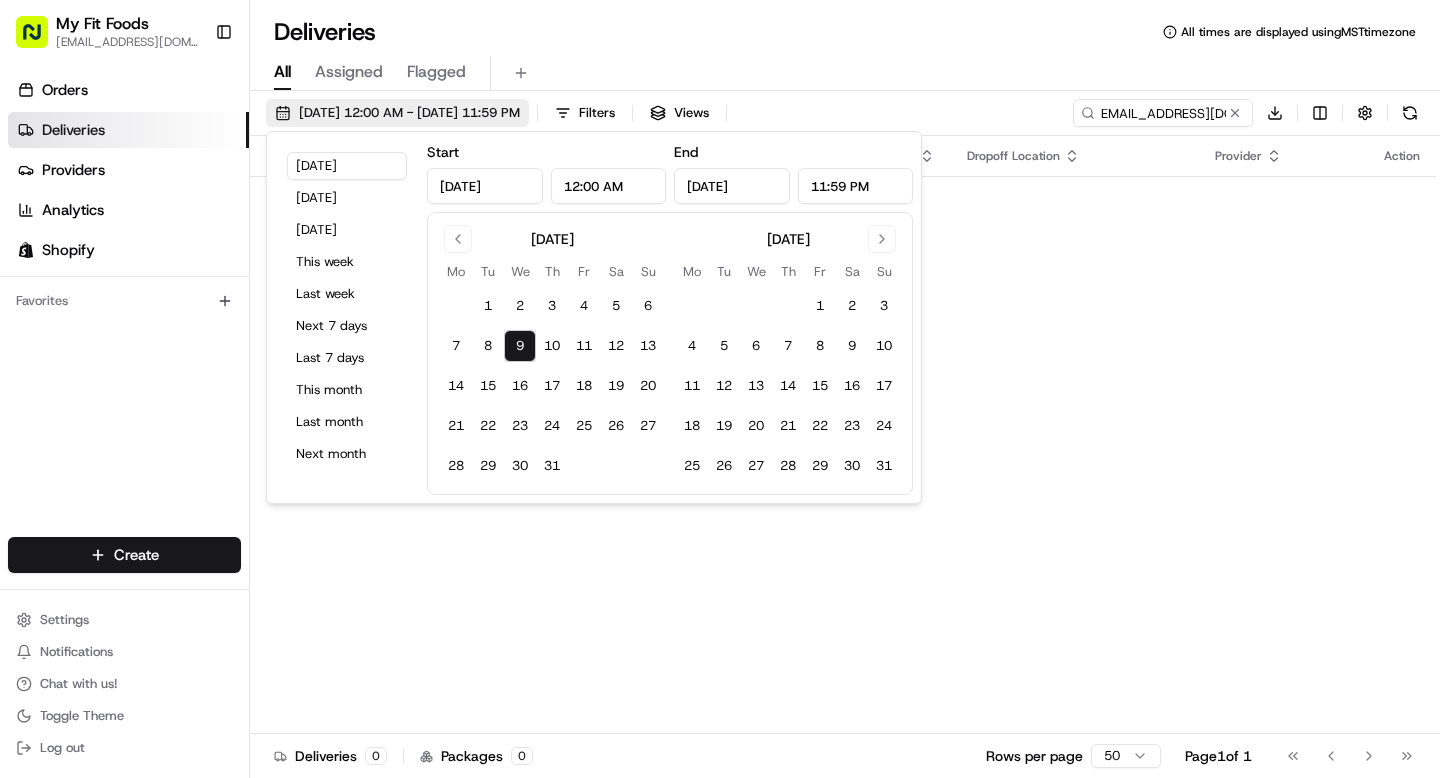 scroll, scrollTop: 0, scrollLeft: 0, axis: both 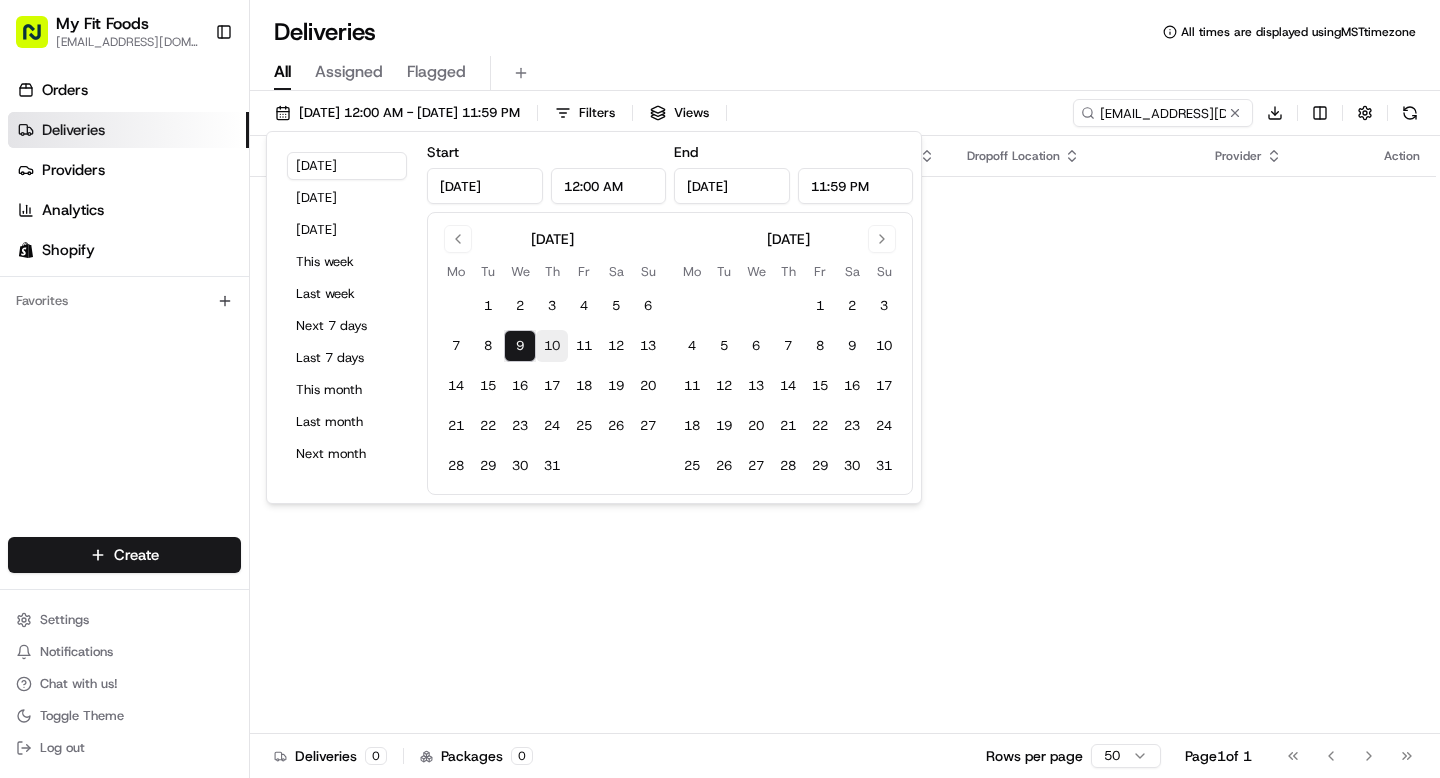 click on "10" at bounding box center (552, 346) 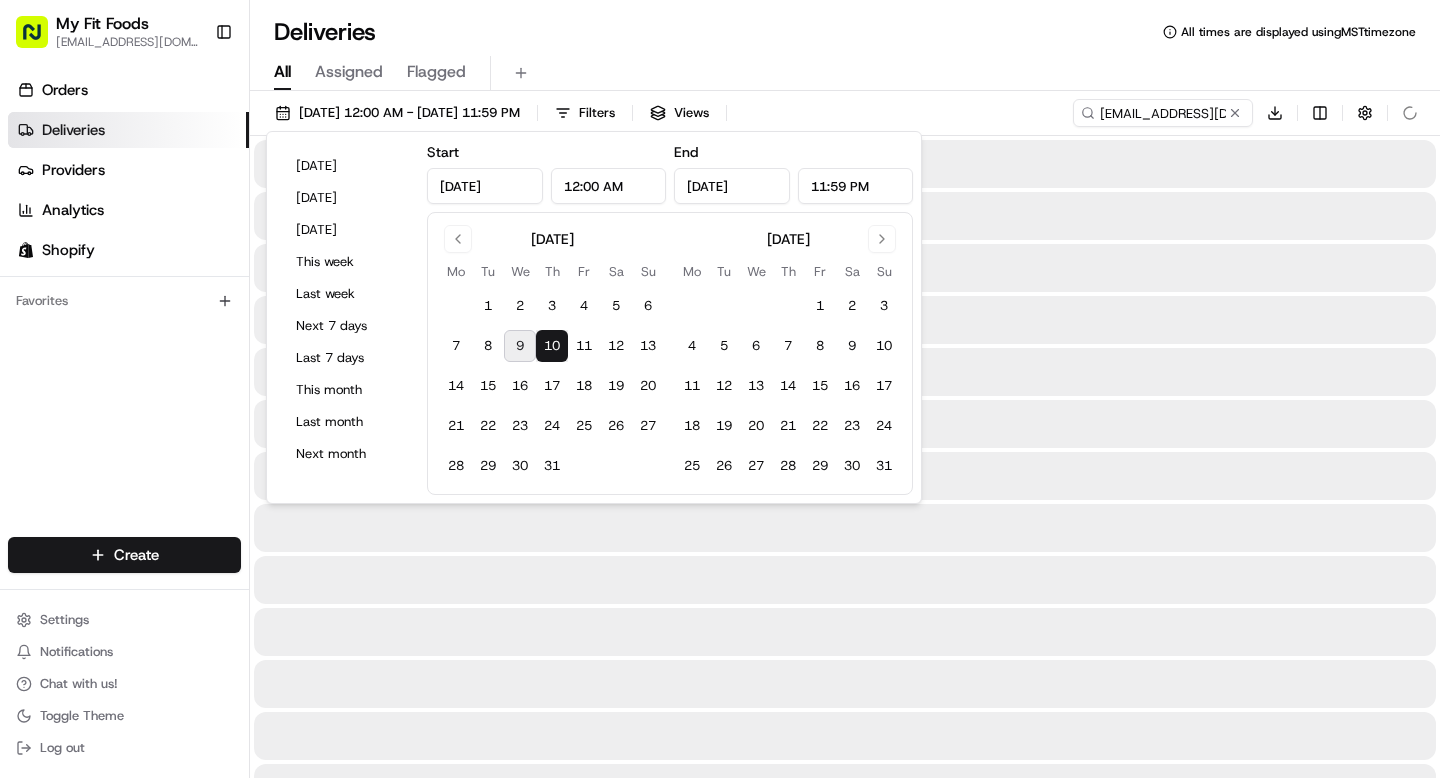 type on "[DATE]" 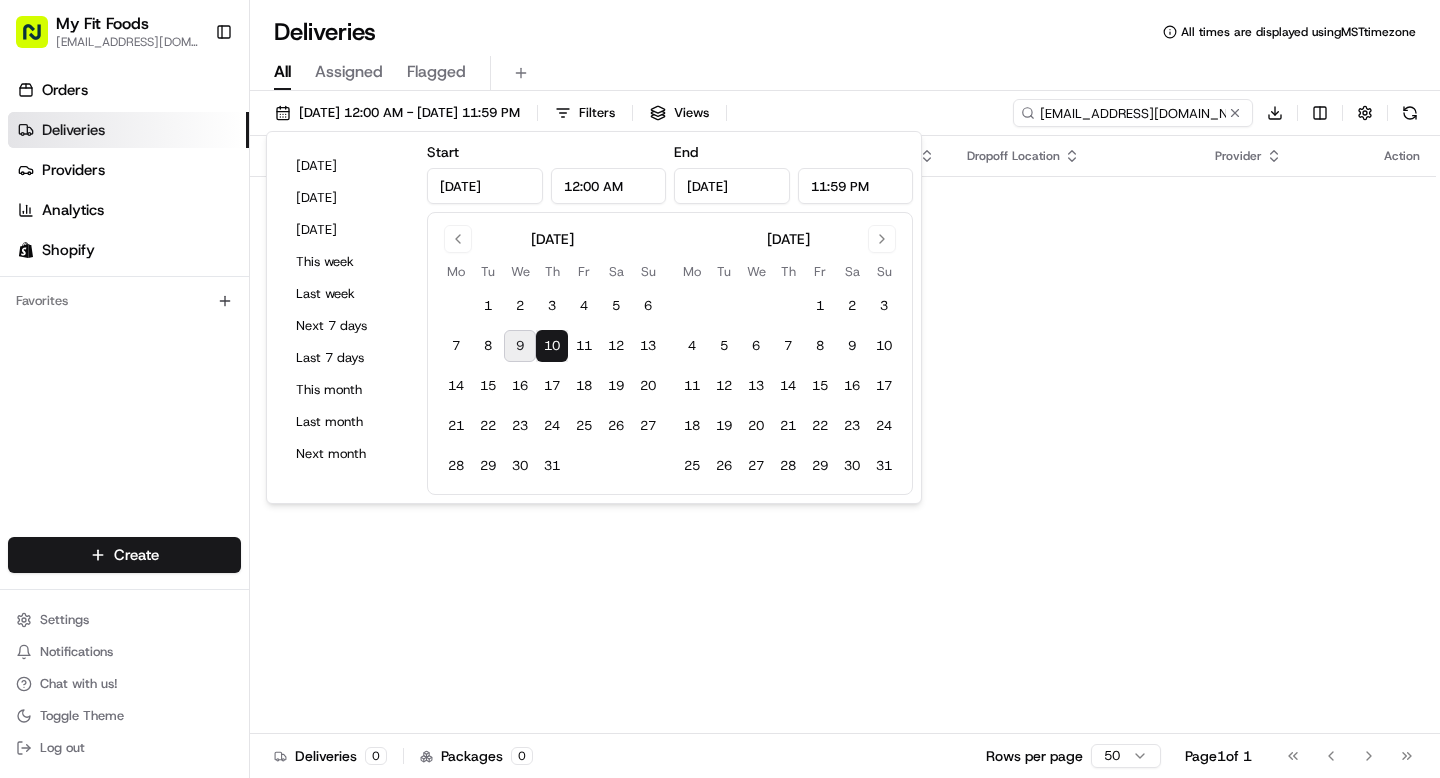 click on "[EMAIL_ADDRESS][DOMAIN_NAME]" at bounding box center [1133, 113] 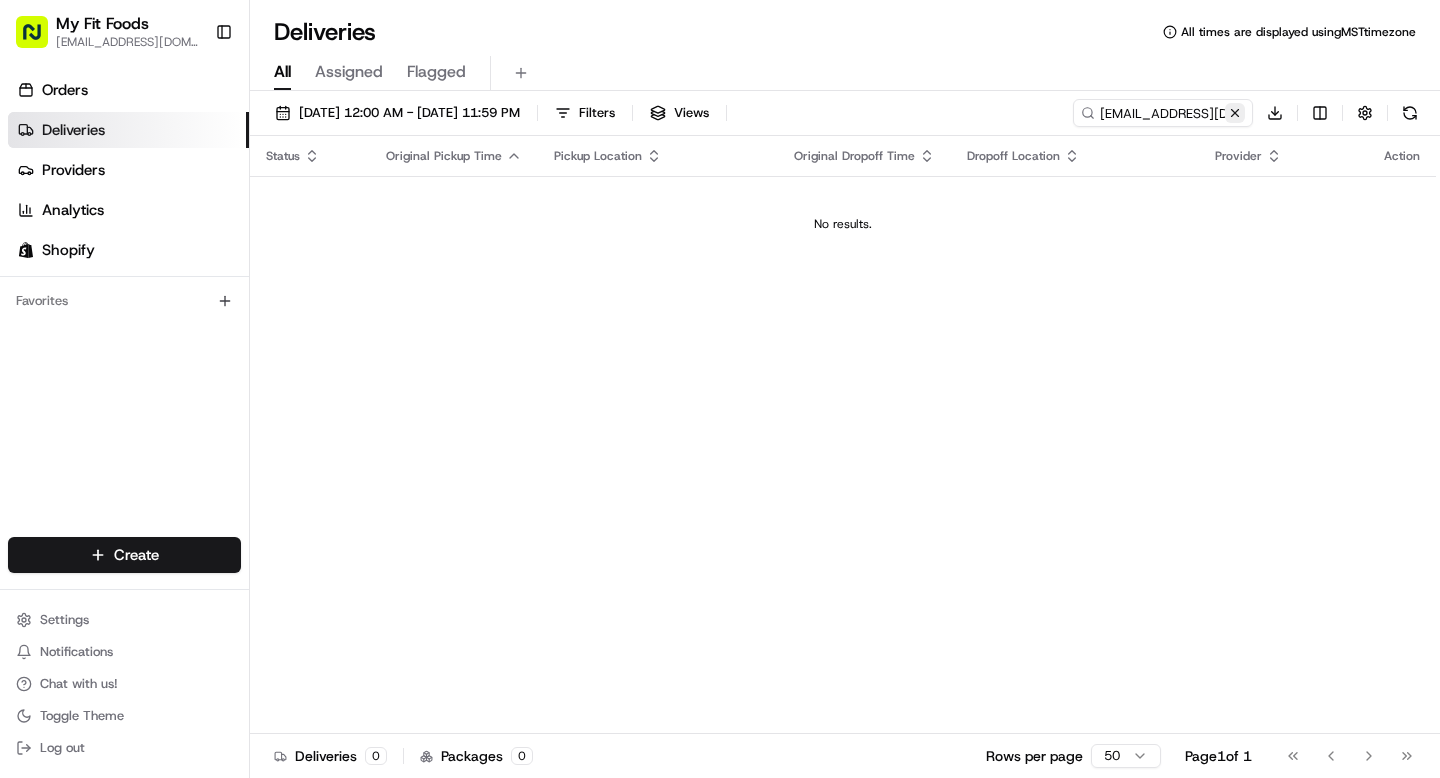 click at bounding box center (1235, 113) 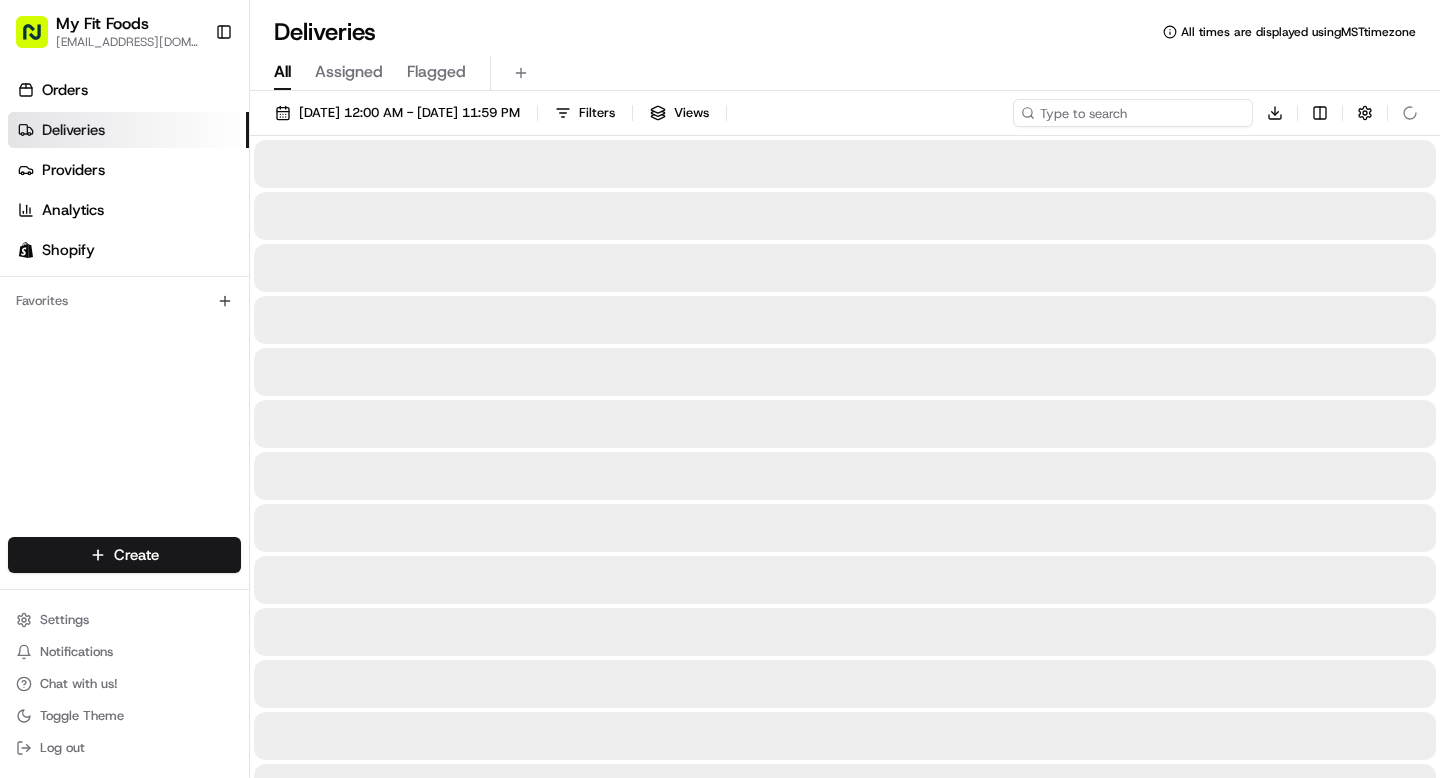 click at bounding box center [1133, 113] 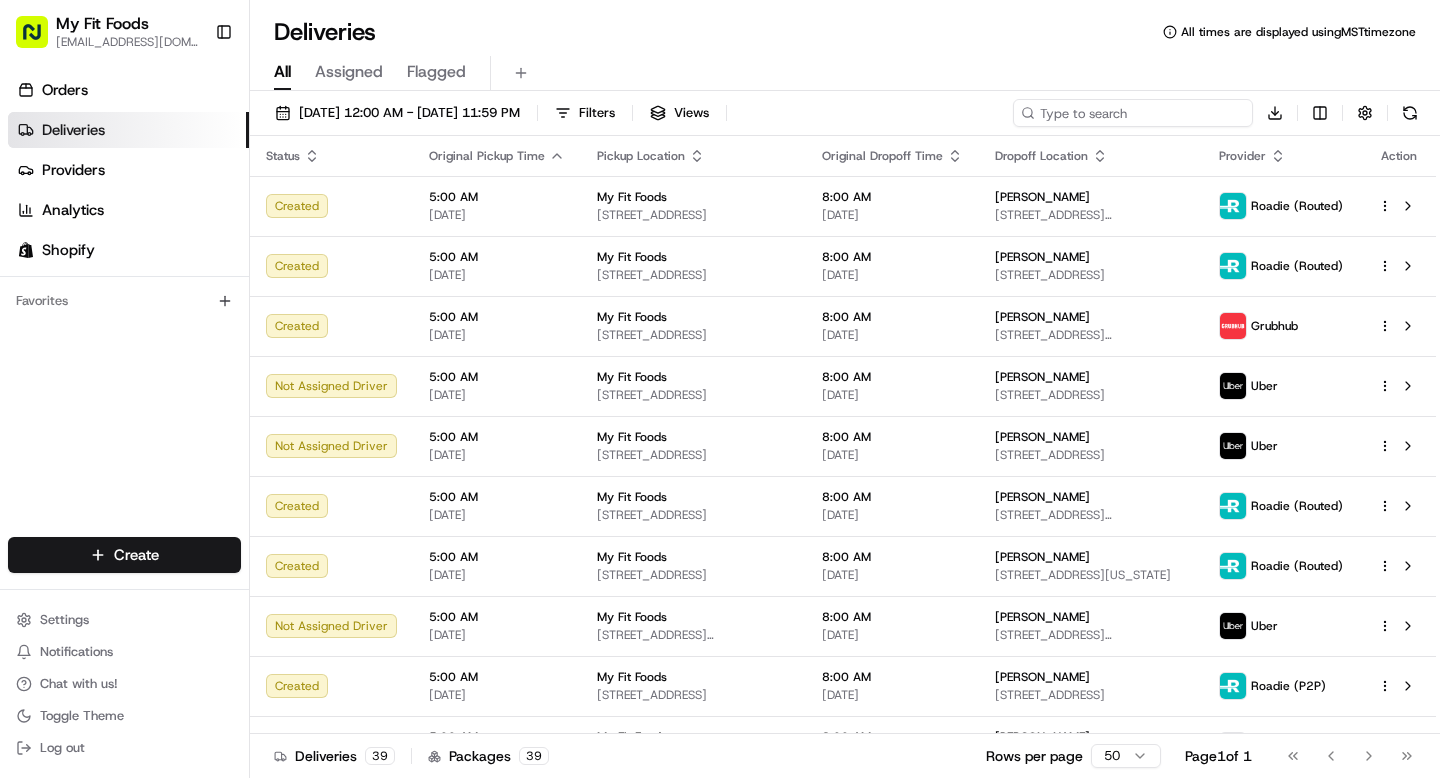 click at bounding box center [1133, 113] 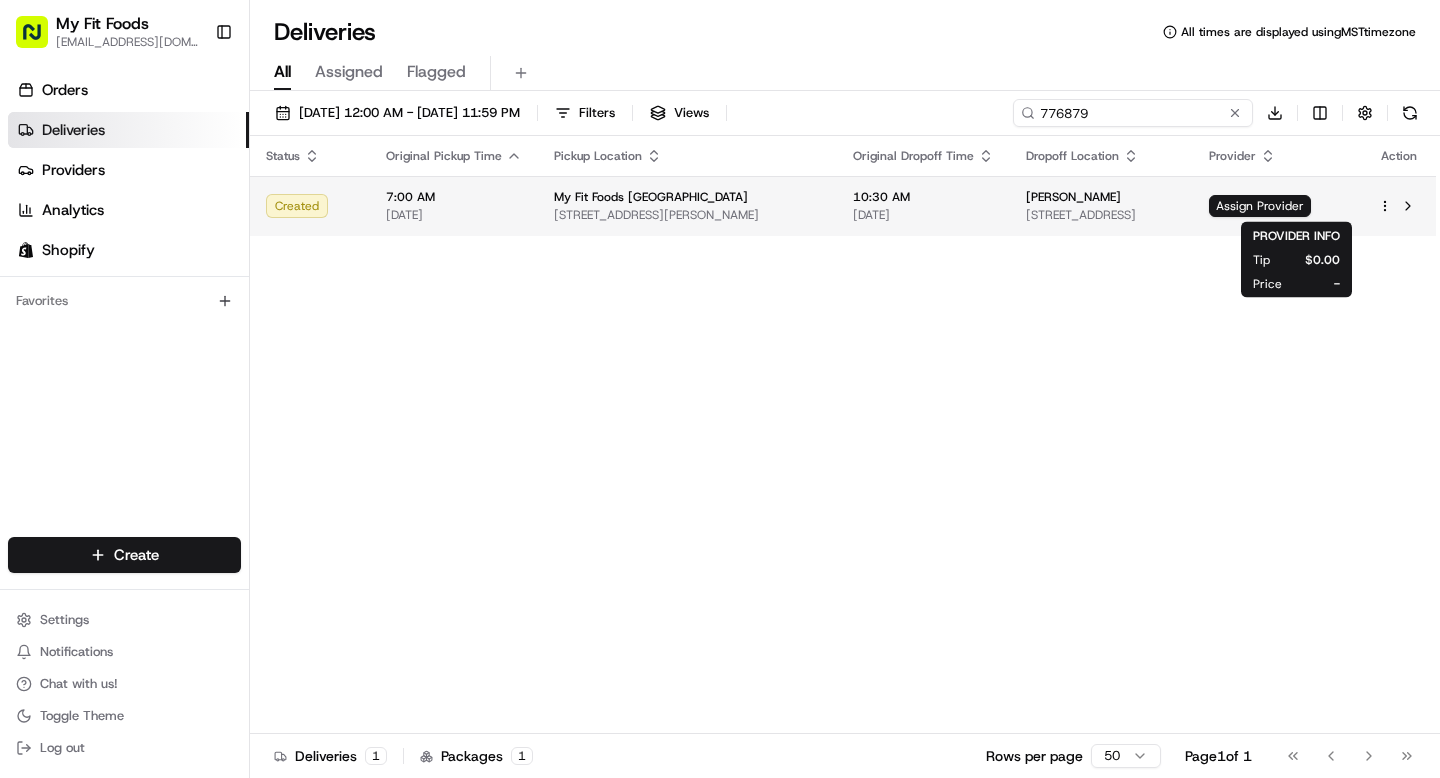type on "776879" 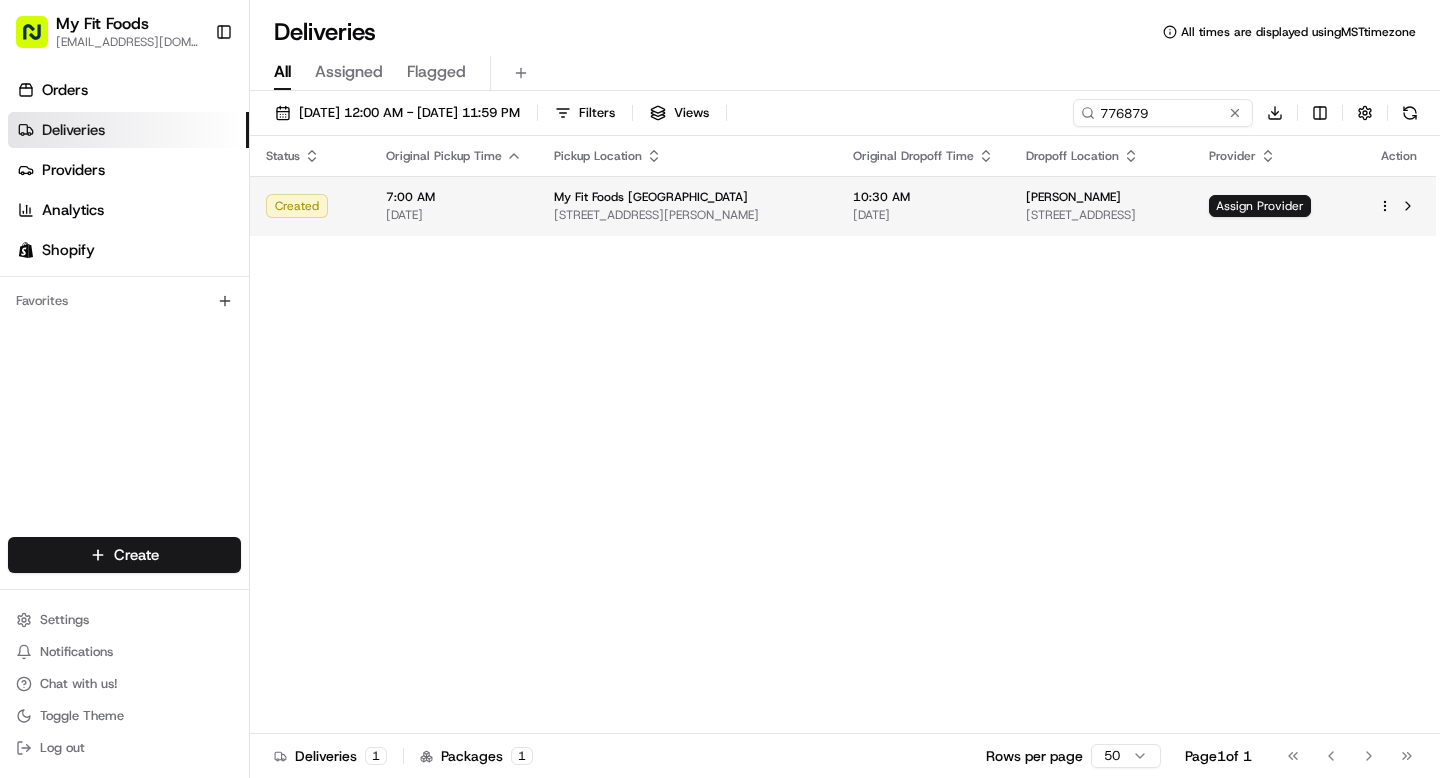 click on "[PERSON_NAME]" at bounding box center (1101, 197) 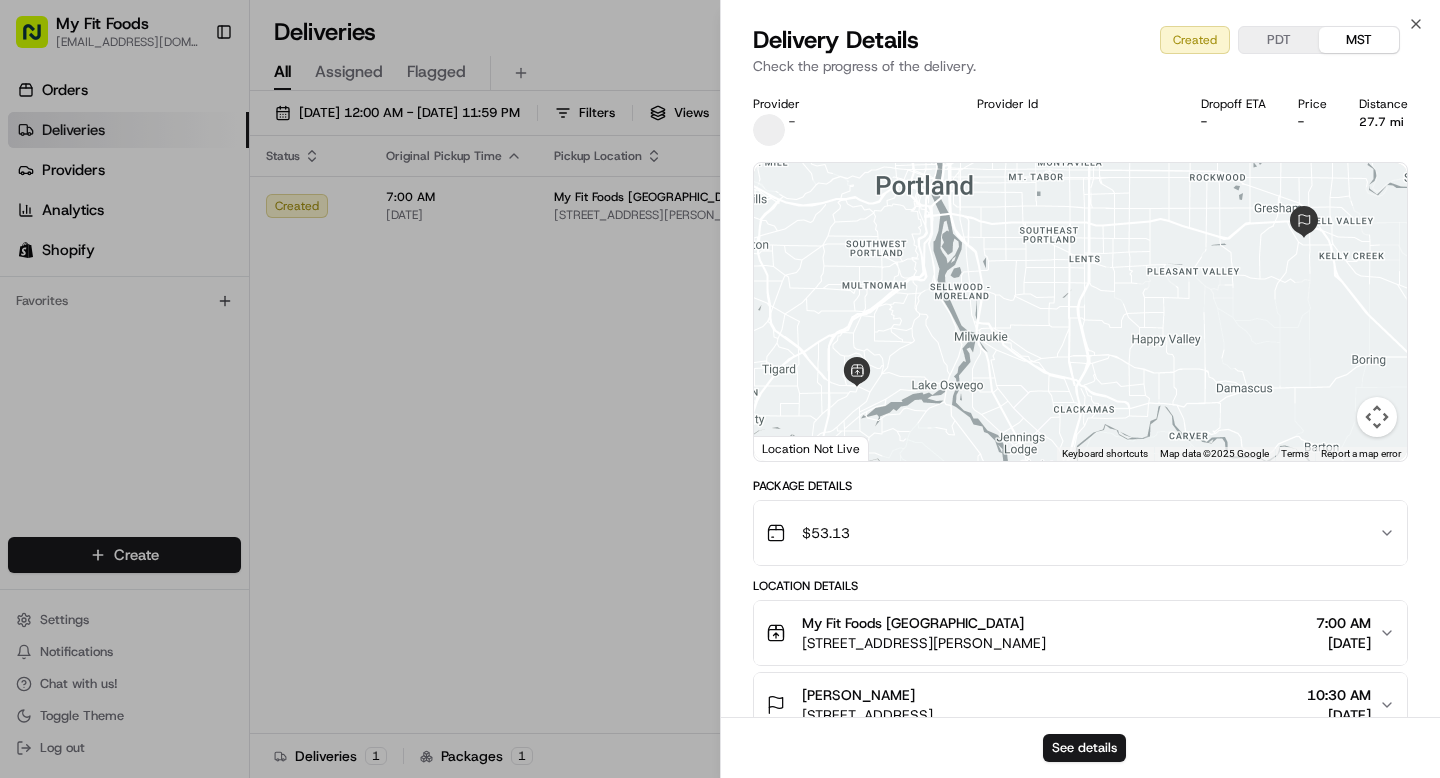 scroll, scrollTop: 133, scrollLeft: 0, axis: vertical 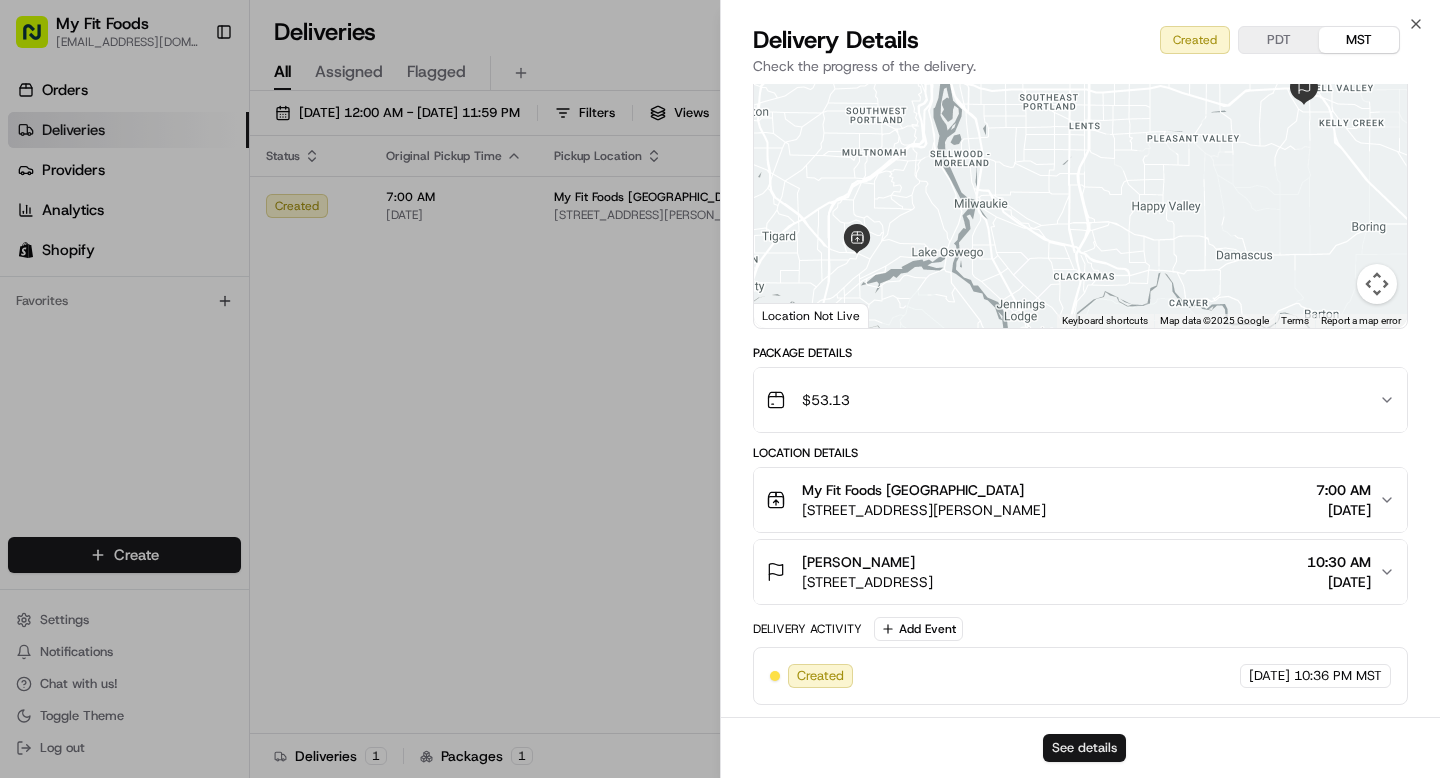 click on "See details" at bounding box center (1084, 748) 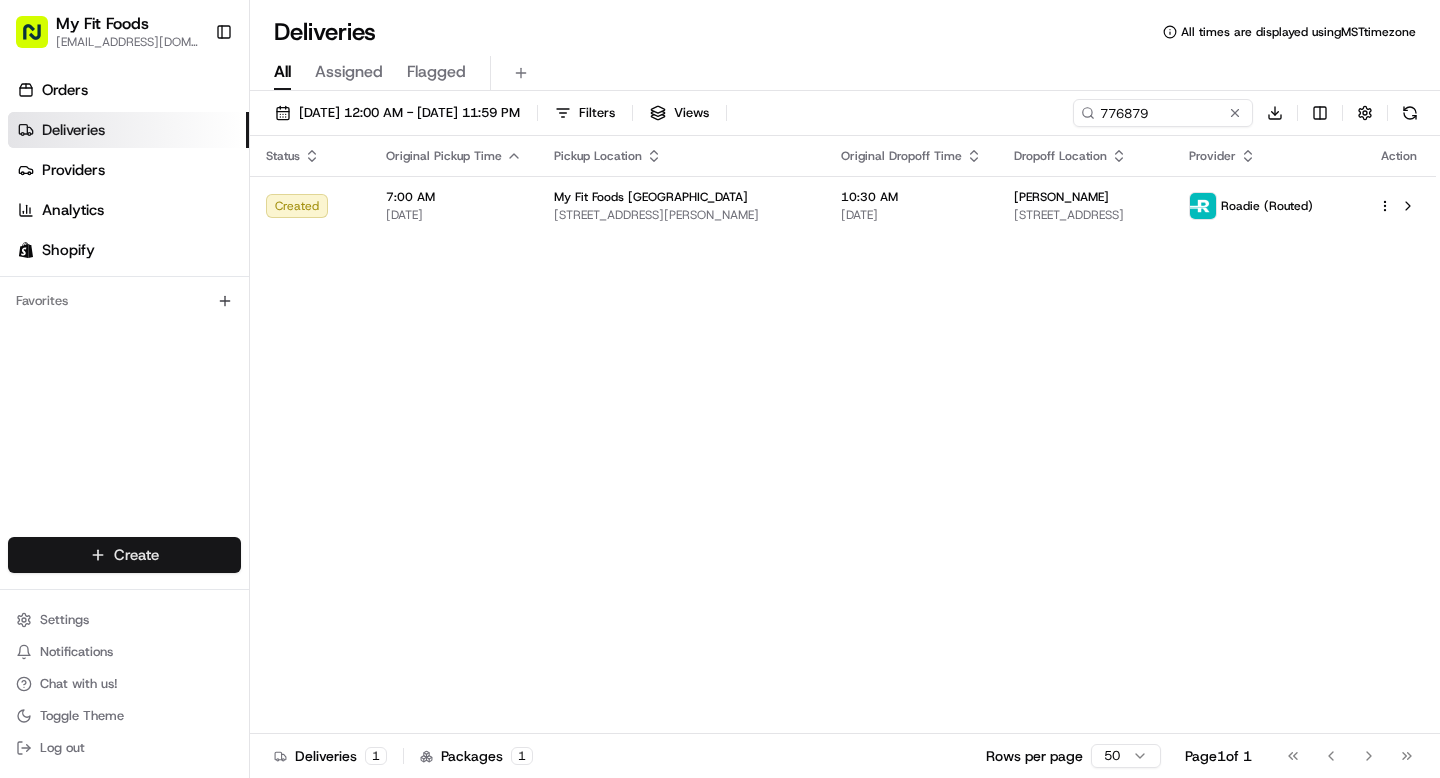 click on "My Fit Foods [EMAIL_ADDRESS][DOMAIN_NAME] Toggle Sidebar Orders Deliveries Providers Analytics Shopify Favorites Main Menu Members & Organization Organization Users Roles Preferences Customization Tracking Orchestration Automations Dispatch Strategy Optimization Strategy Locations Pickup Locations Dropoff Locations Shifts Billing Billing Refund Requests Integrations Notification Triggers Webhooks API Keys Request Logs Create Settings Notifications Chat with us! Toggle Theme Log out Deliveries All times are displayed using  MST  timezone All Assigned Flagged [DATE] 12:00 AM - [DATE] 11:59 PM Filters Views 776879 Download Status Original Pickup Time Pickup Location Original Dropoff Time Dropoff Location Provider Action Created 7:00 AM [DATE] My Fit Foods [GEOGRAPHIC_DATA] [STREET_ADDRESS][PERSON_NAME] 10:30 AM [DATE] [PERSON_NAME] [STREET_ADDRESS][GEOGRAPHIC_DATA] (Routed) Deliveries 1 Packages 1 Rows per page 50 Page  1  of   1 Go to first page Go to next page" at bounding box center (720, 389) 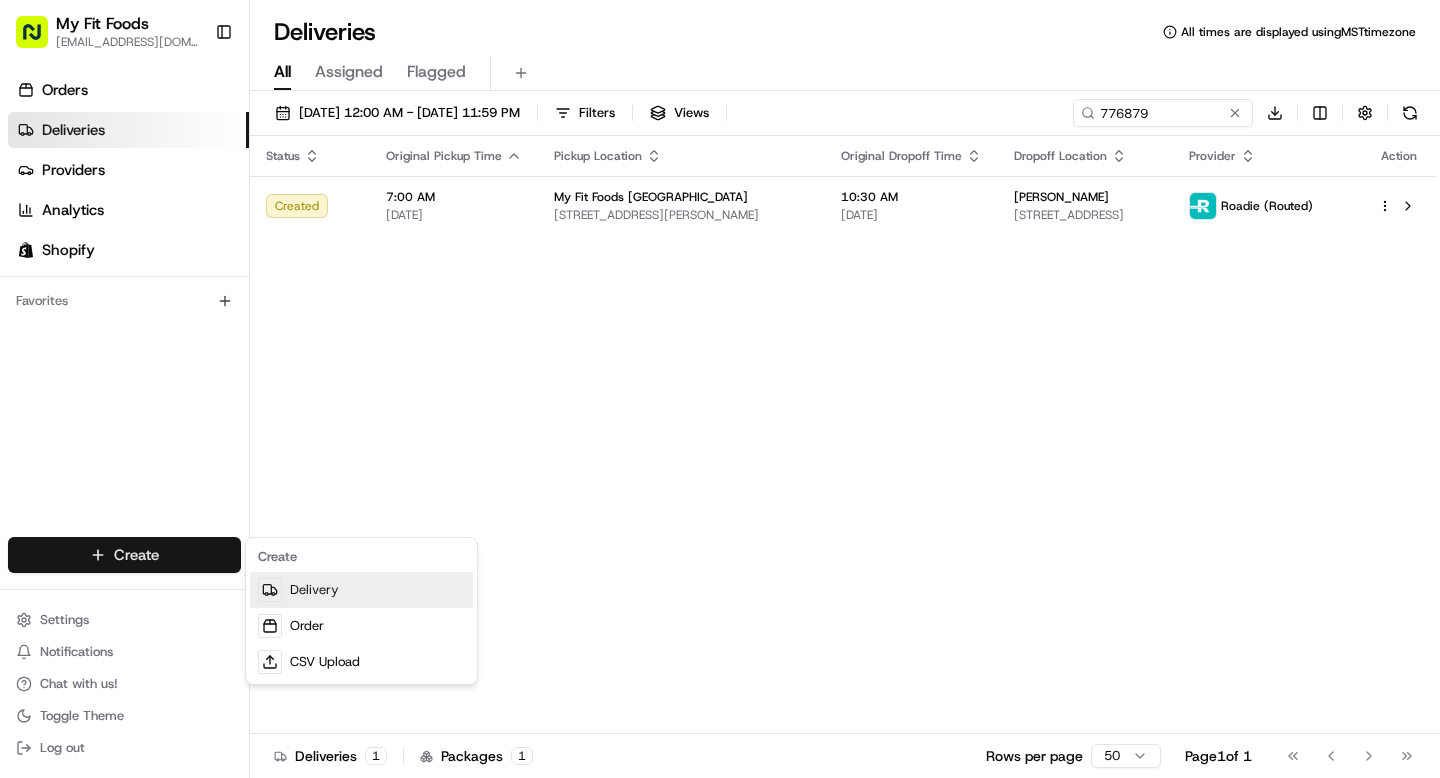 click on "Delivery" at bounding box center [361, 590] 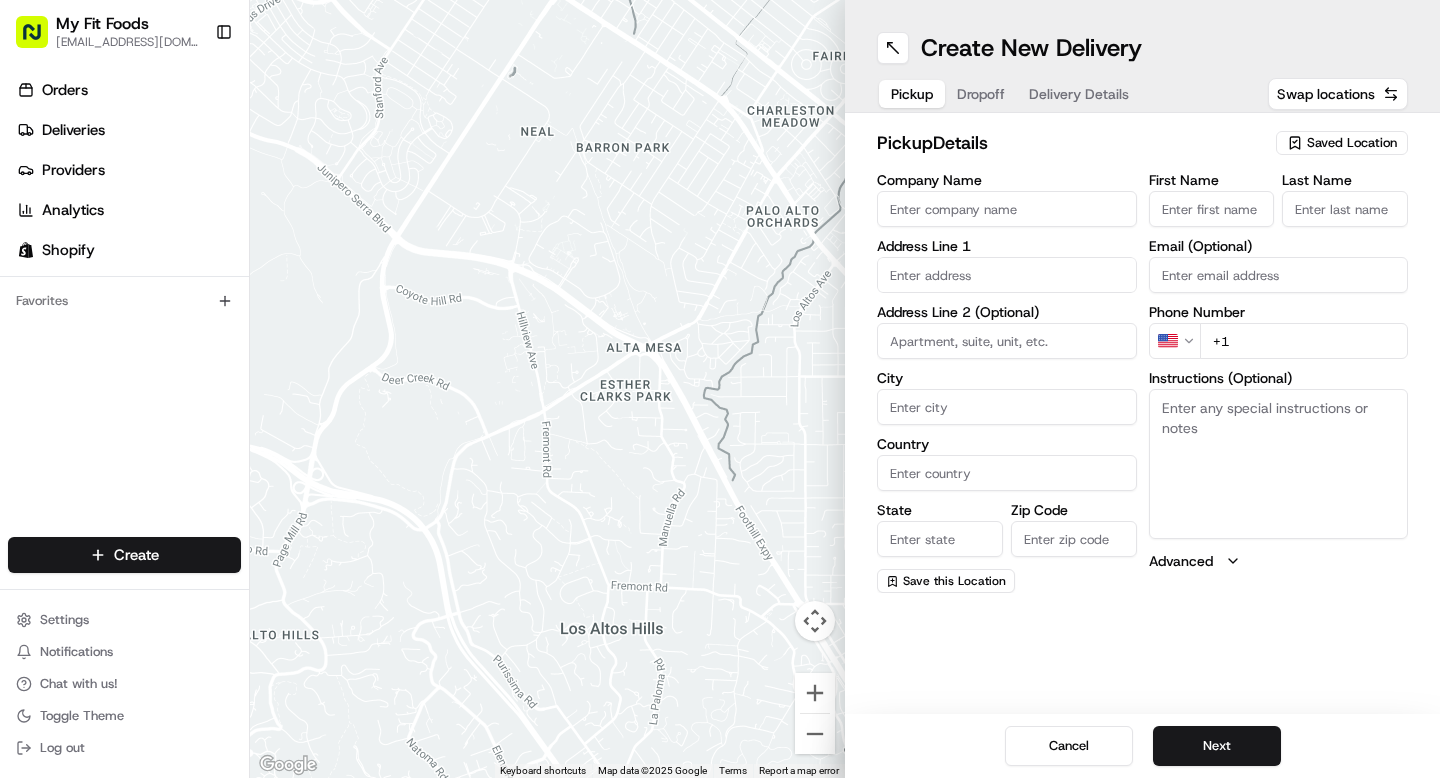 click on "Saved Location" at bounding box center (1352, 143) 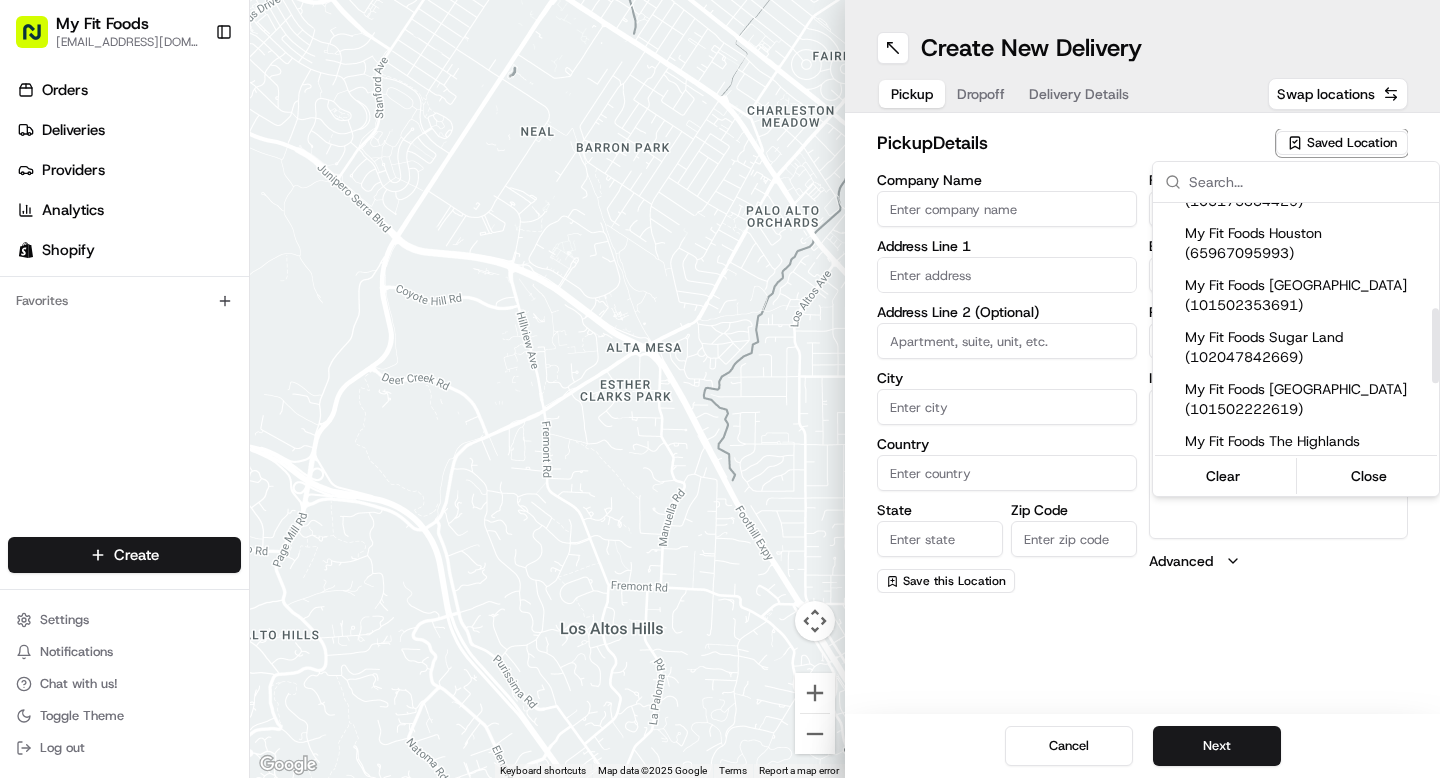 scroll, scrollTop: 464, scrollLeft: 0, axis: vertical 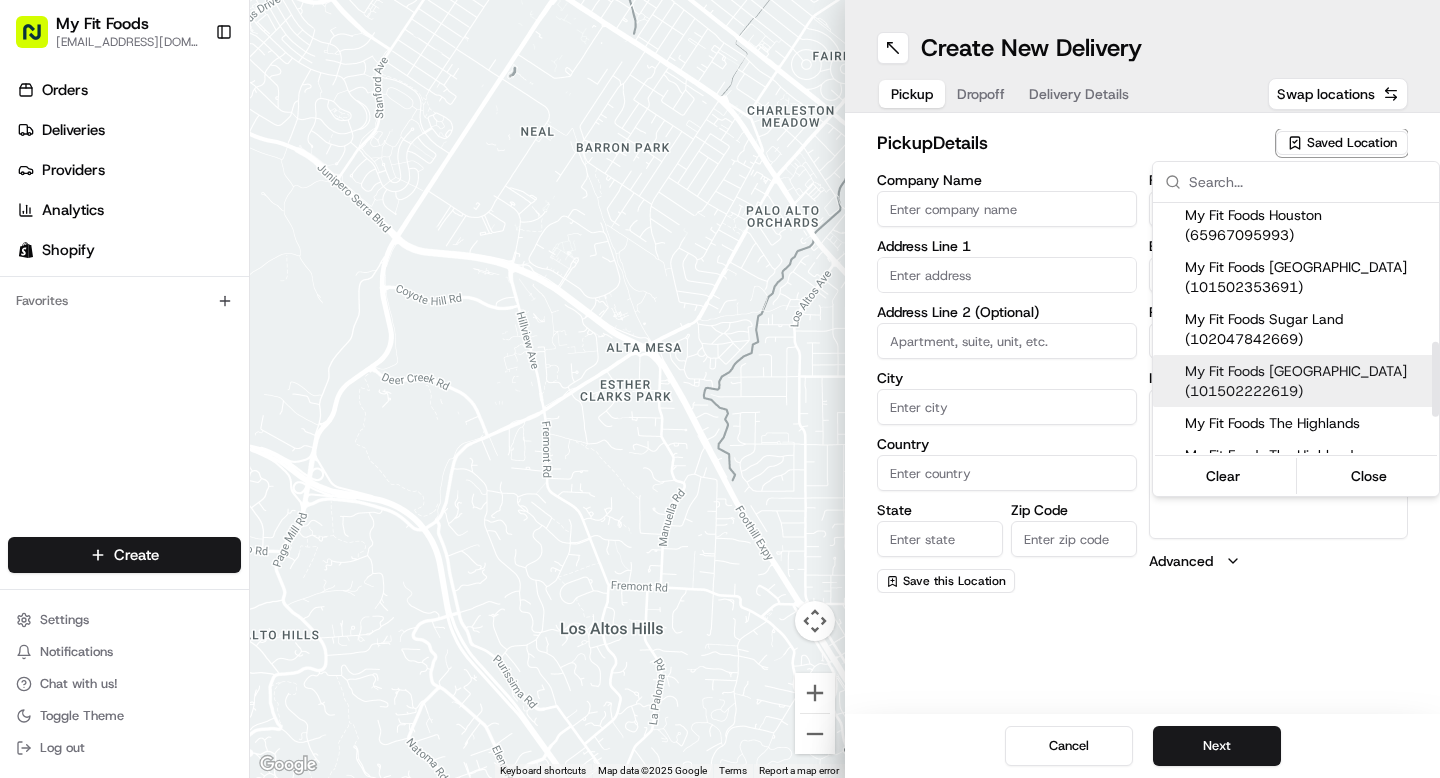 click on "My Fit Foods [GEOGRAPHIC_DATA] (101502222619)" at bounding box center [1308, 381] 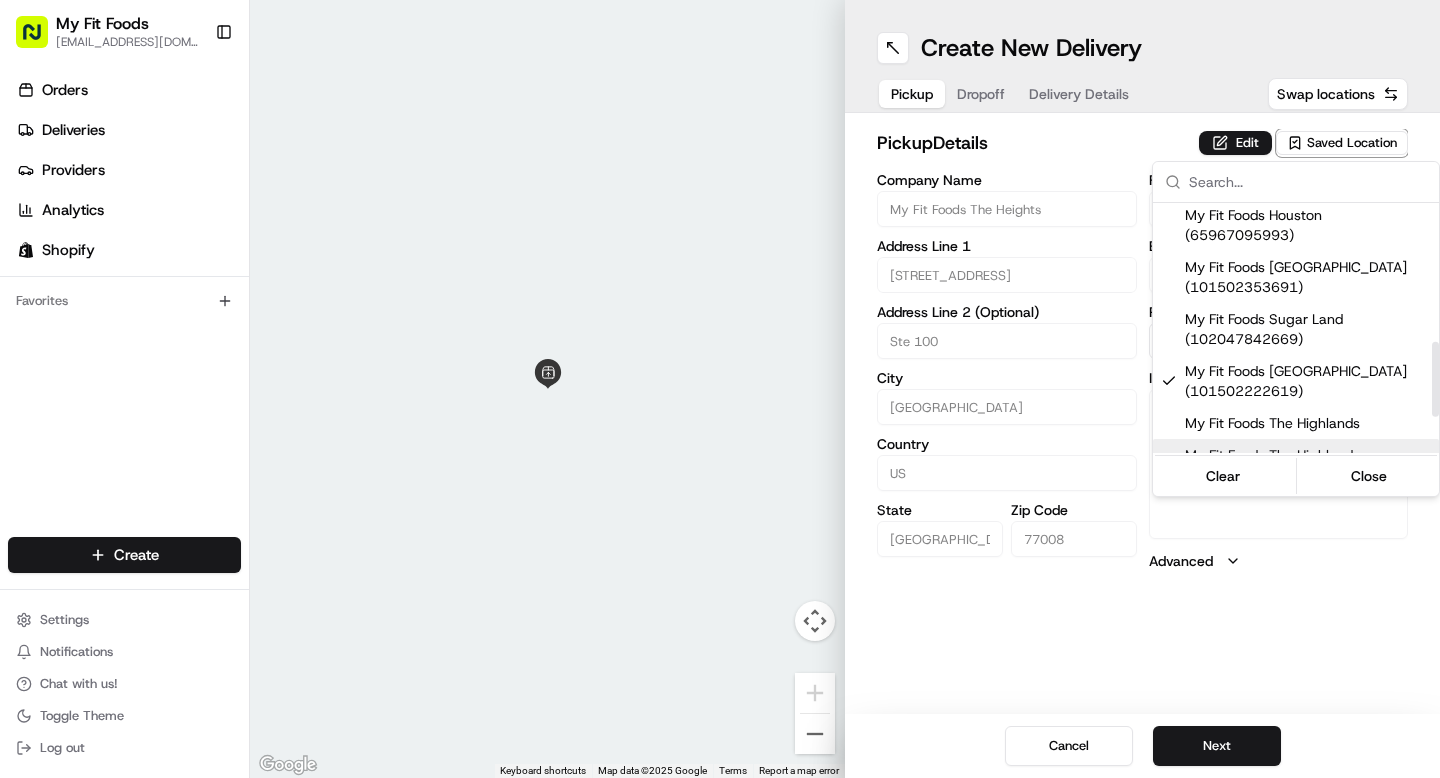 click on "My Fit Foods [EMAIL_ADDRESS][DOMAIN_NAME] Toggle Sidebar Orders Deliveries Providers Analytics Shopify Favorites Main Menu Members & Organization Organization Users Roles Preferences Customization Tracking Orchestration Automations Dispatch Strategy Optimization Strategy Locations Pickup Locations Dropoff Locations Shifts Billing Billing Refund Requests Integrations Notification Triggers Webhooks API Keys Request Logs Create Settings Notifications Chat with us! Toggle Theme Log out ← Move left → Move right ↑ Move up ↓ Move down + Zoom in - Zoom out Home Jump left by 75% End Jump right by 75% Page Up Jump up by 75% Page Down Jump down by 75% To navigate, press the arrow keys. Keyboard shortcuts Map Data Map data ©2025 Google Map data ©2025 Google 2 m  Click to toggle between metric and imperial units Terms Report a map error Create New Delivery Pickup Dropoff Delivery Details Swap locations pickup  Details  Edit Saved Location Company Name My Fit Foods The Heights Address Line [GEOGRAPHIC_DATA]" at bounding box center [720, 389] 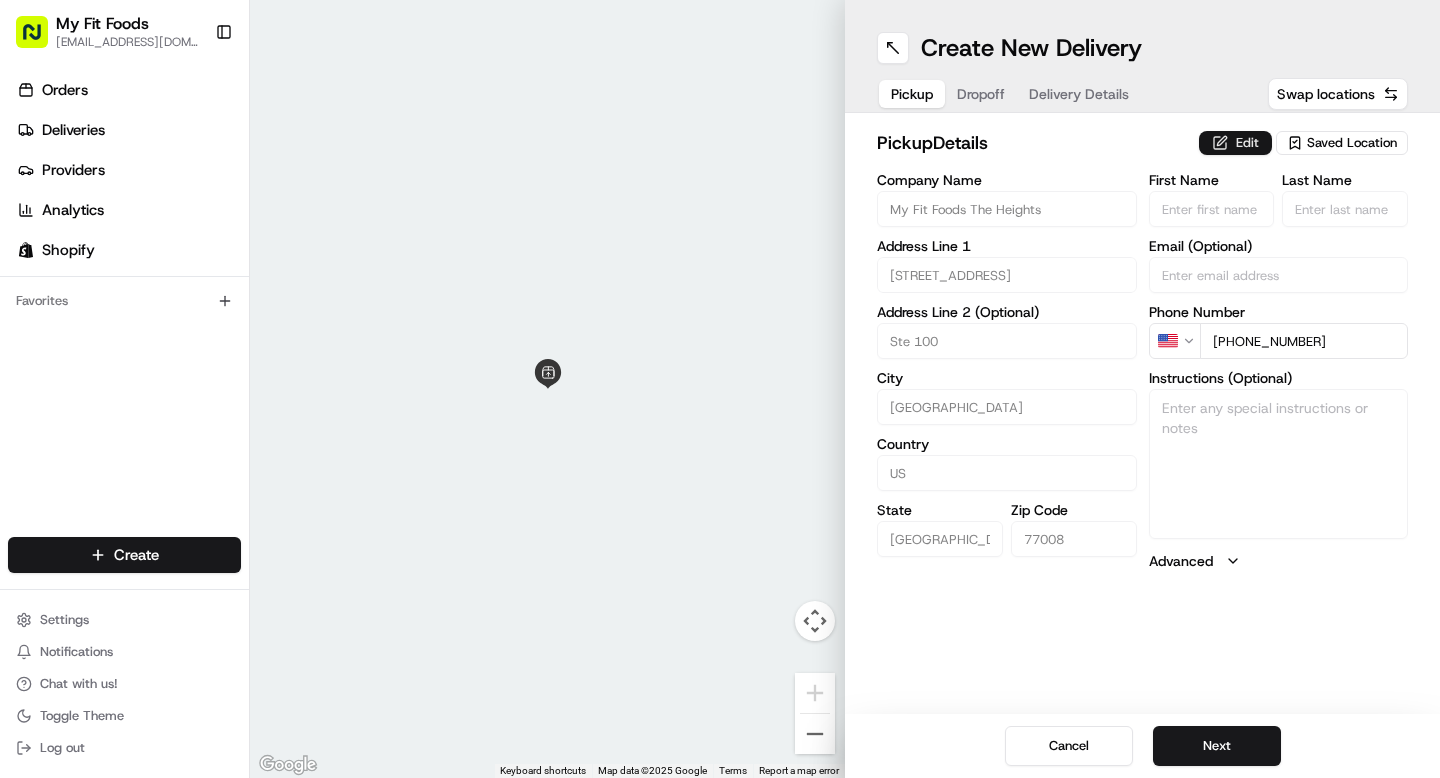 click on "Edit" at bounding box center [1235, 143] 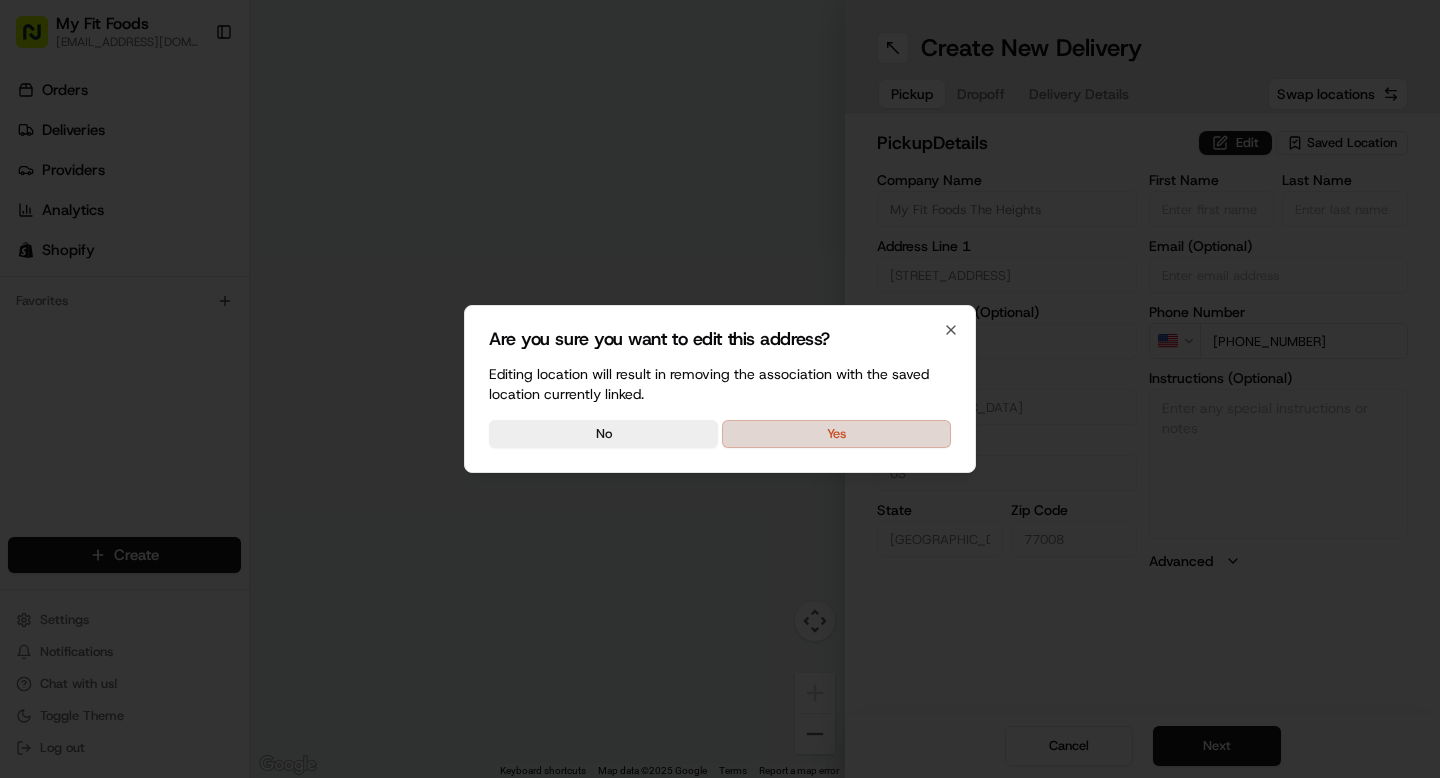 click on "Yes" at bounding box center (836, 434) 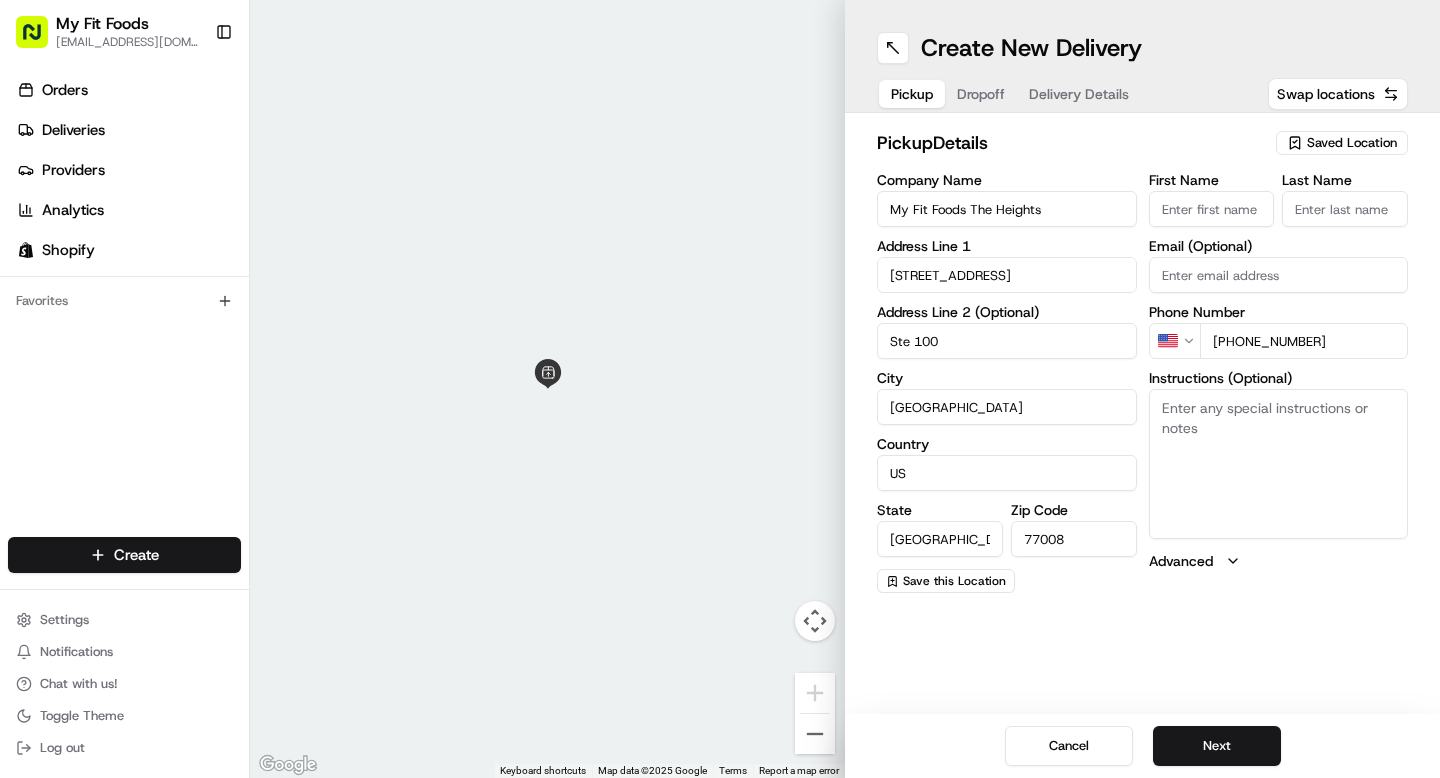 click on "Instructions (Optional)" at bounding box center [1279, 464] 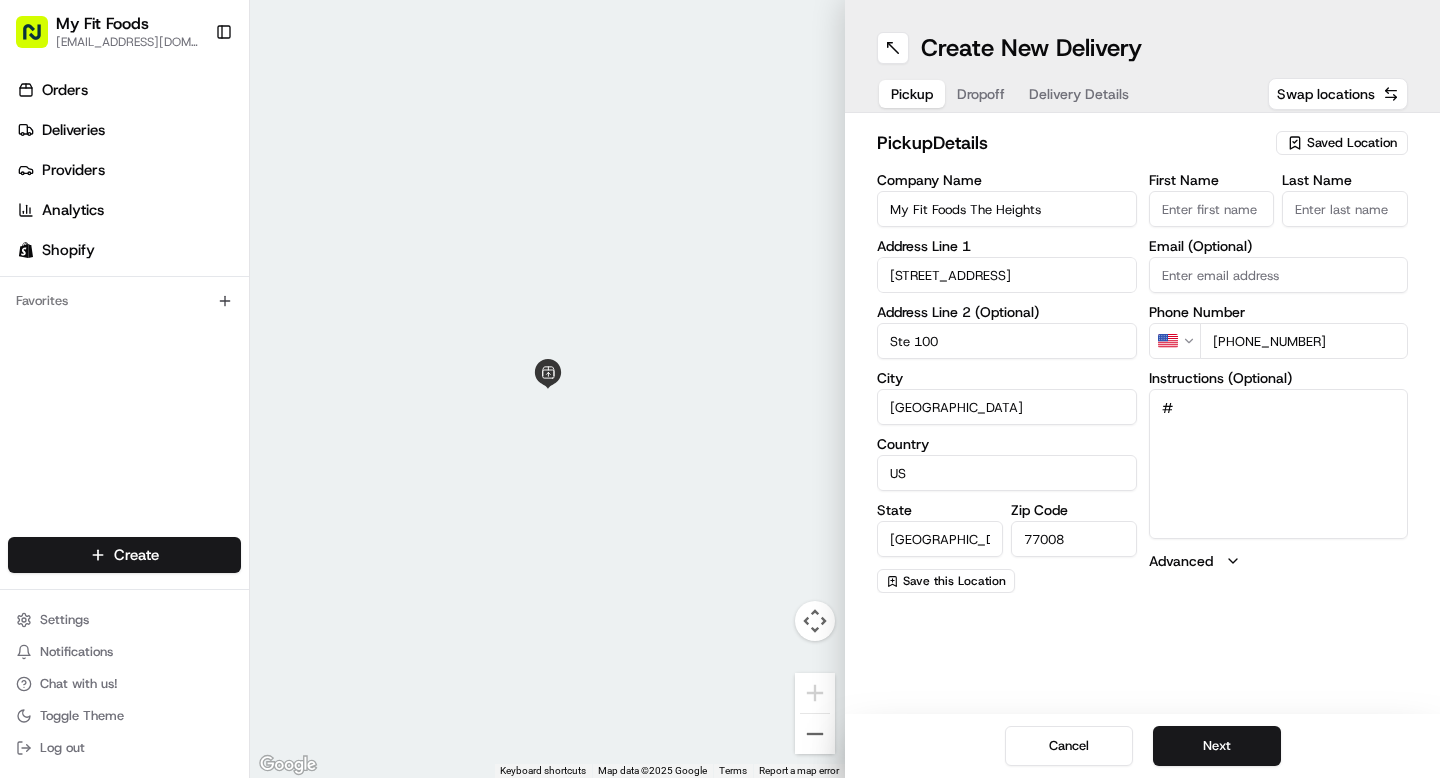 paste on "776861" 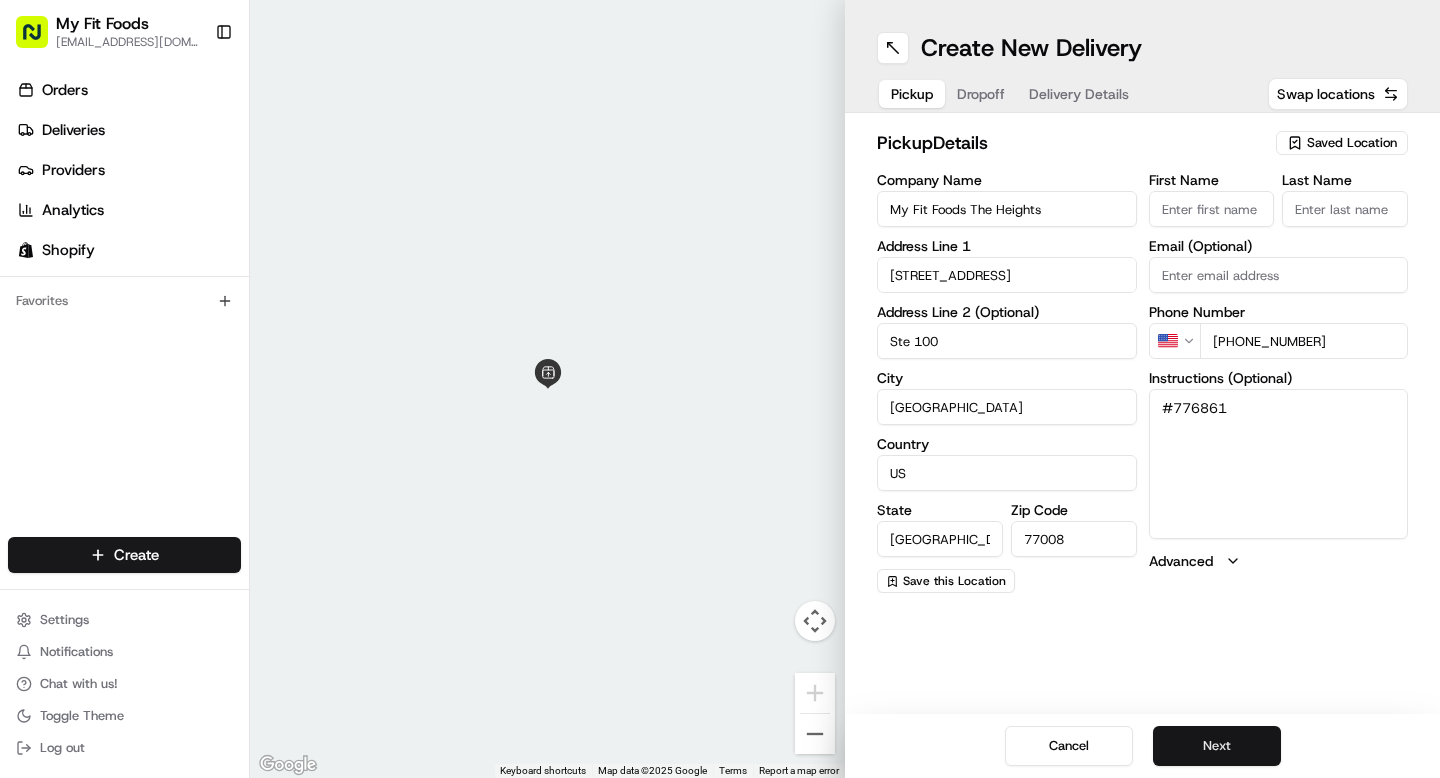 type on "#776861" 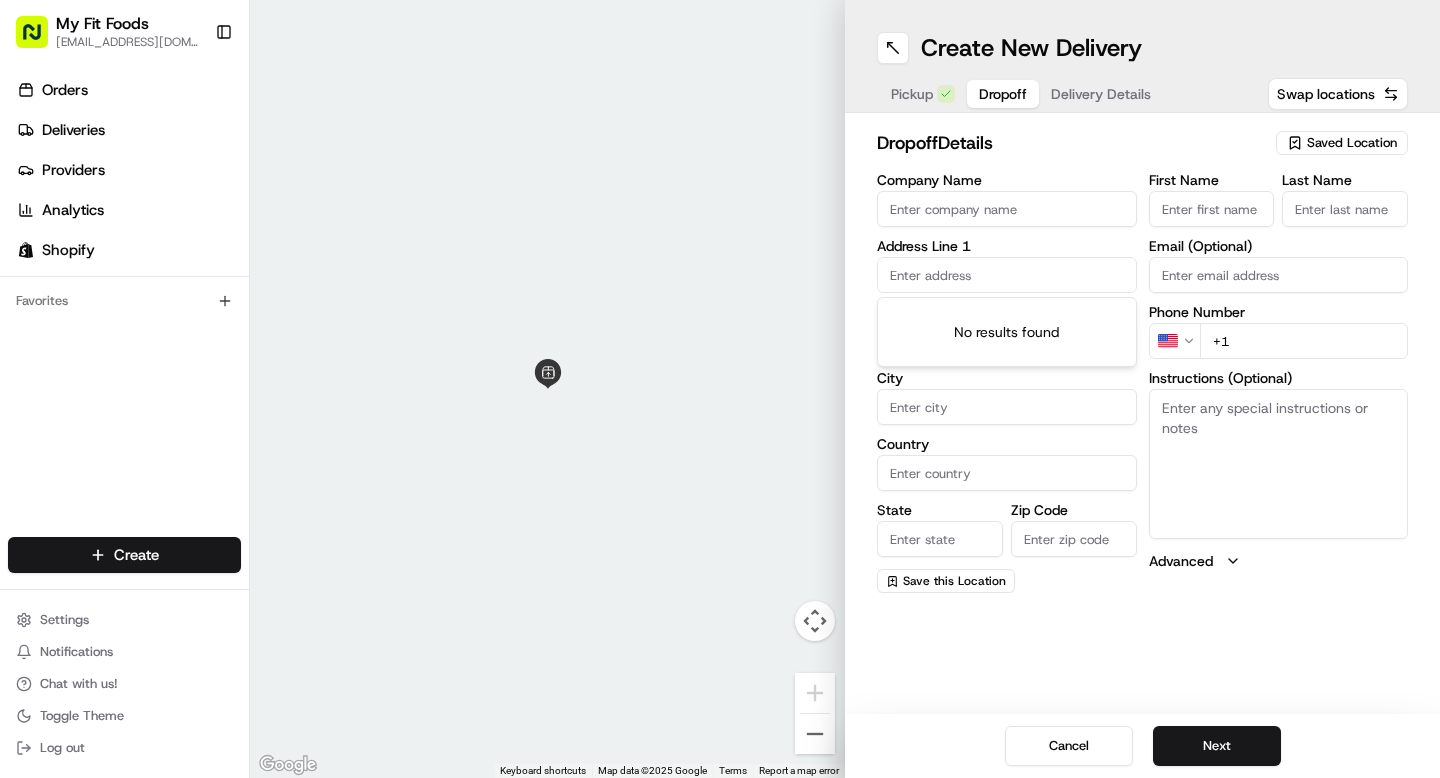 click at bounding box center (1007, 275) 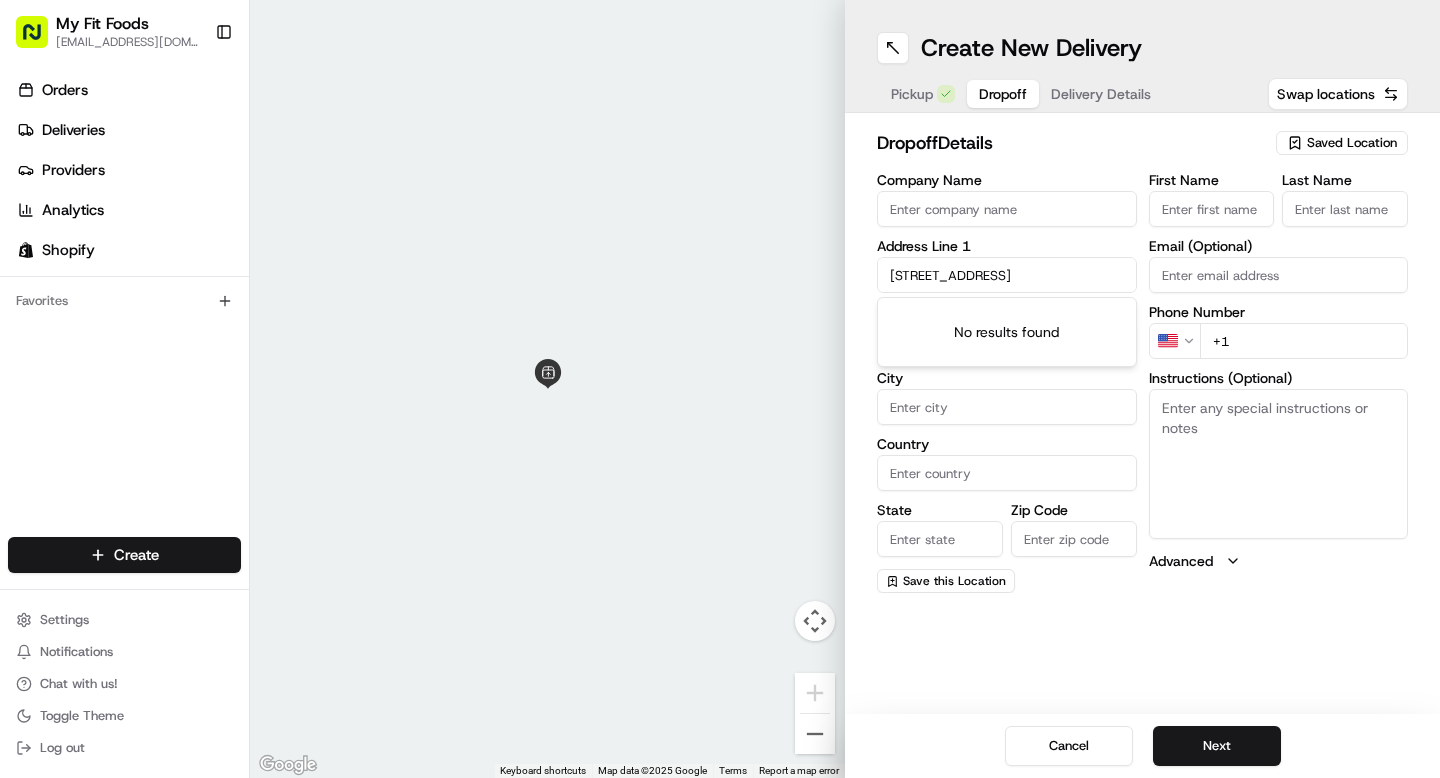 scroll, scrollTop: 0, scrollLeft: 42, axis: horizontal 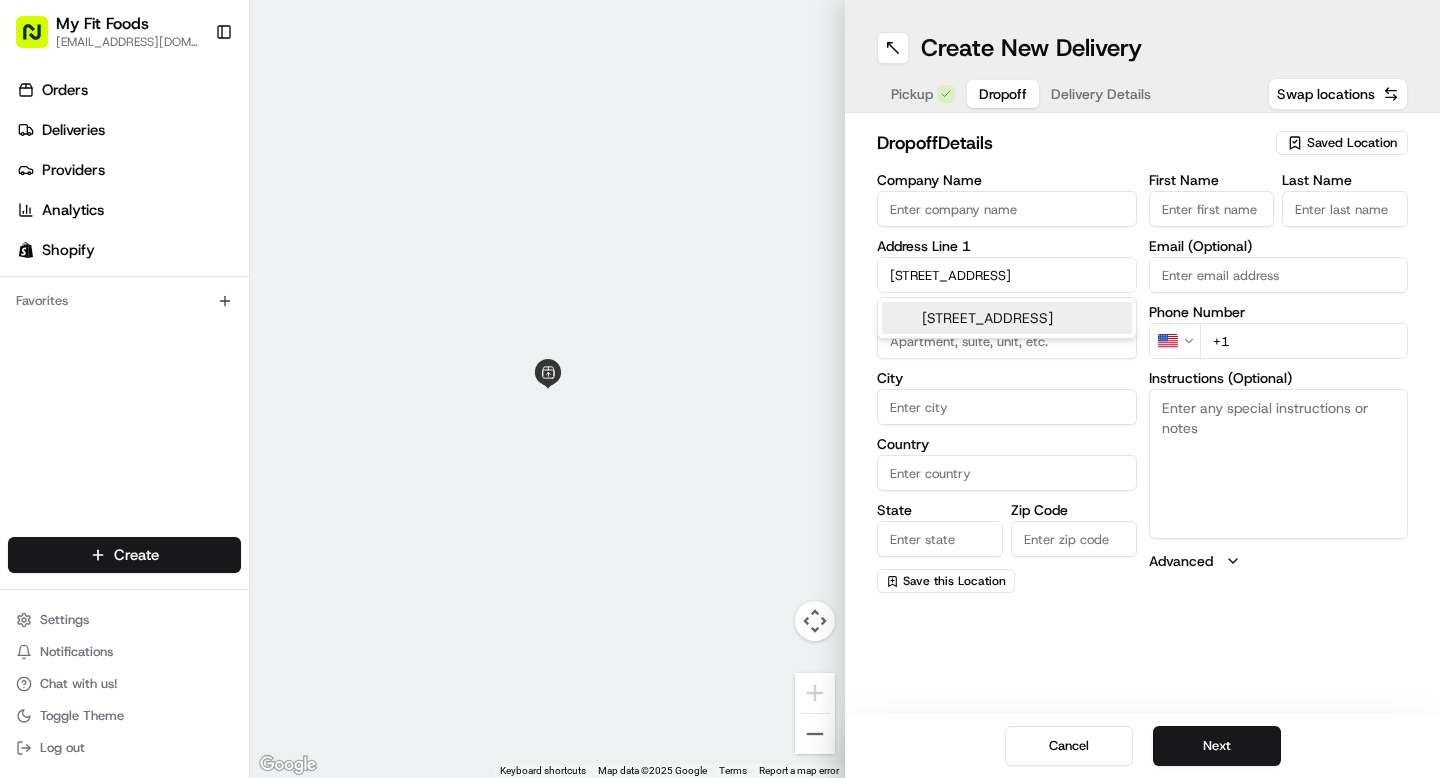click on "[STREET_ADDRESS]" at bounding box center (1007, 318) 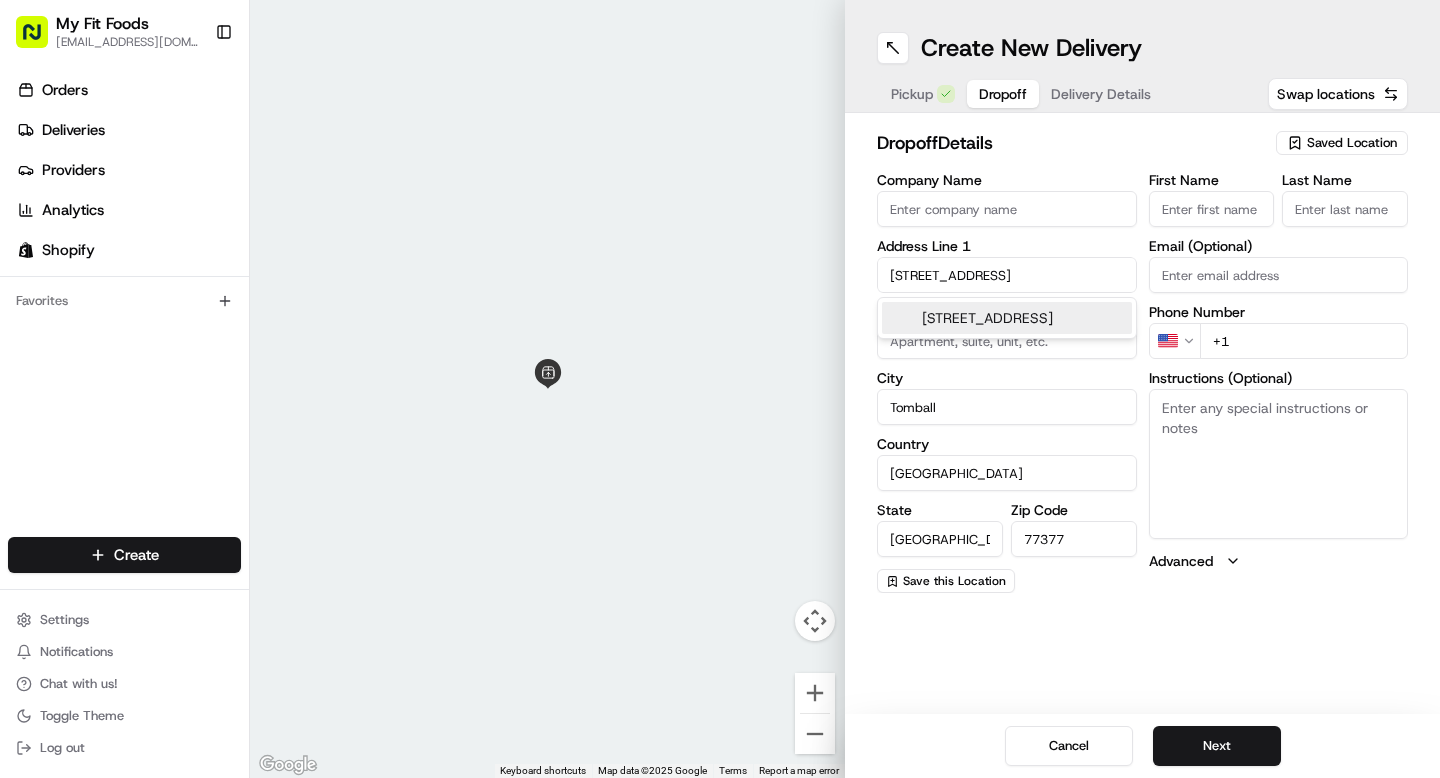 type on "[STREET_ADDRESS][PERSON_NAME]" 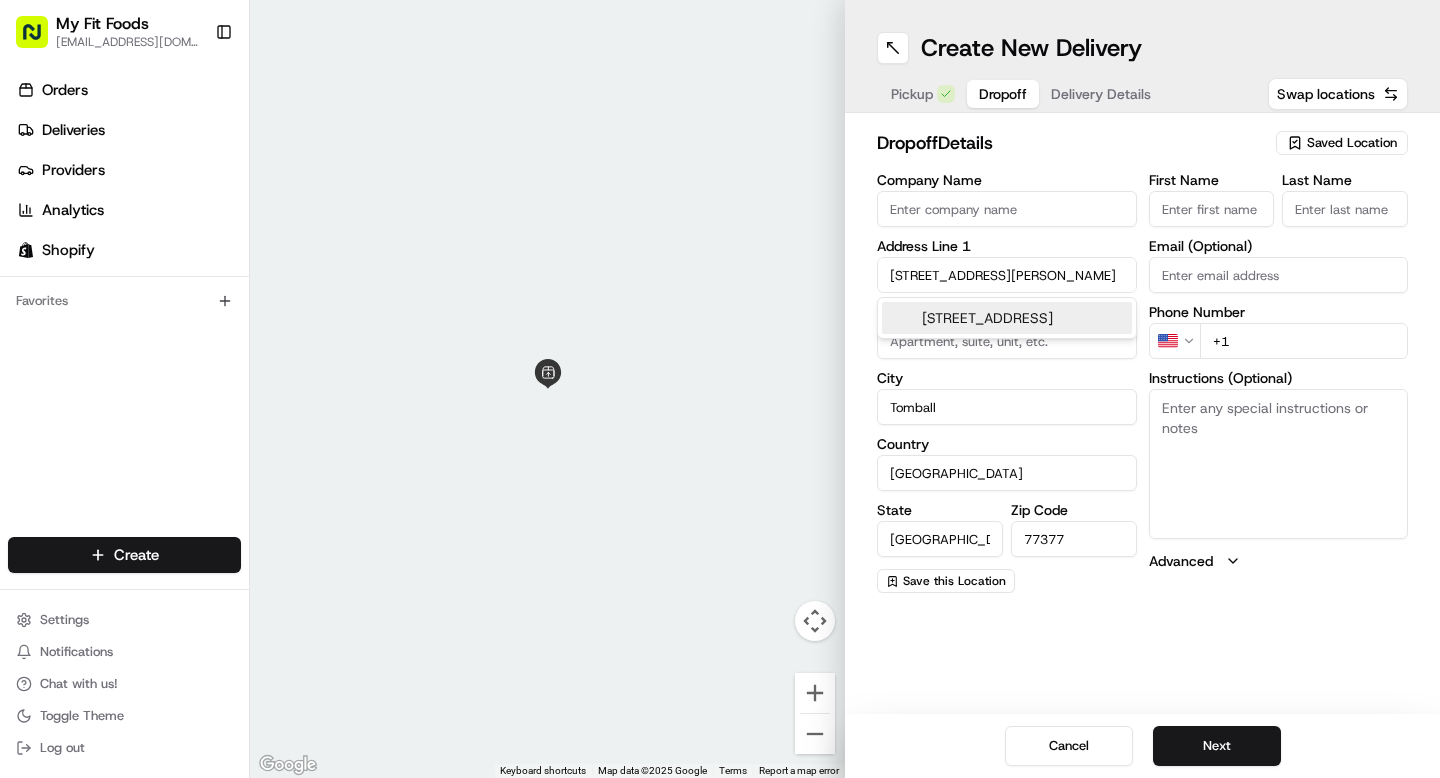 type on "[STREET_ADDRESS]" 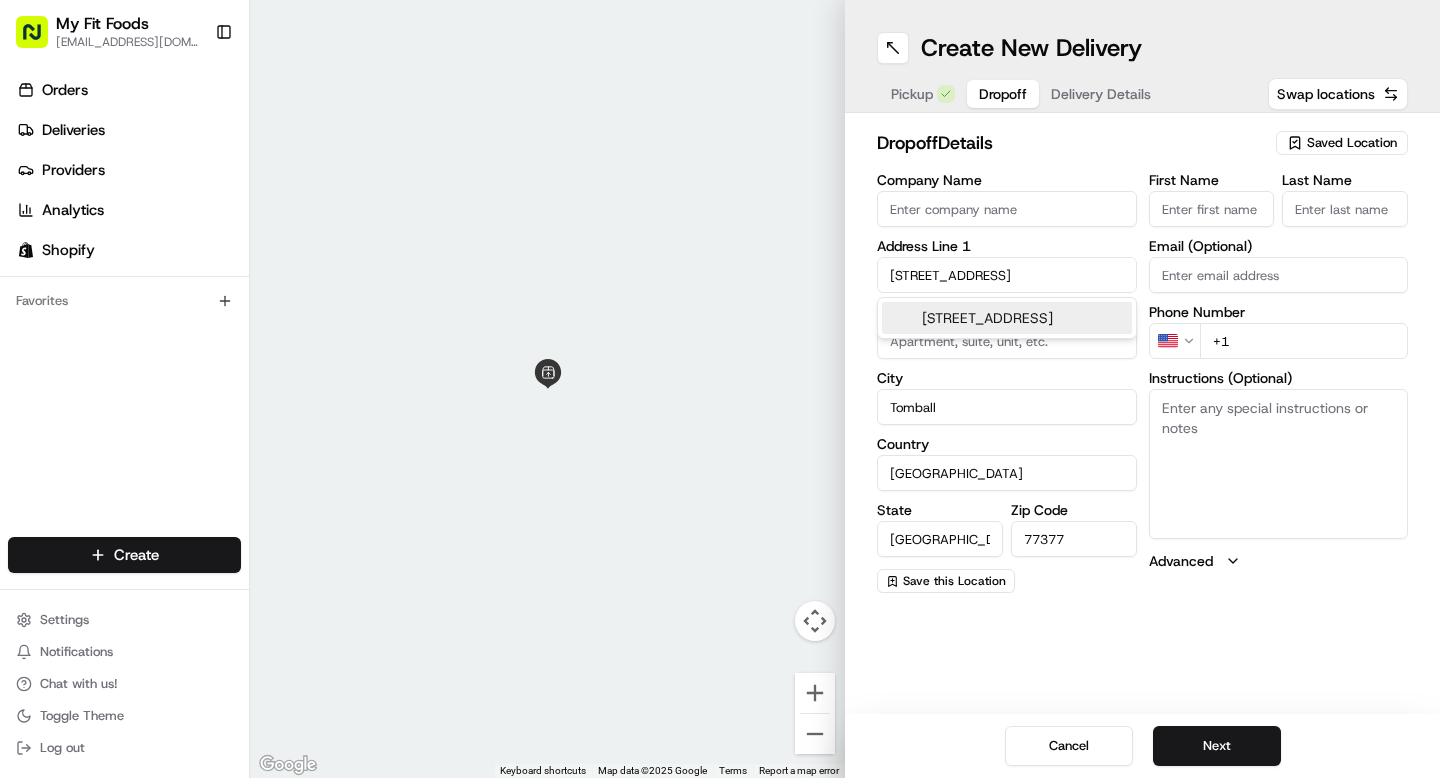 scroll, scrollTop: 0, scrollLeft: 0, axis: both 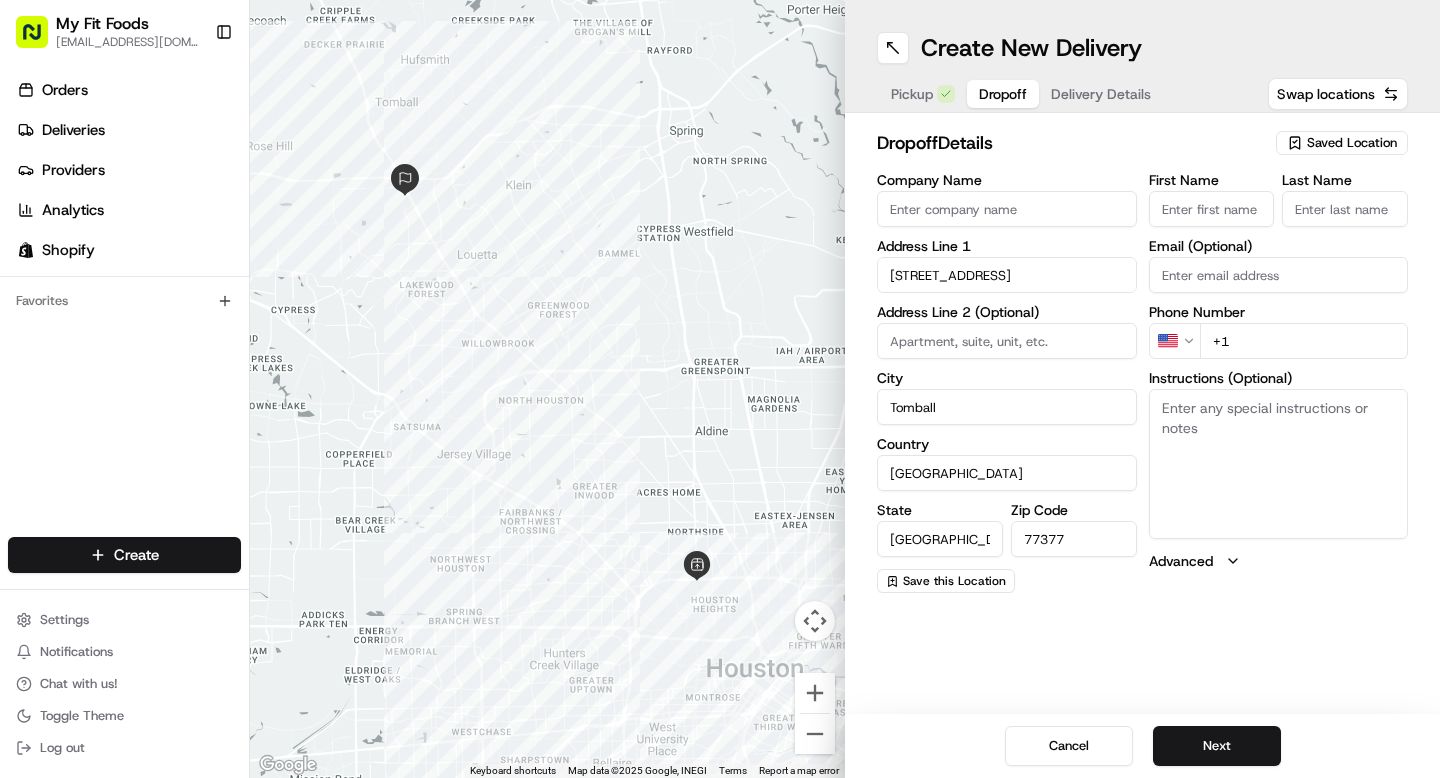 click on "Pickup" at bounding box center [912, 94] 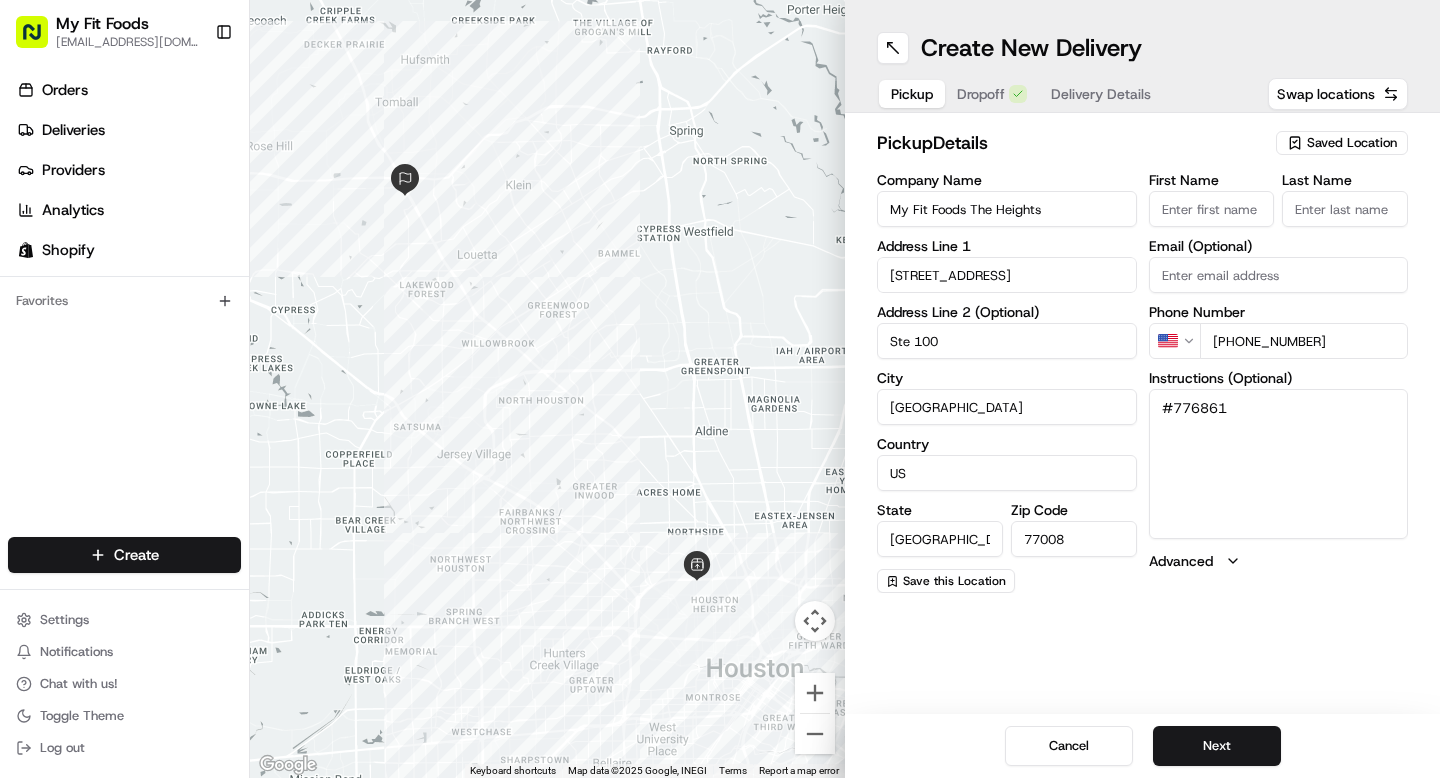 drag, startPoint x: 1240, startPoint y: 404, endPoint x: 1022, endPoint y: 368, distance: 220.95248 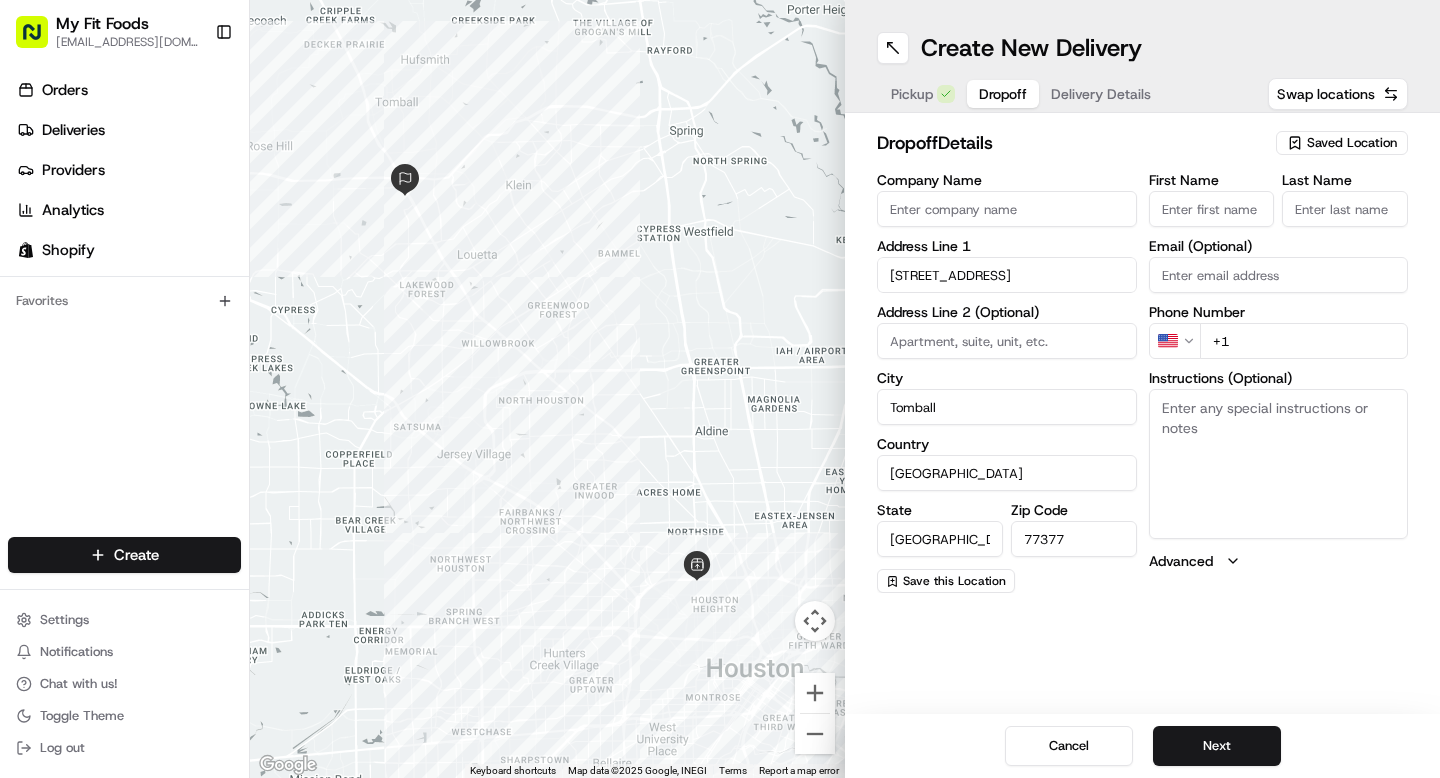 click on "Instructions (Optional)" at bounding box center [1279, 464] 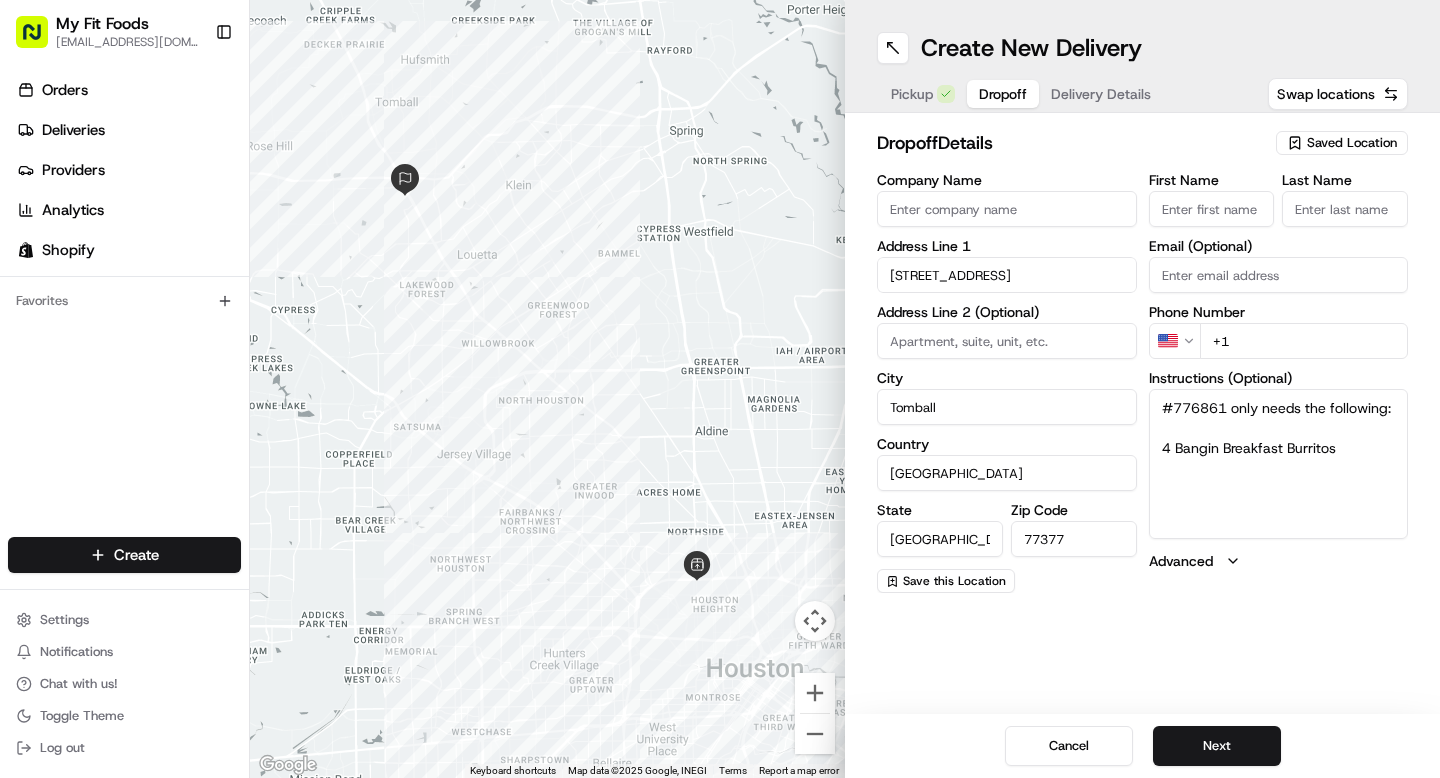 drag, startPoint x: 1369, startPoint y: 453, endPoint x: 1144, endPoint y: 400, distance: 231.15796 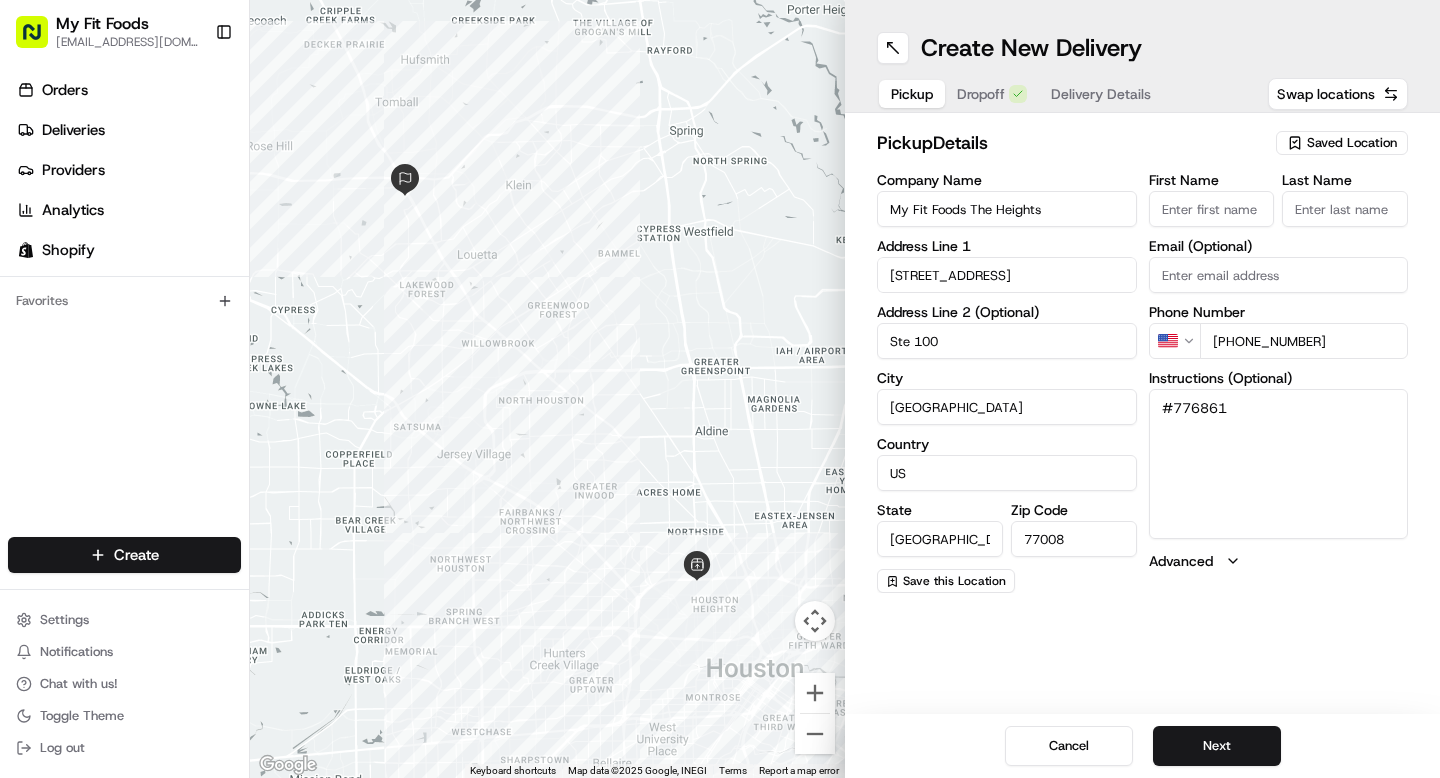 click on "#776861" at bounding box center (1279, 464) 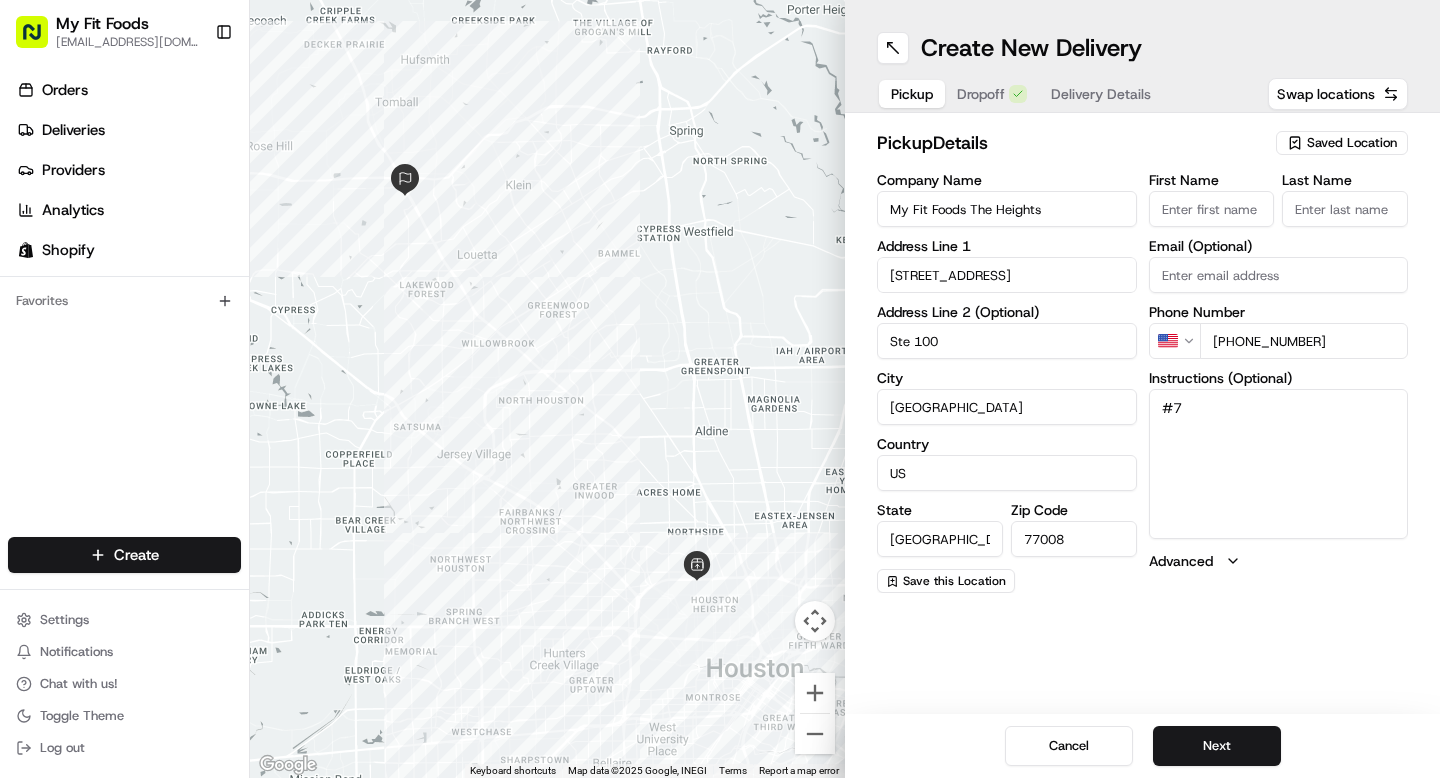 type on "#" 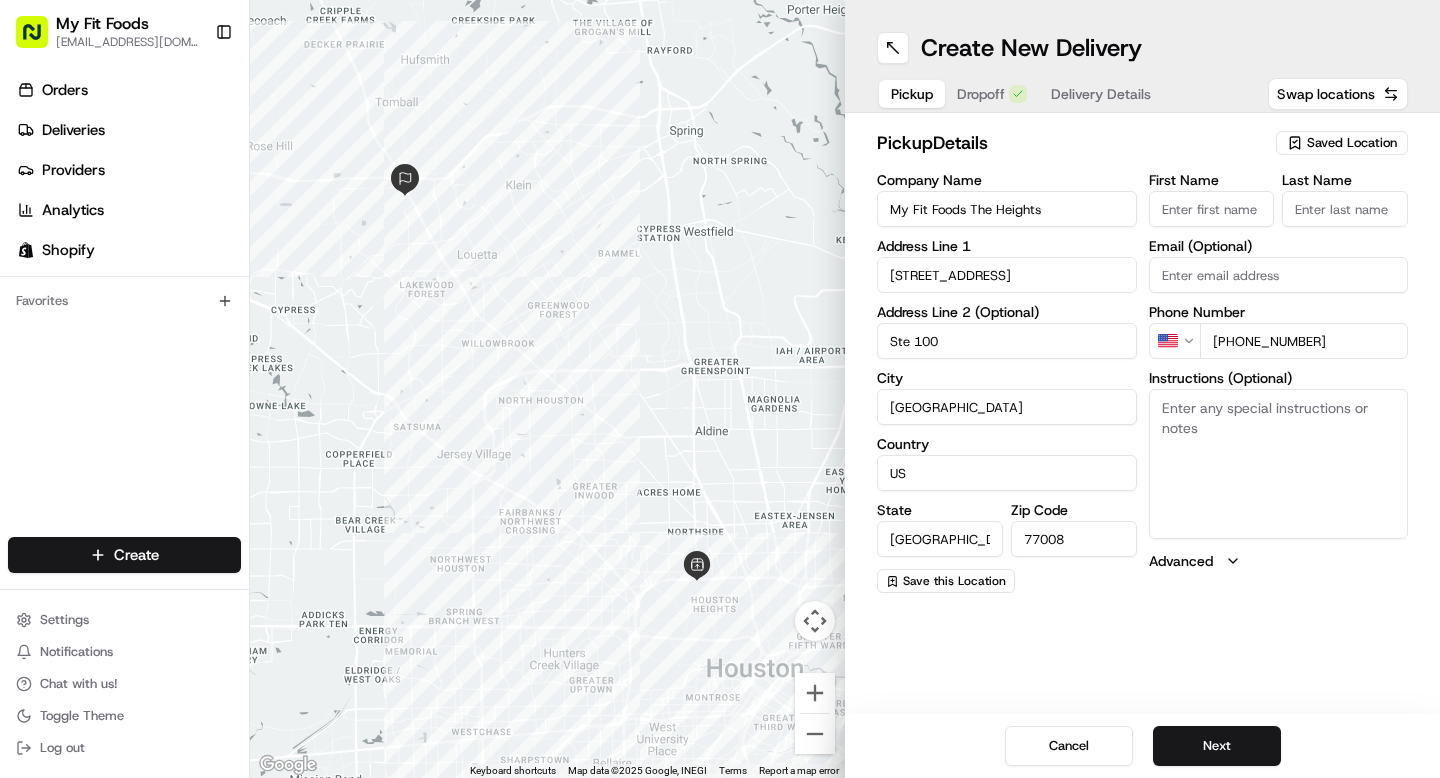 paste on "#776861 only needs the following:
4 Bangin Breakfast Burritos" 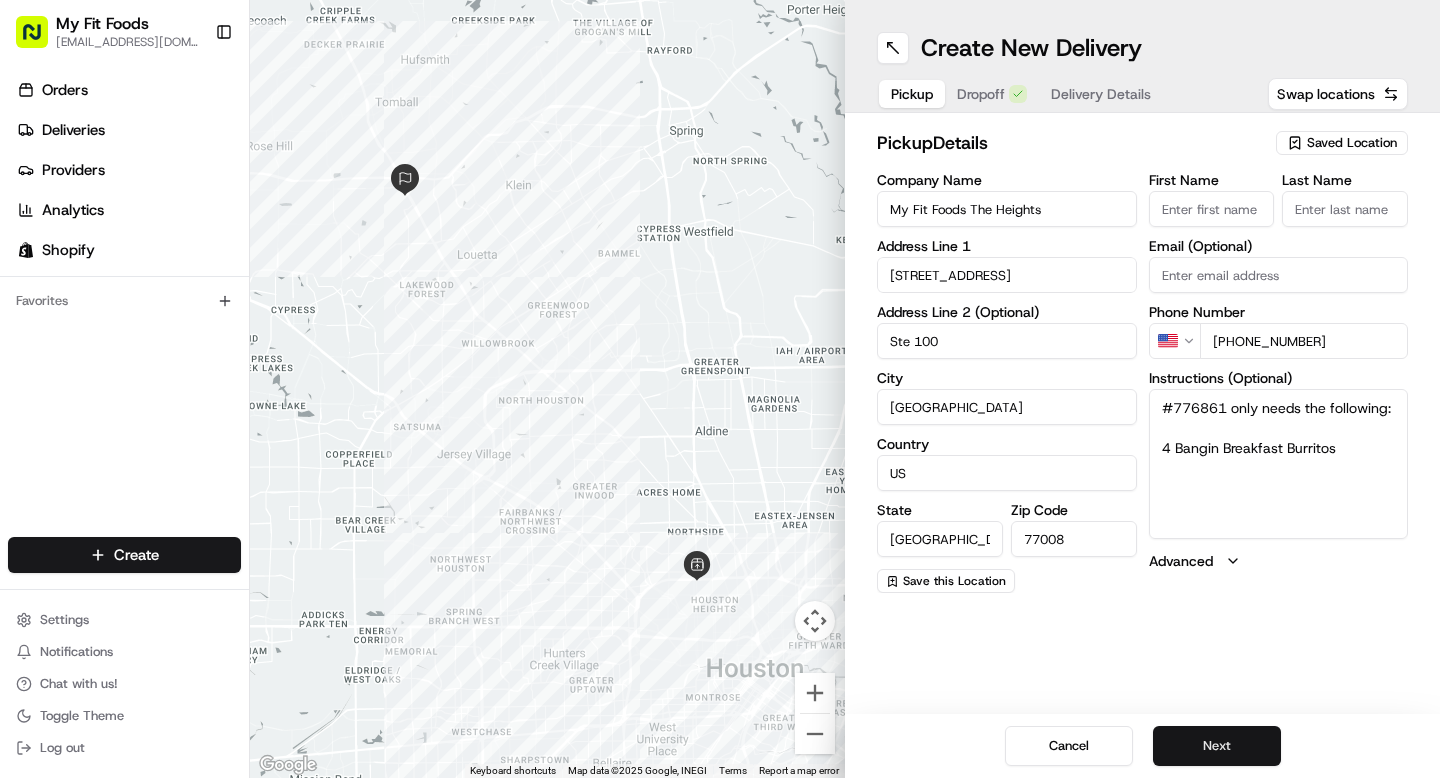 type on "#776861 only needs the following:
4 Bangin Breakfast Burritos" 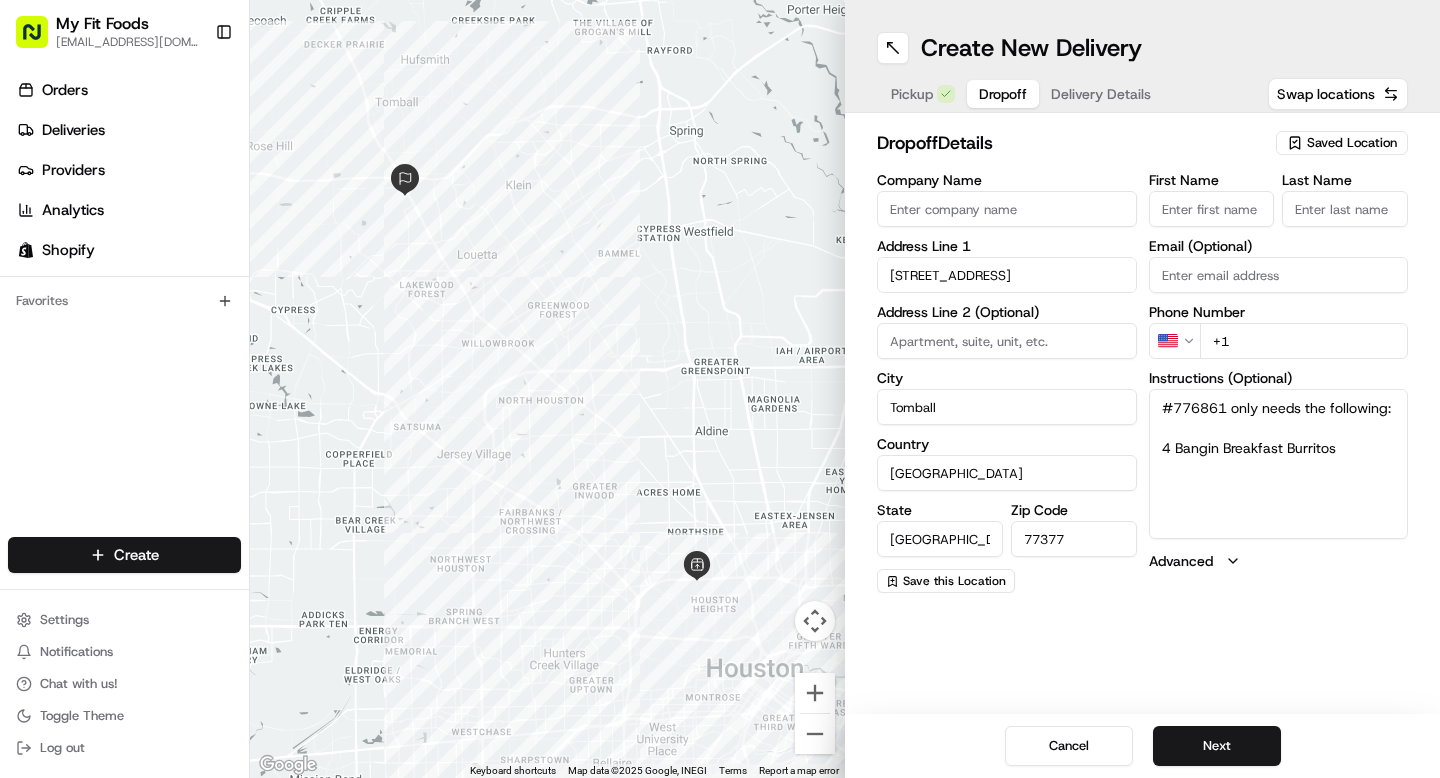 click on "+1" at bounding box center (1304, 341) 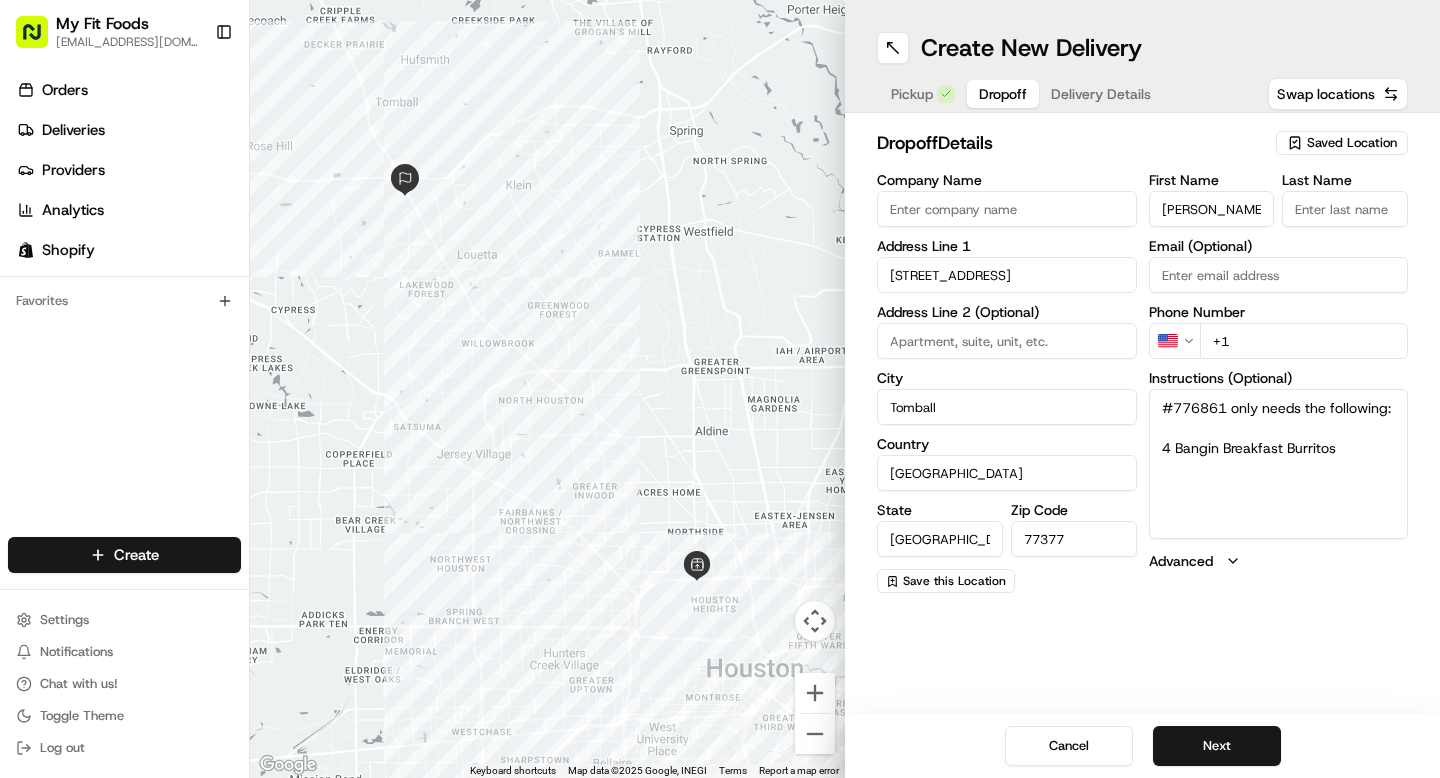 type on "[PERSON_NAME]" 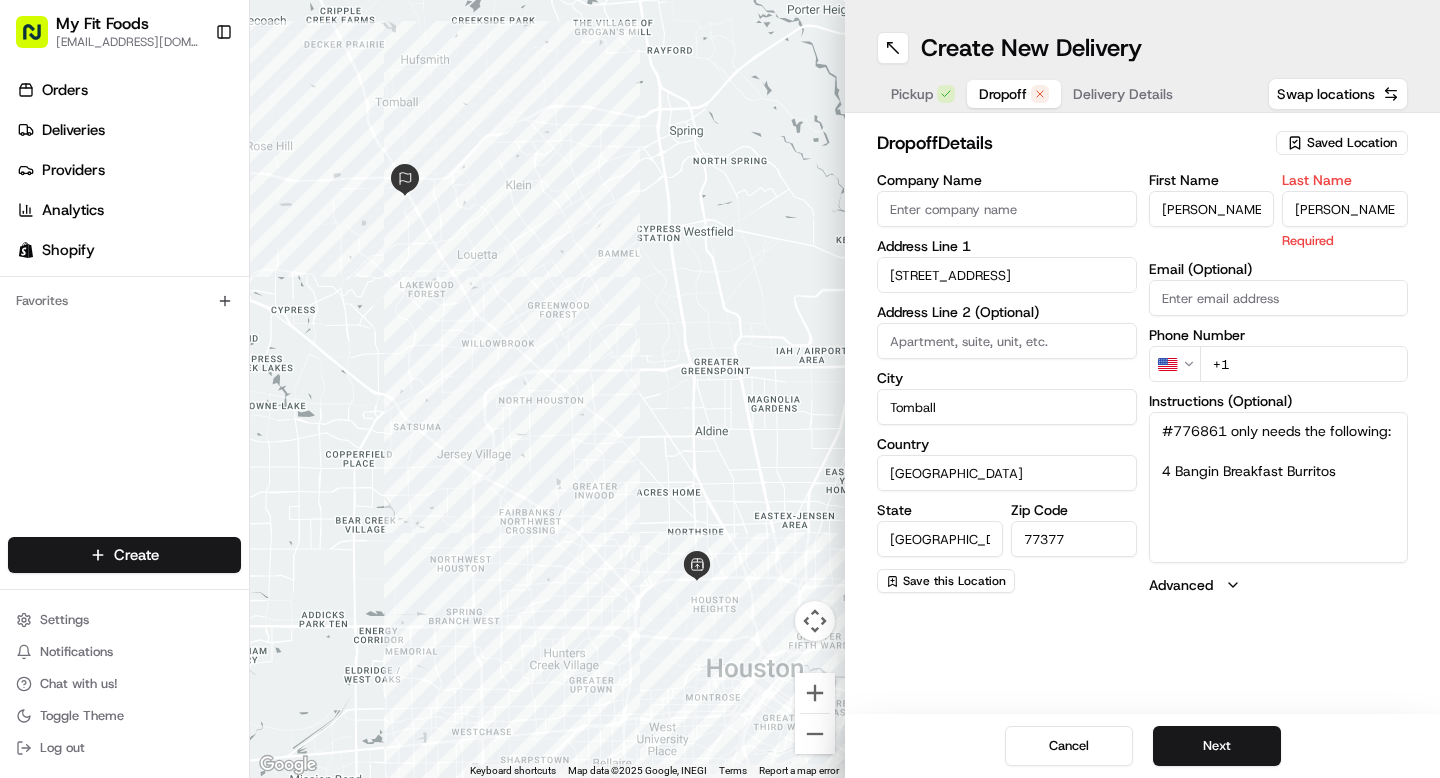 type on "[PERSON_NAME]" 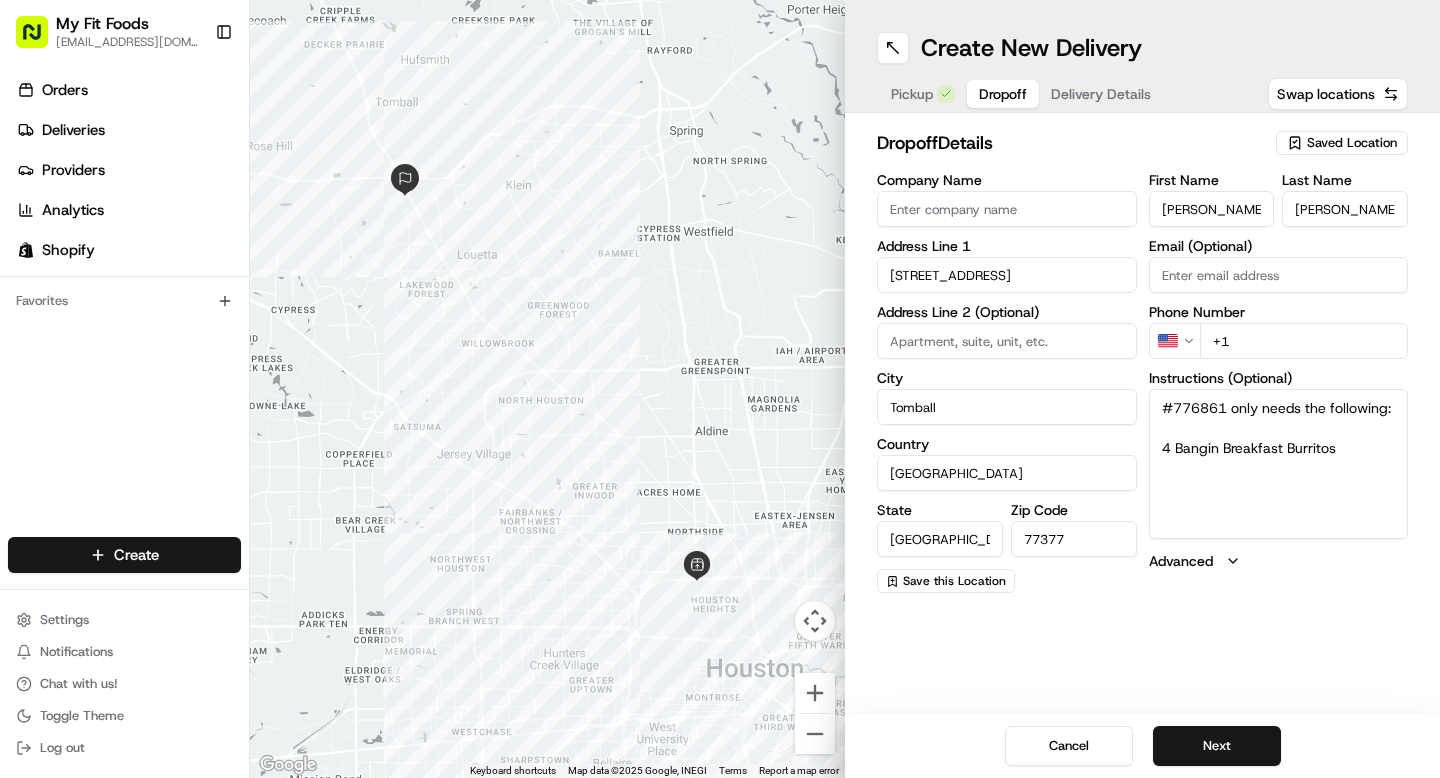 click on "Email (Optional)" at bounding box center (1279, 275) 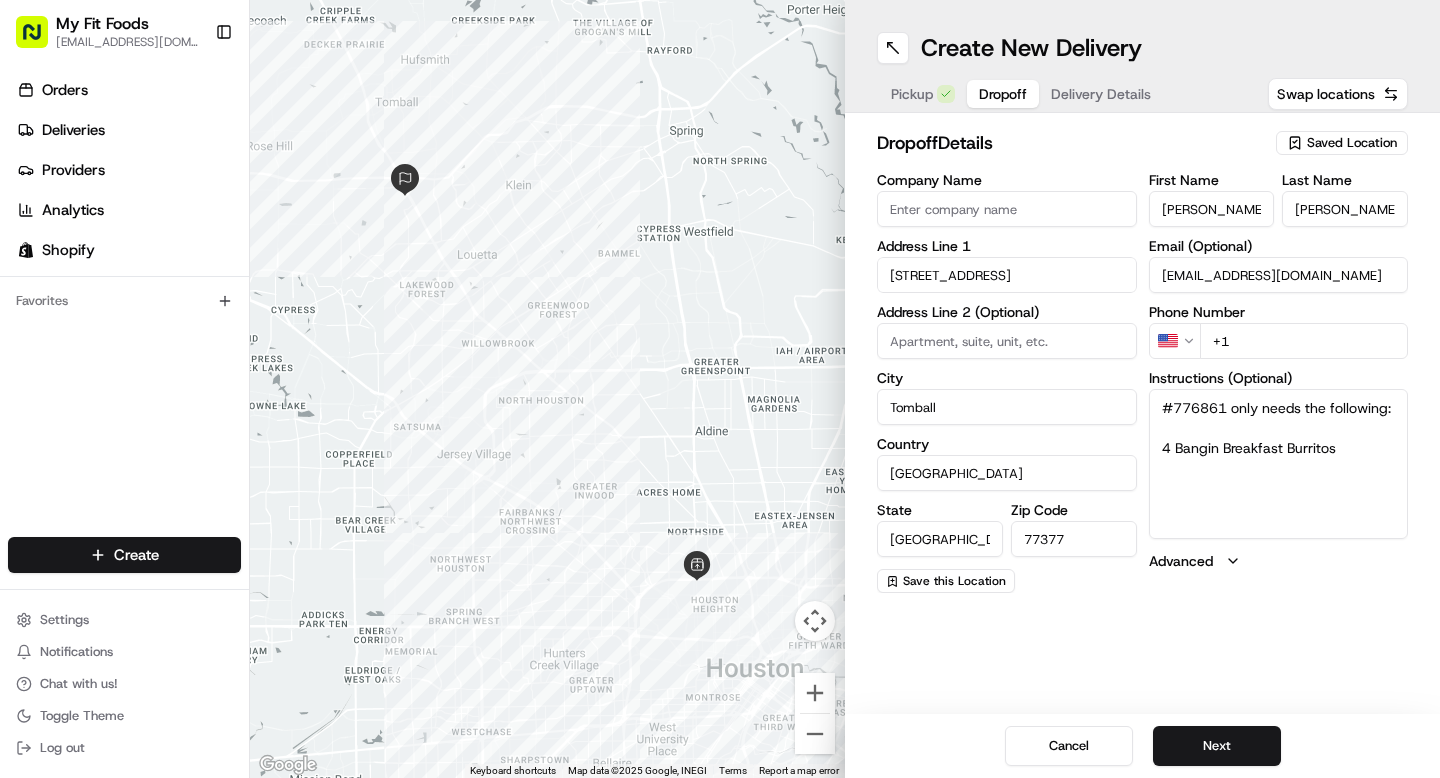 type on "[EMAIL_ADDRESS][DOMAIN_NAME]" 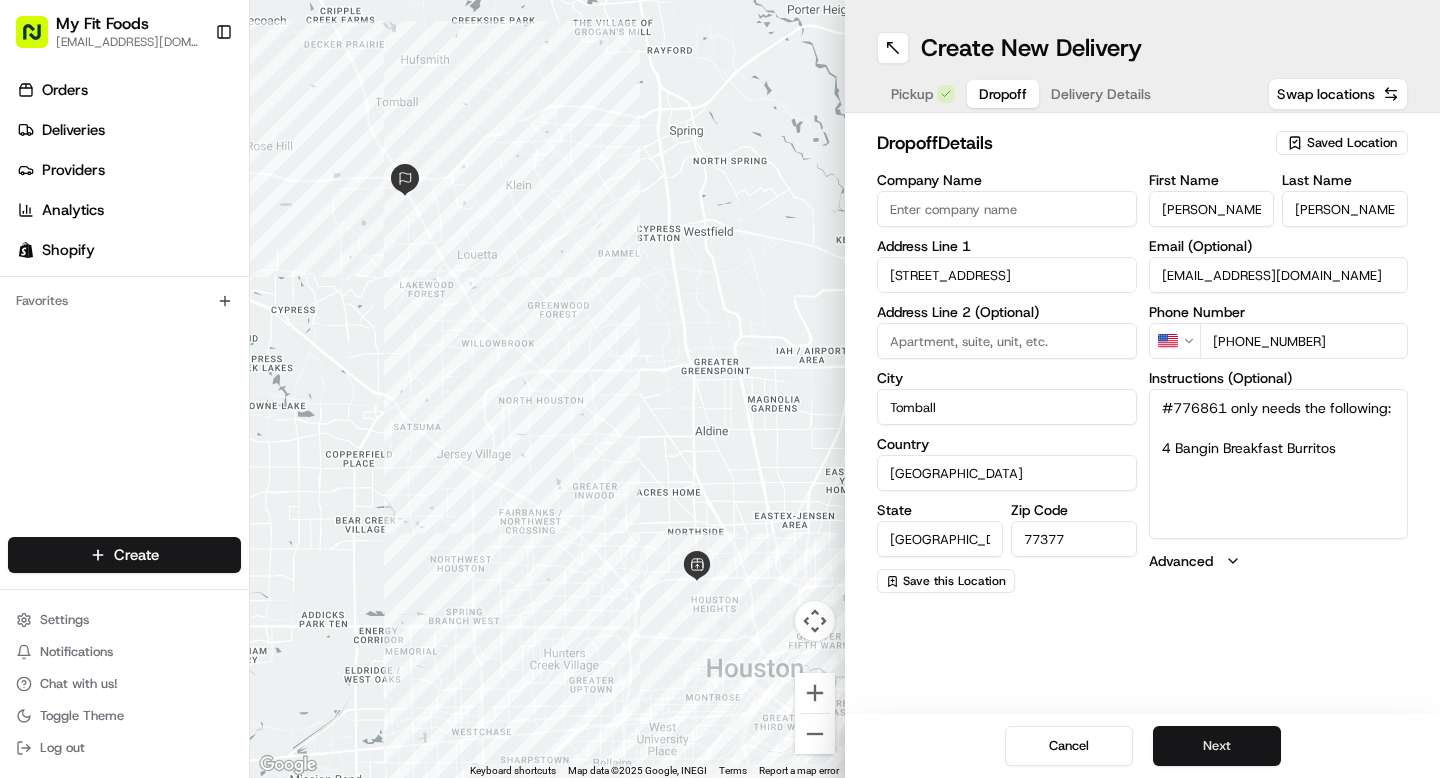 type on "[PHONE_NUMBER]" 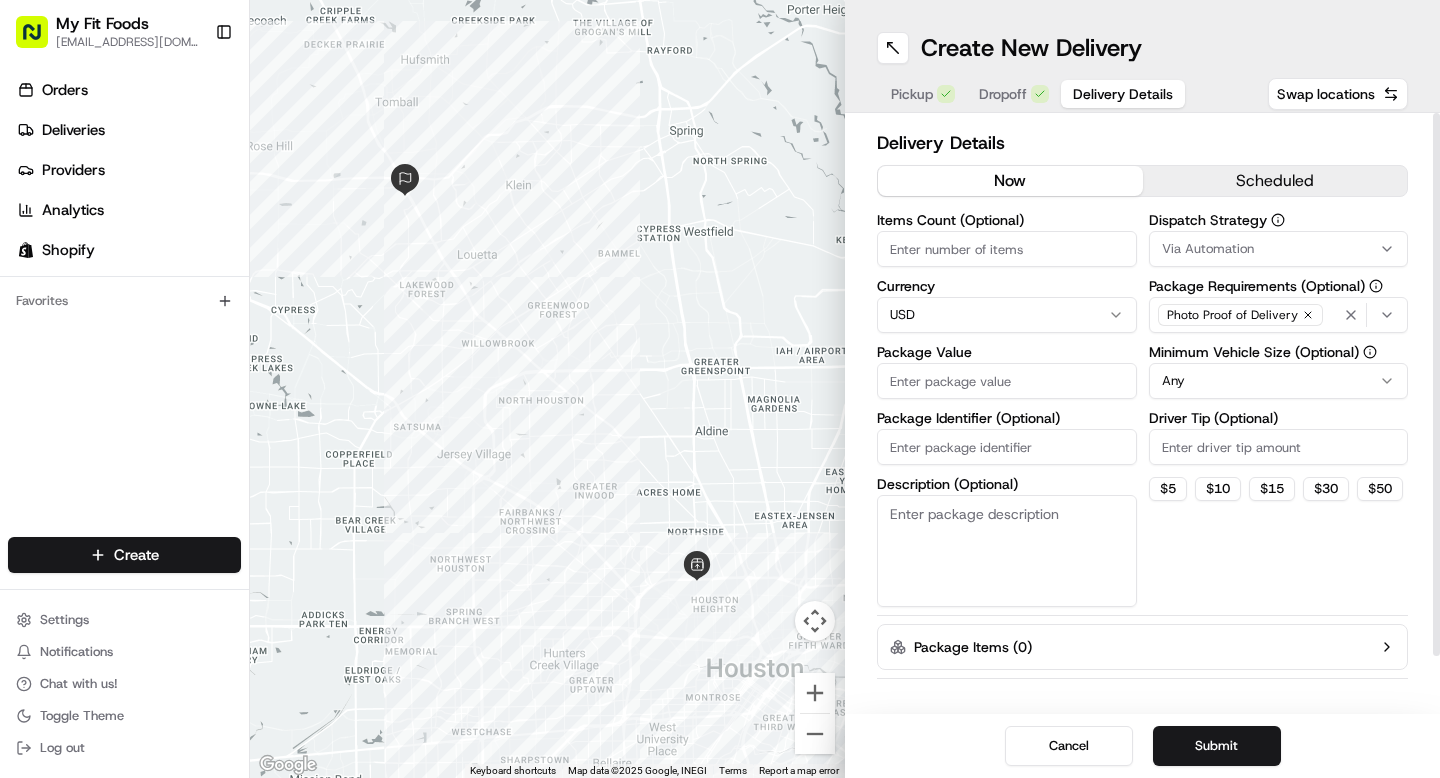 click on "scheduled" at bounding box center (1275, 181) 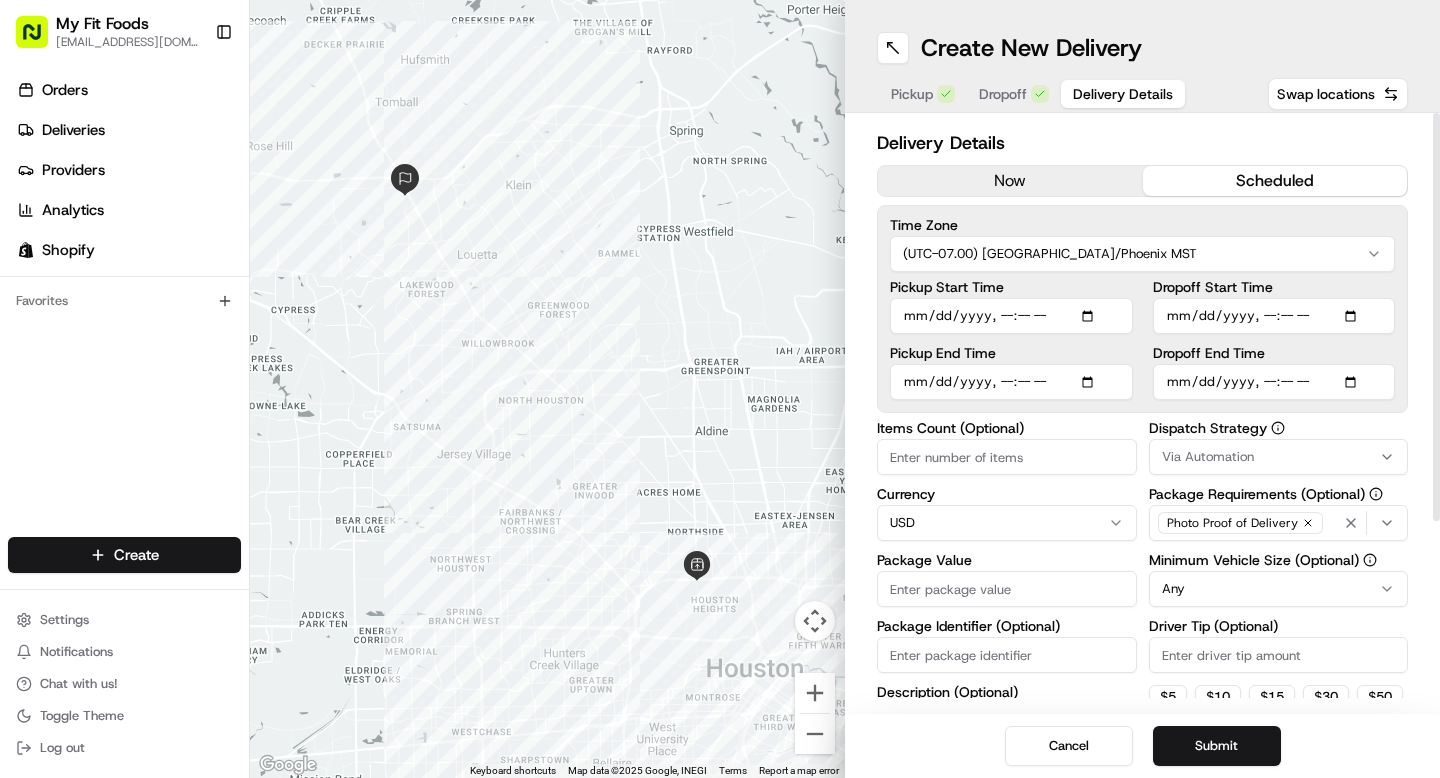click on "Pickup Start Time" at bounding box center [1011, 316] 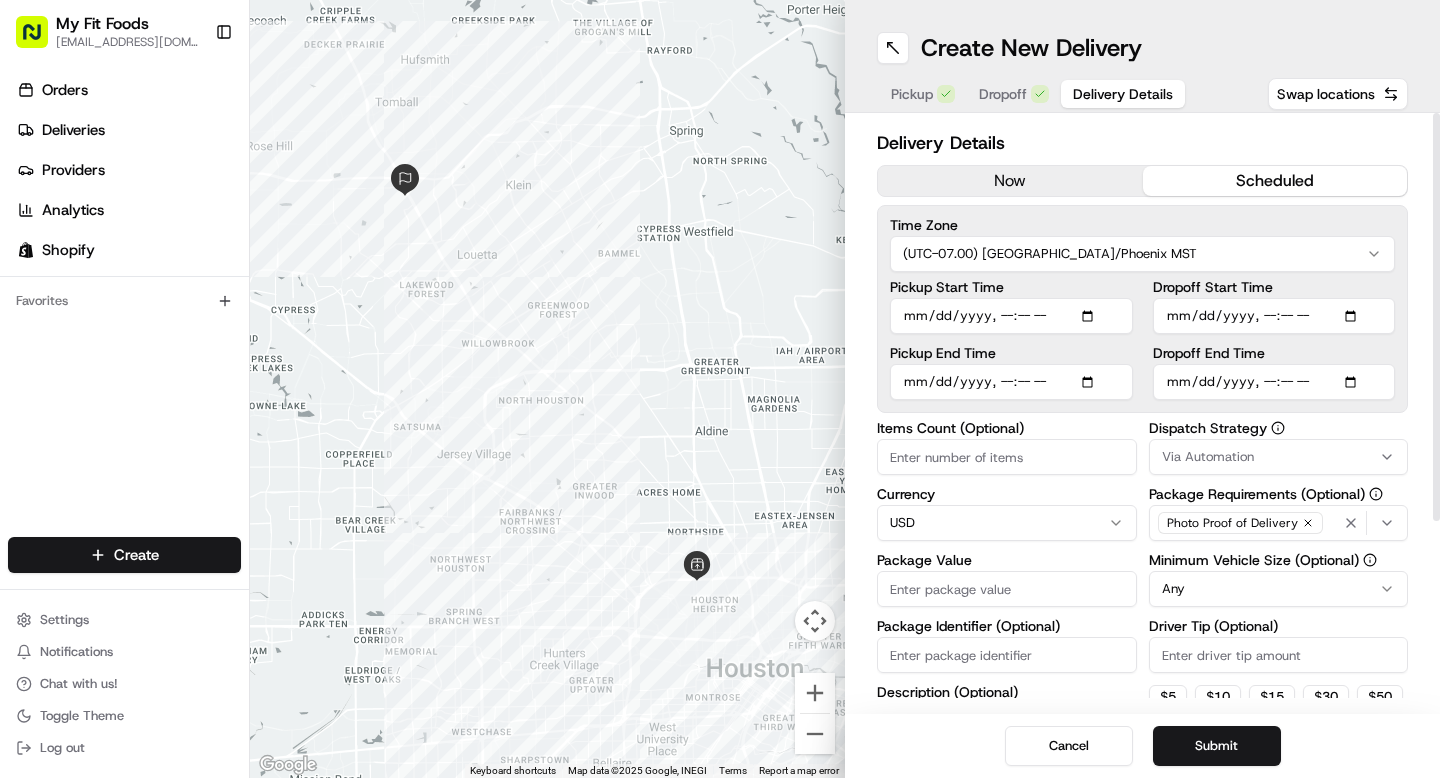 type on "[DATE]T07:00" 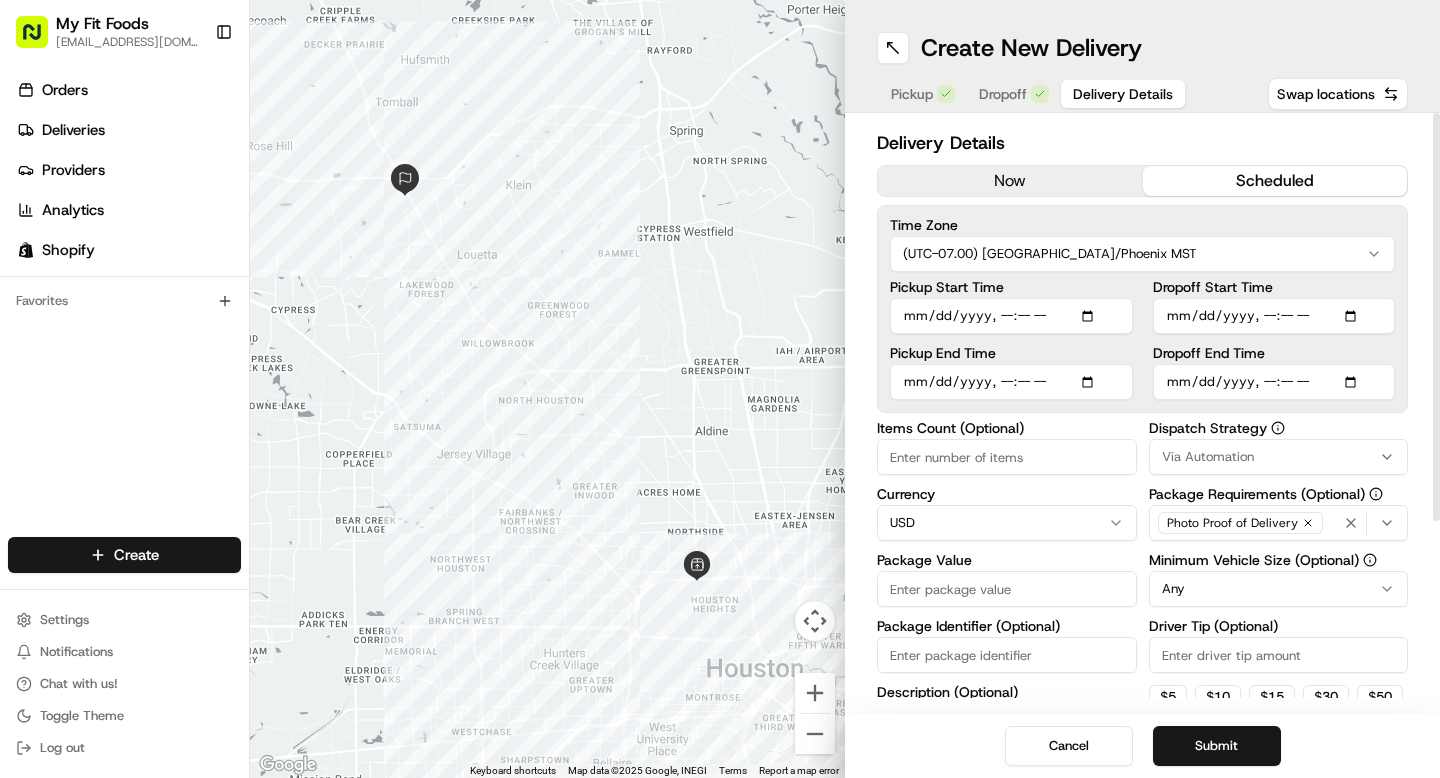 click on "Pickup End Time" at bounding box center (1011, 382) 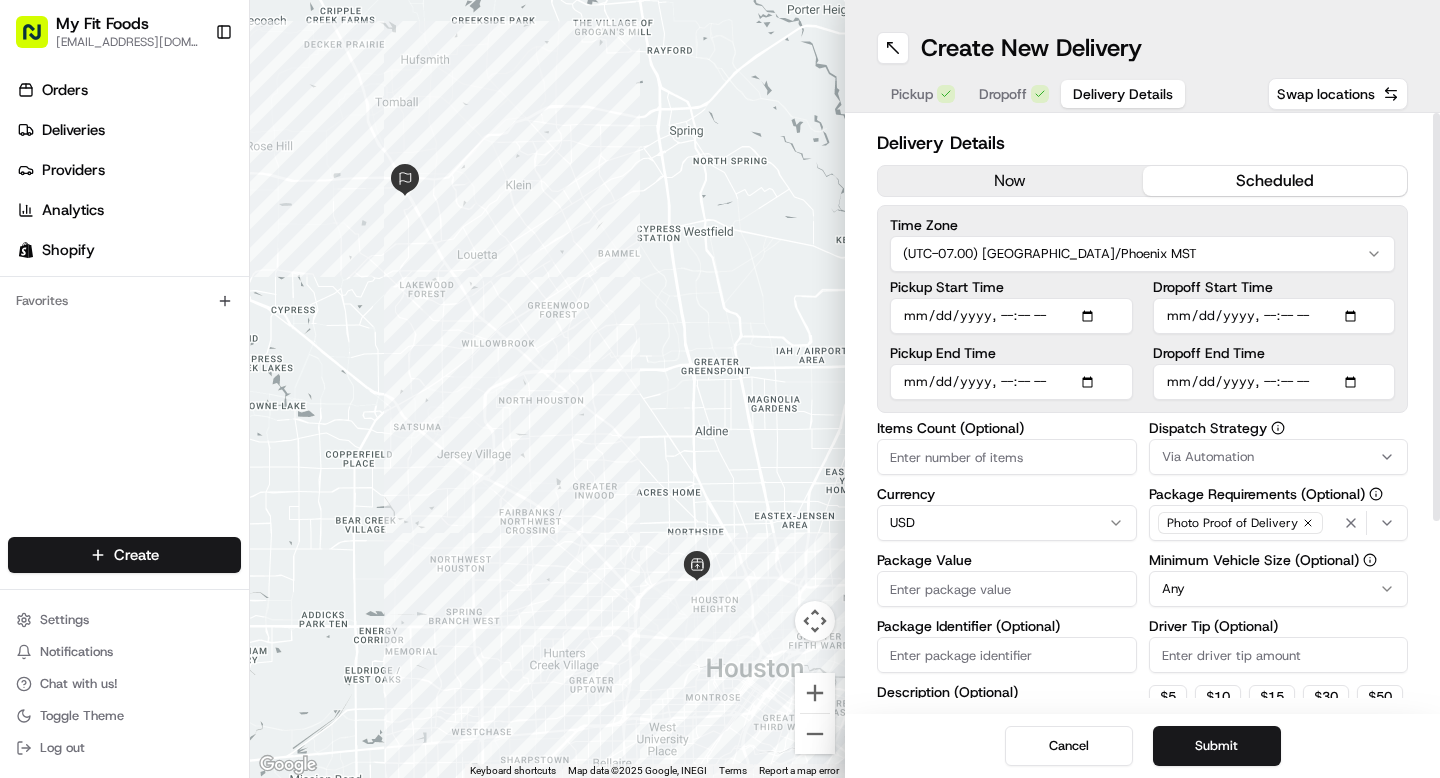 click on "Pickup End Time" at bounding box center [1011, 382] 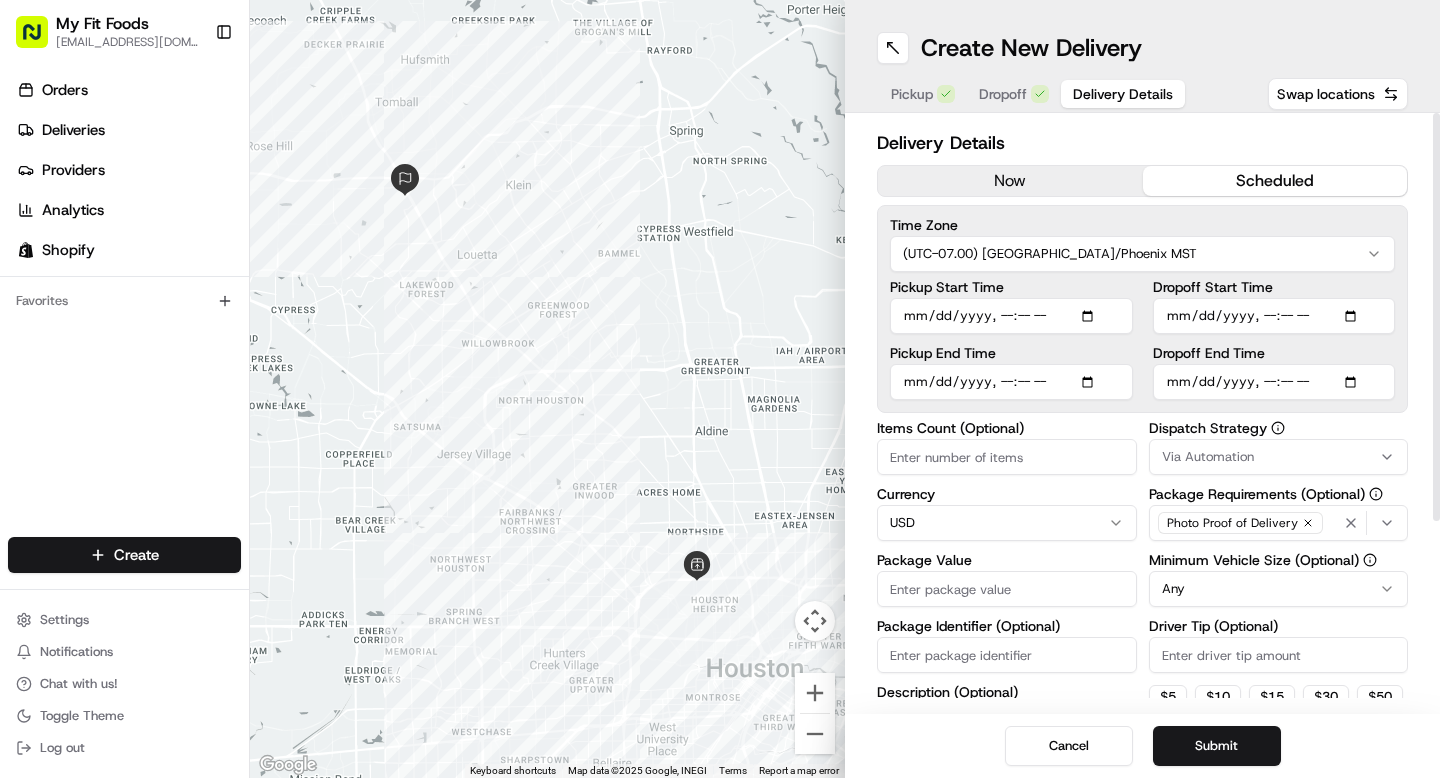click on "Dropoff Start Time" at bounding box center (1274, 316) 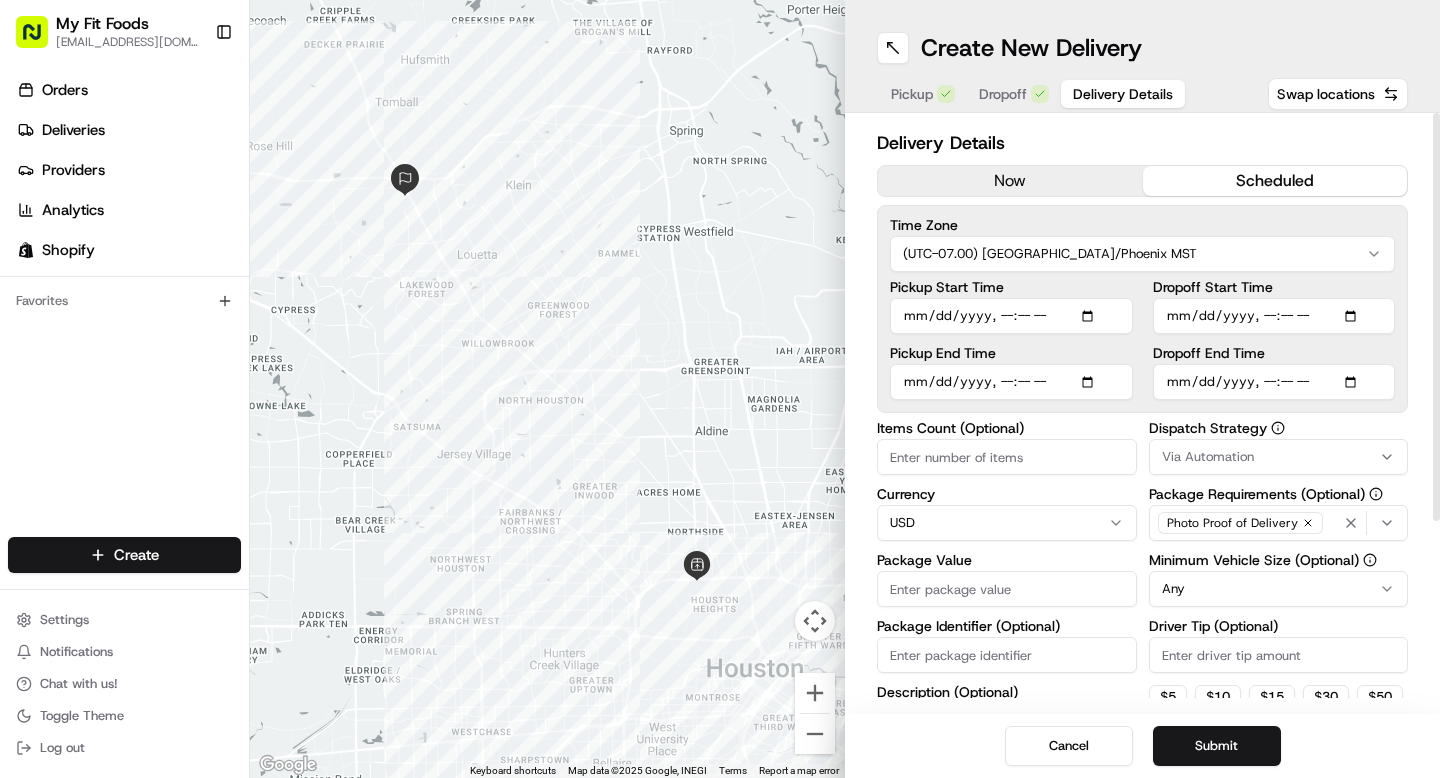 click on "Dropoff Start Time" at bounding box center [1274, 316] 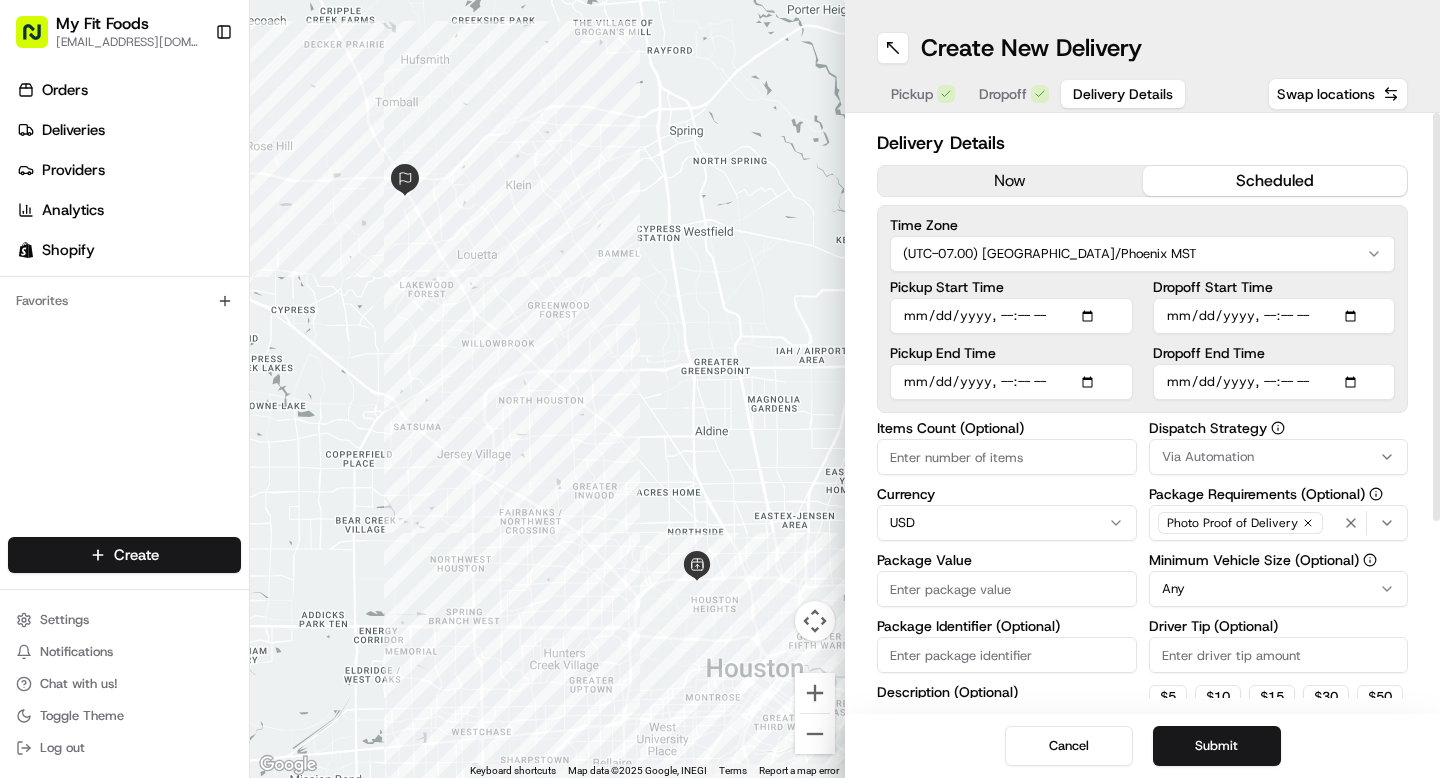 click on "Dropoff End Time" at bounding box center [1274, 382] 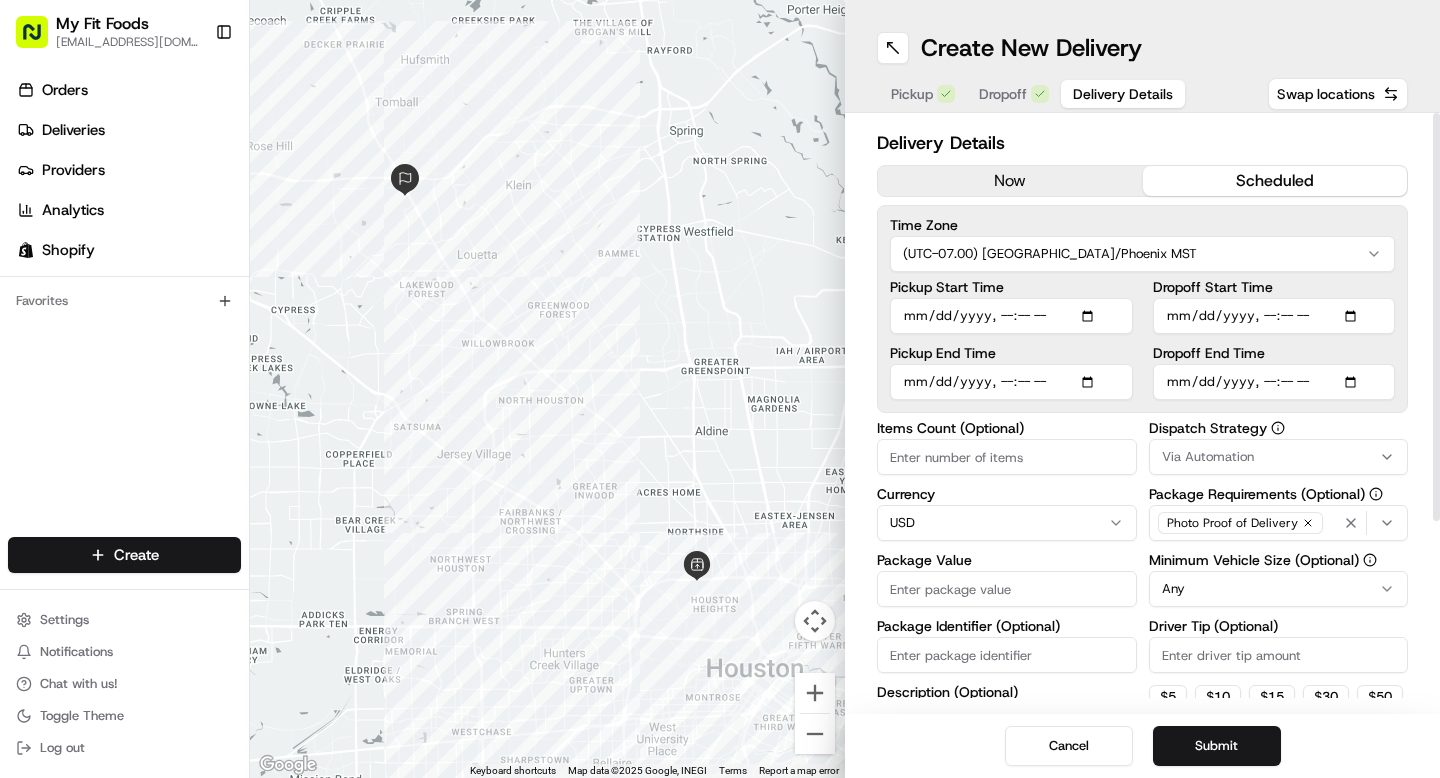 click on "Dropoff End Time" at bounding box center [1274, 382] 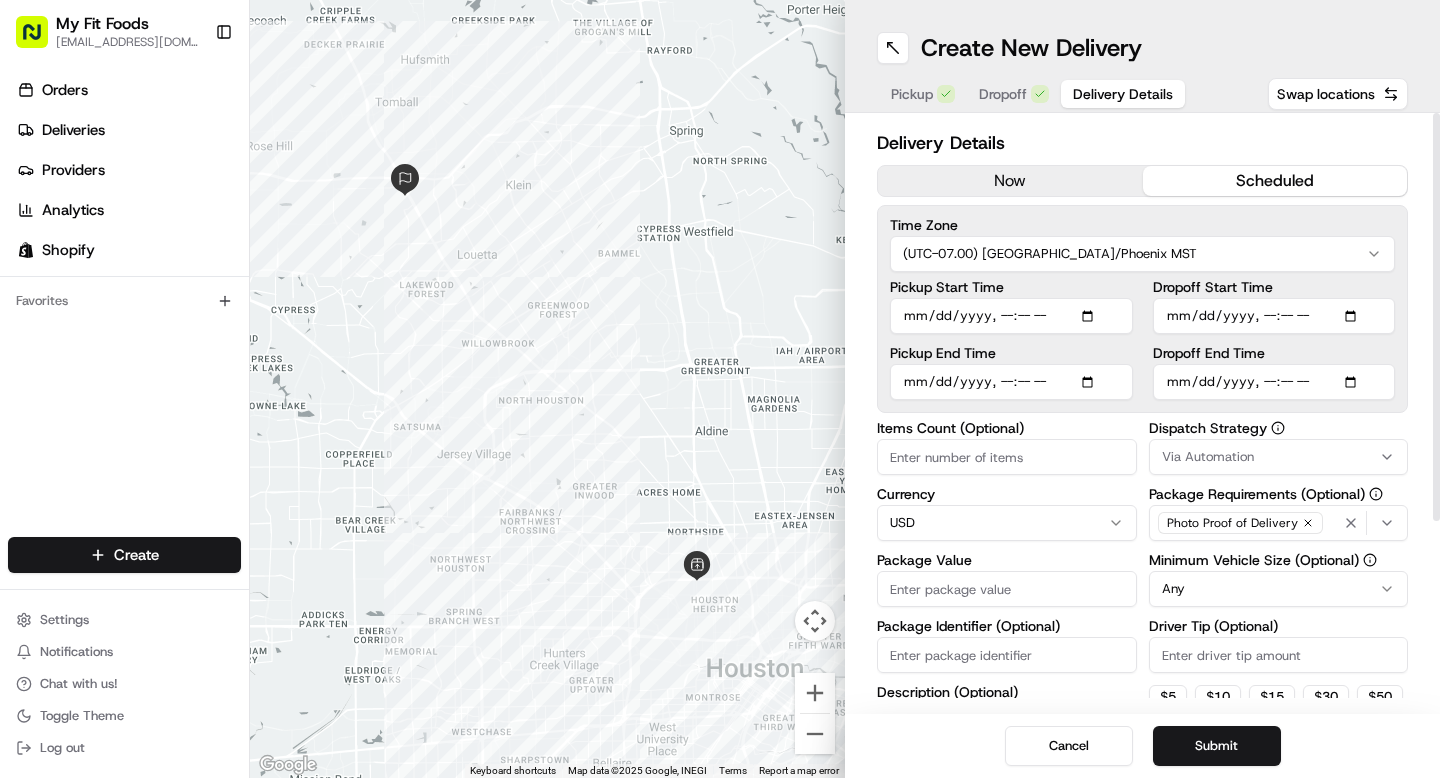 click on "Items Count (Optional)" at bounding box center [1007, 457] 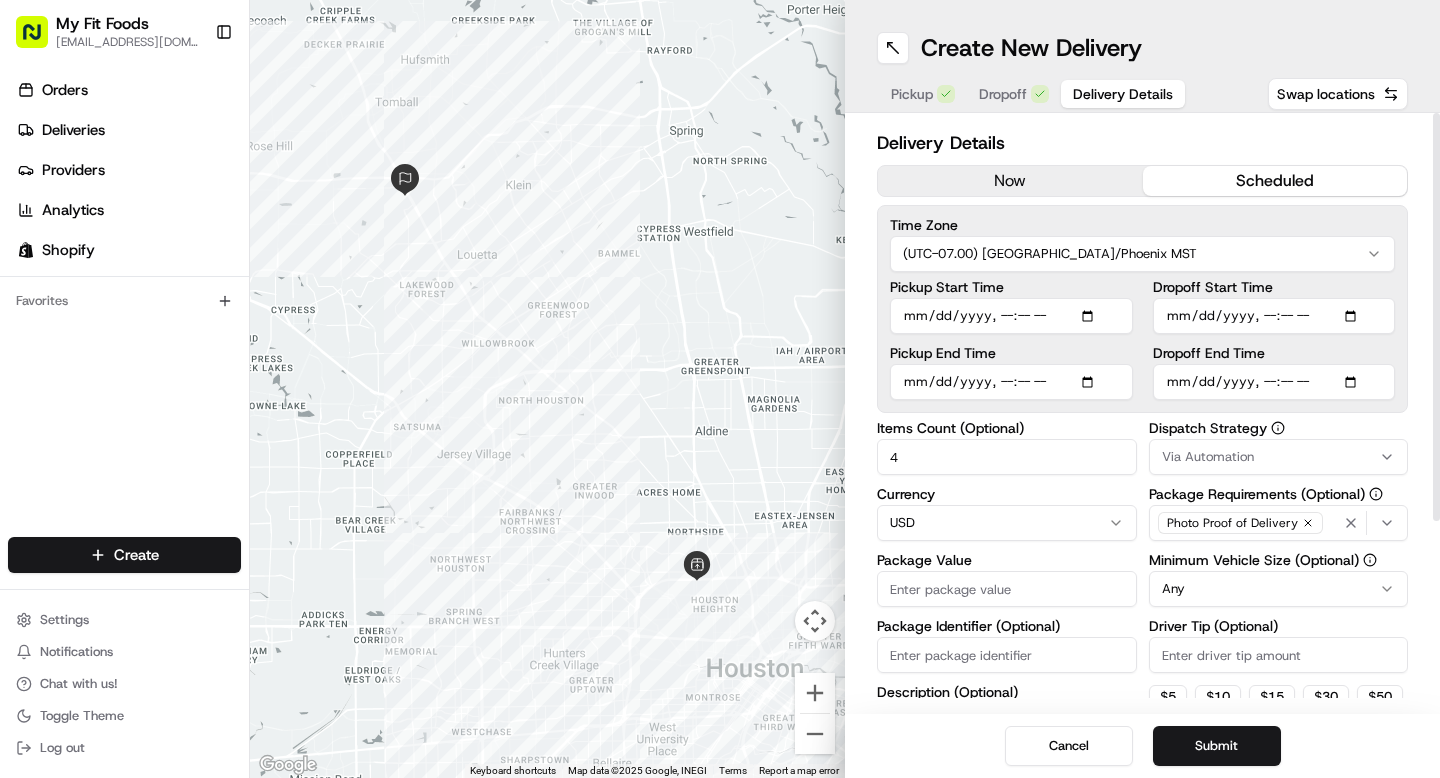 type on "4" 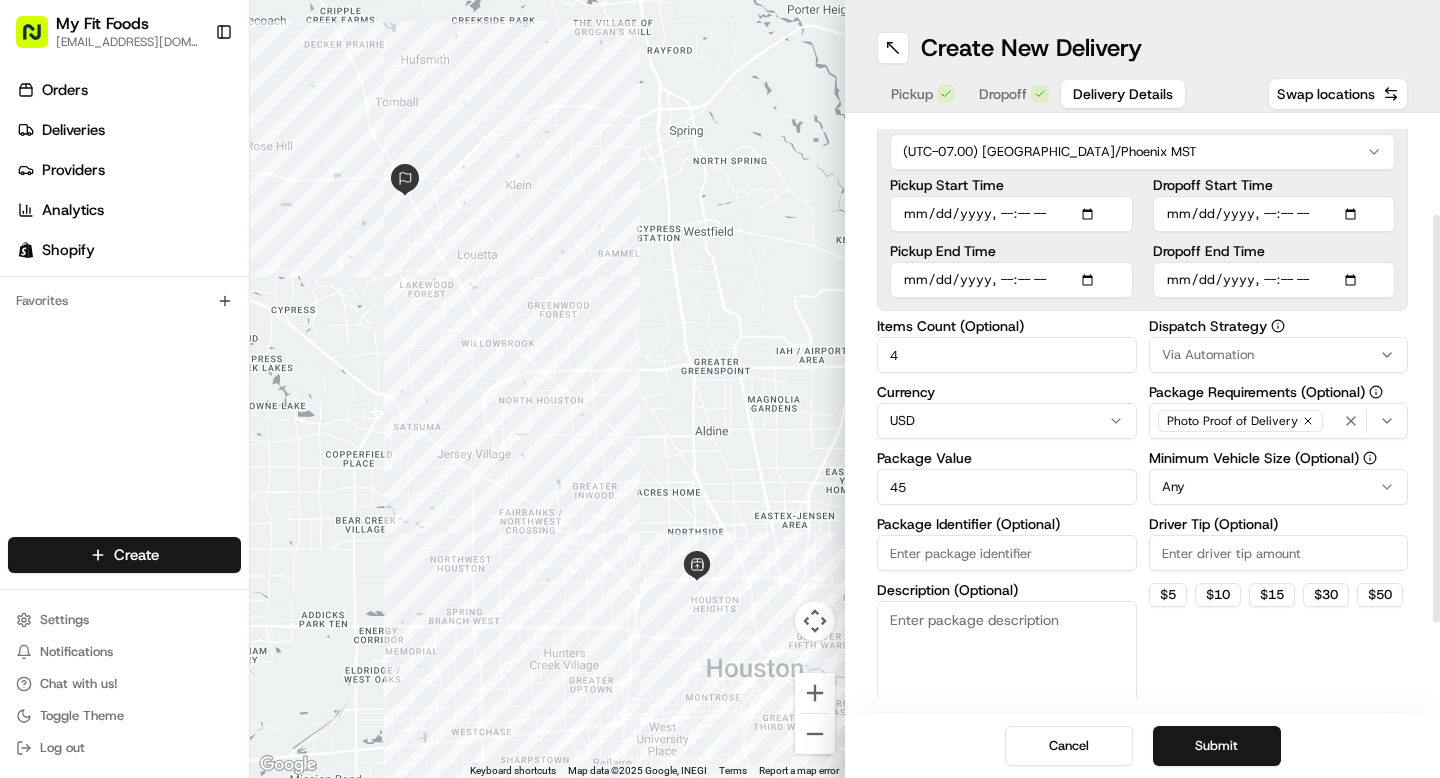 scroll, scrollTop: 148, scrollLeft: 0, axis: vertical 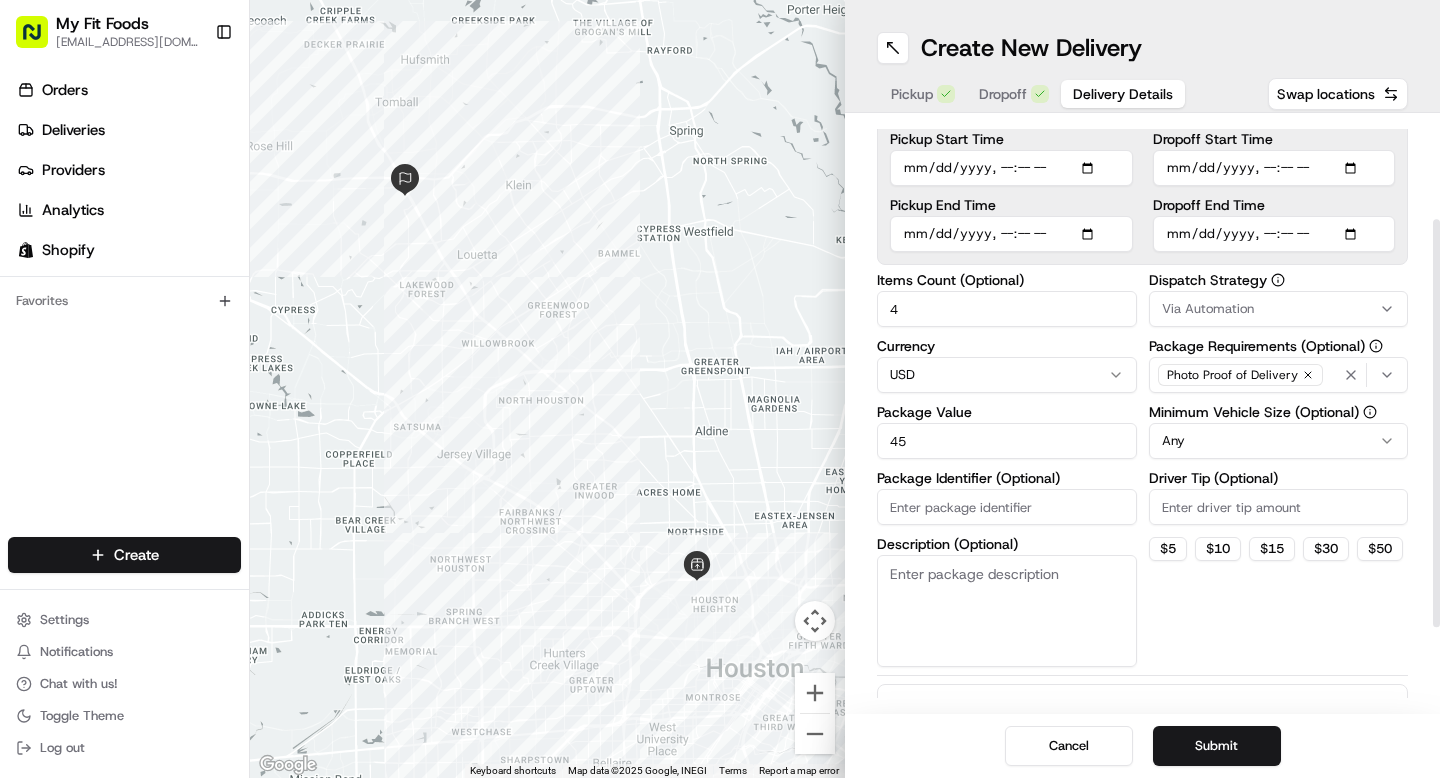 type on "45" 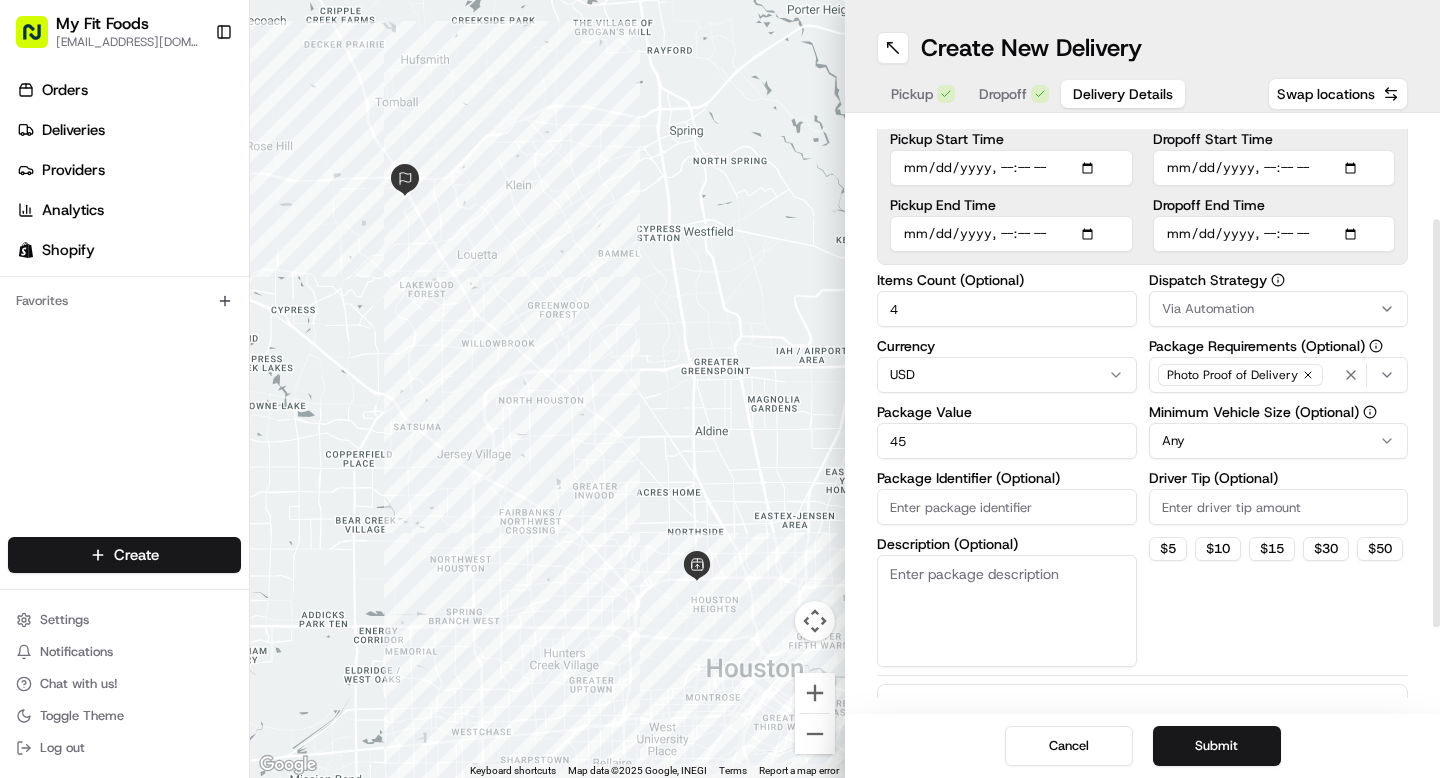 click on "Description (Optional)" at bounding box center (1007, 611) 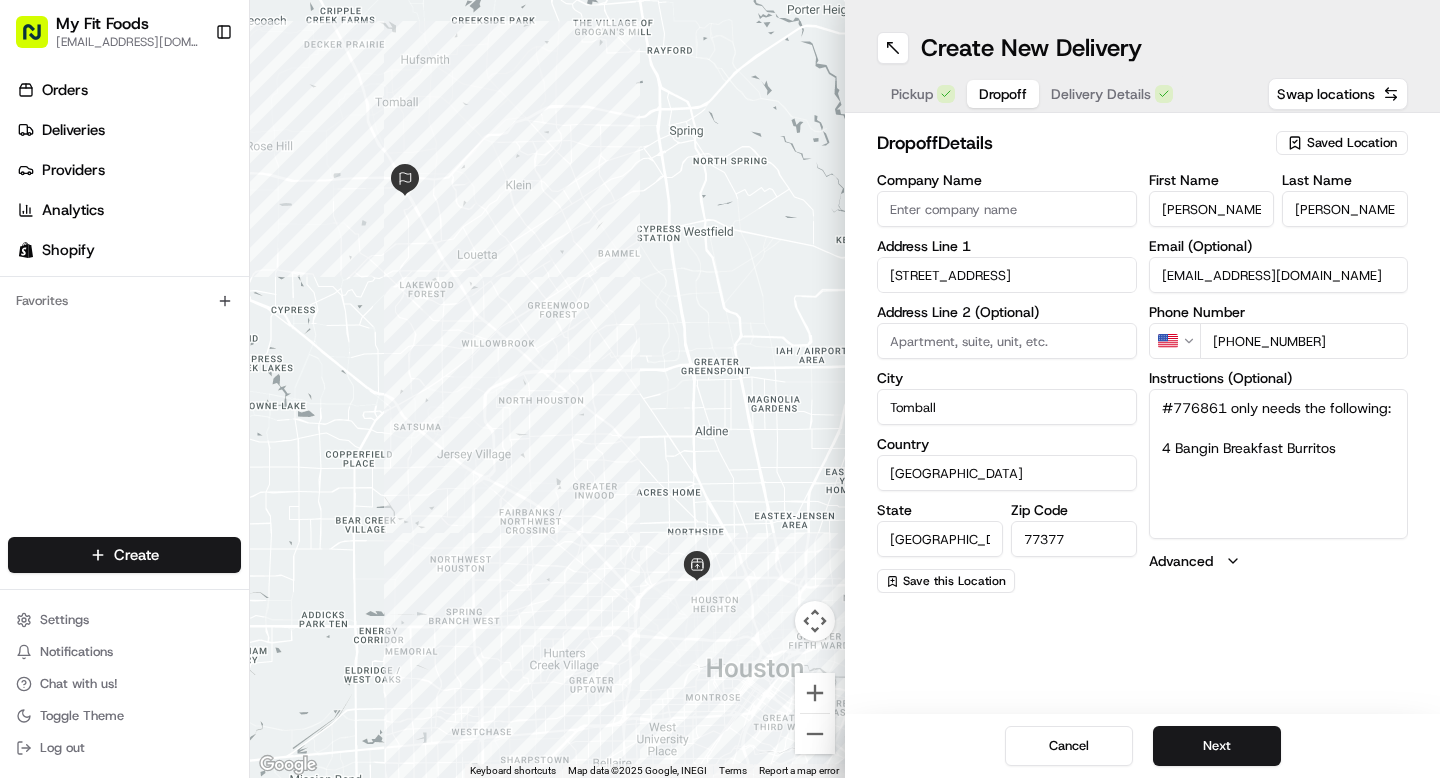 scroll, scrollTop: 0, scrollLeft: 0, axis: both 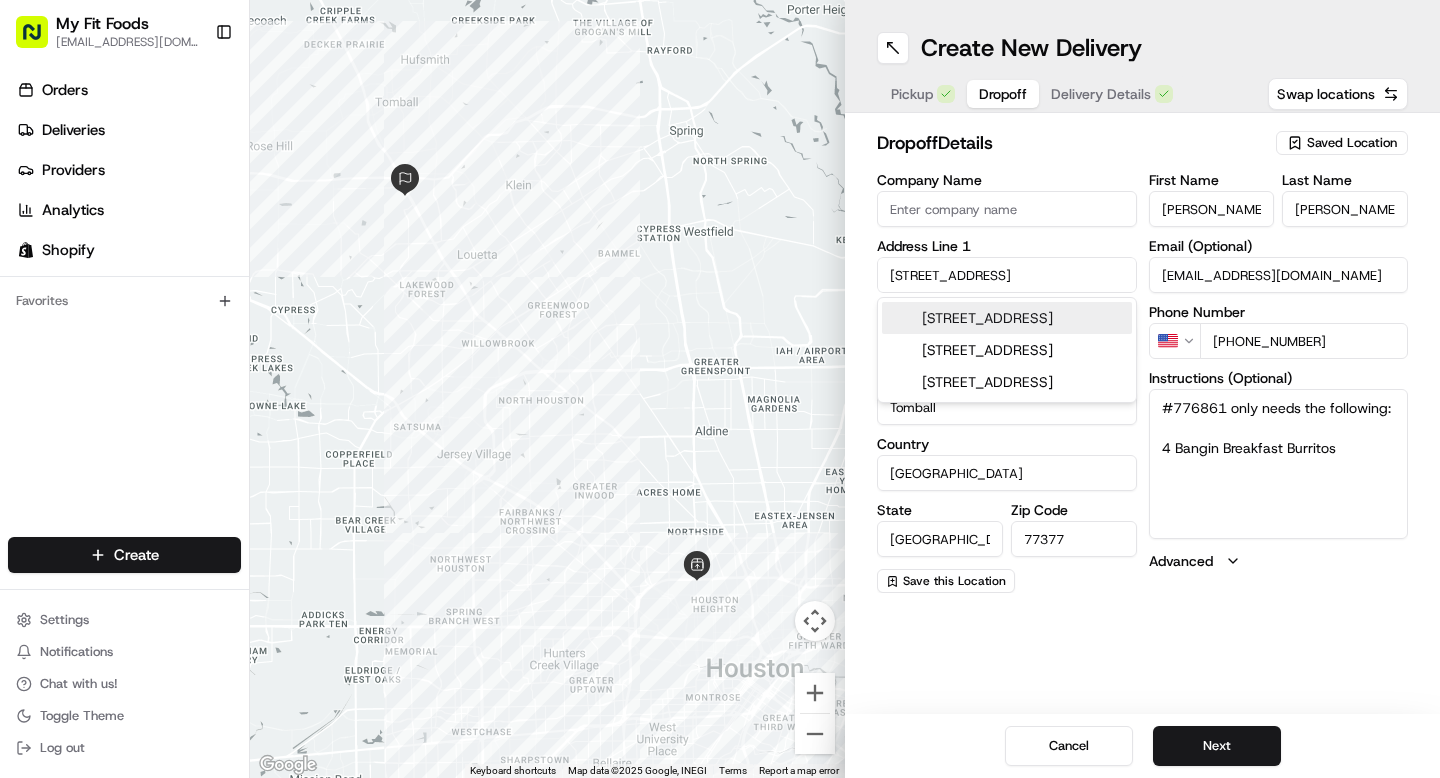 drag, startPoint x: 1085, startPoint y: 280, endPoint x: 814, endPoint y: 286, distance: 271.0664 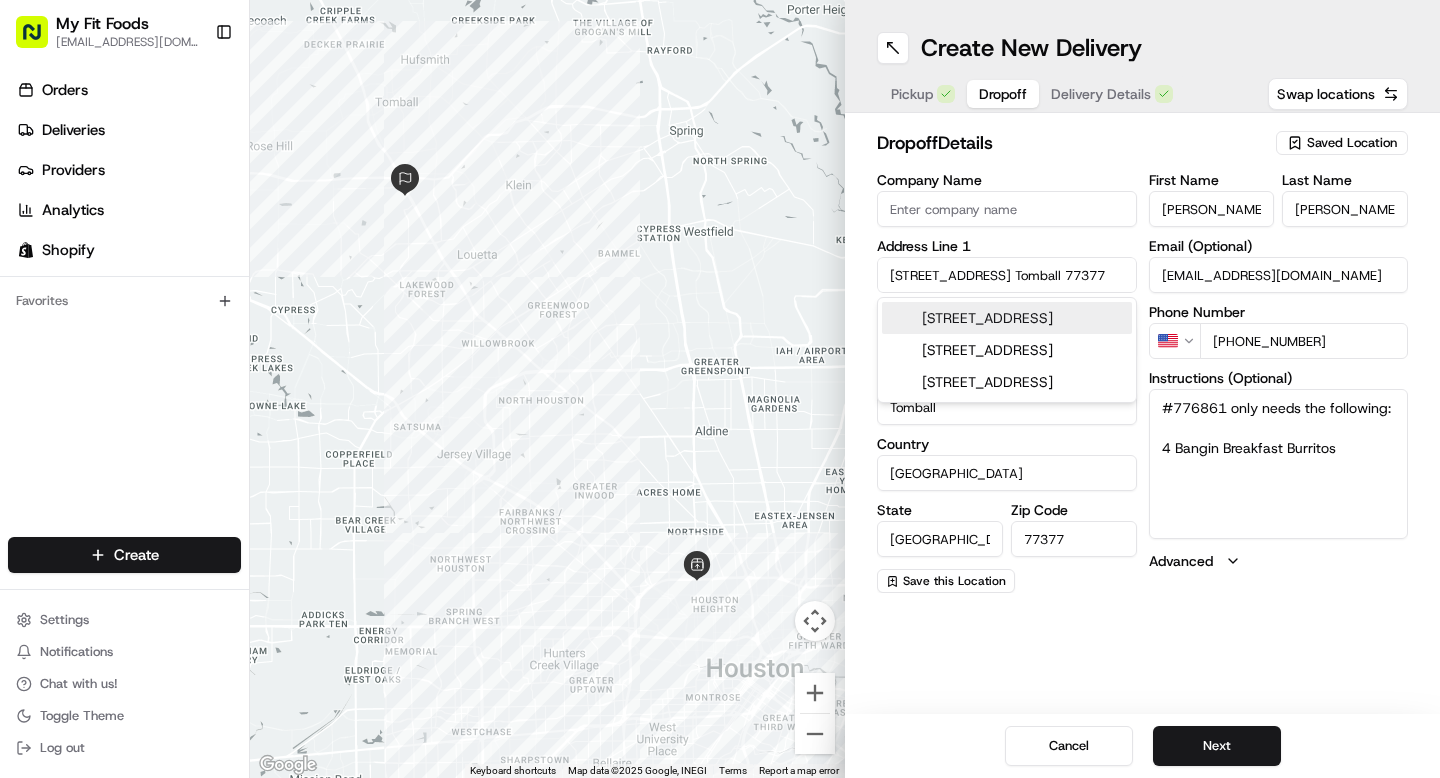 scroll, scrollTop: 0, scrollLeft: 5, axis: horizontal 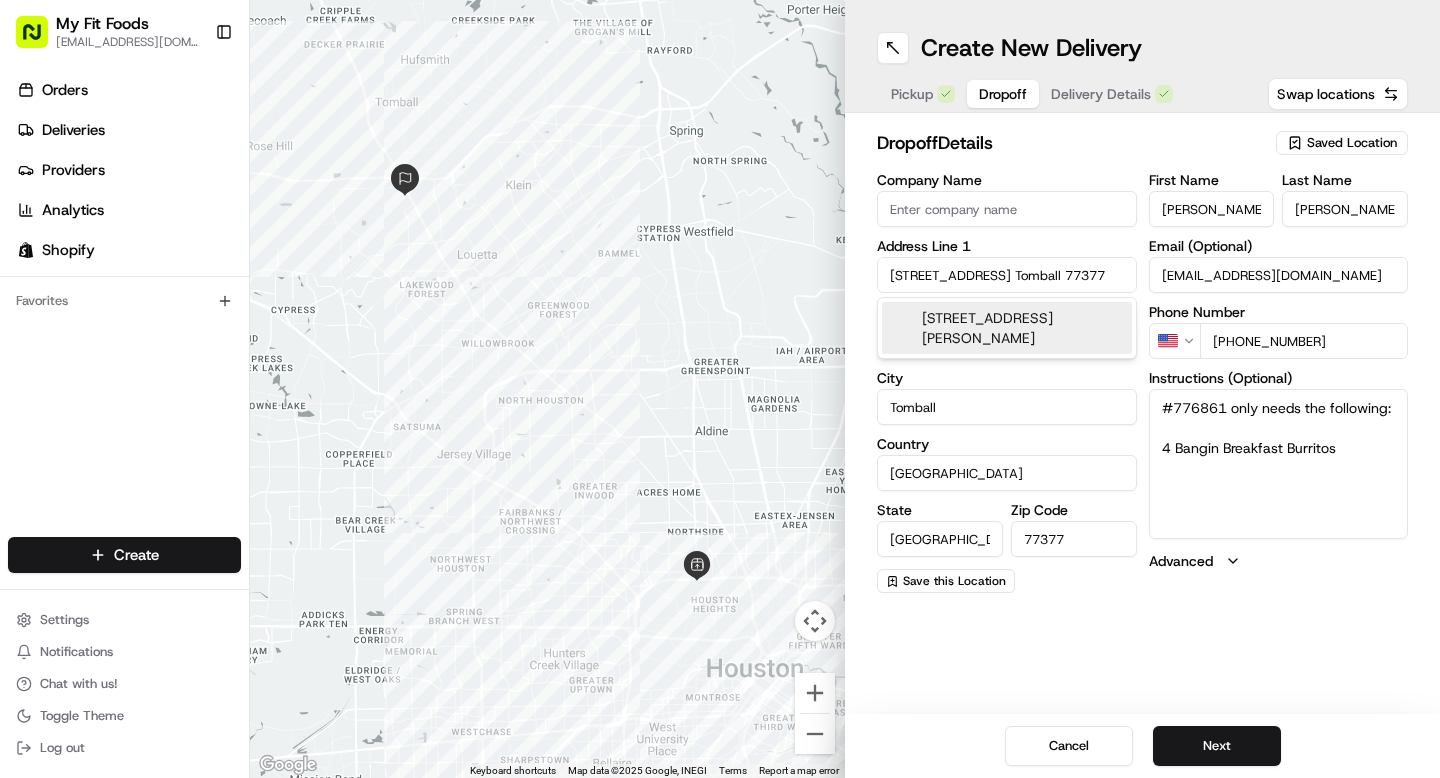 click on "[STREET_ADDRESS][PERSON_NAME]" at bounding box center (1007, 328) 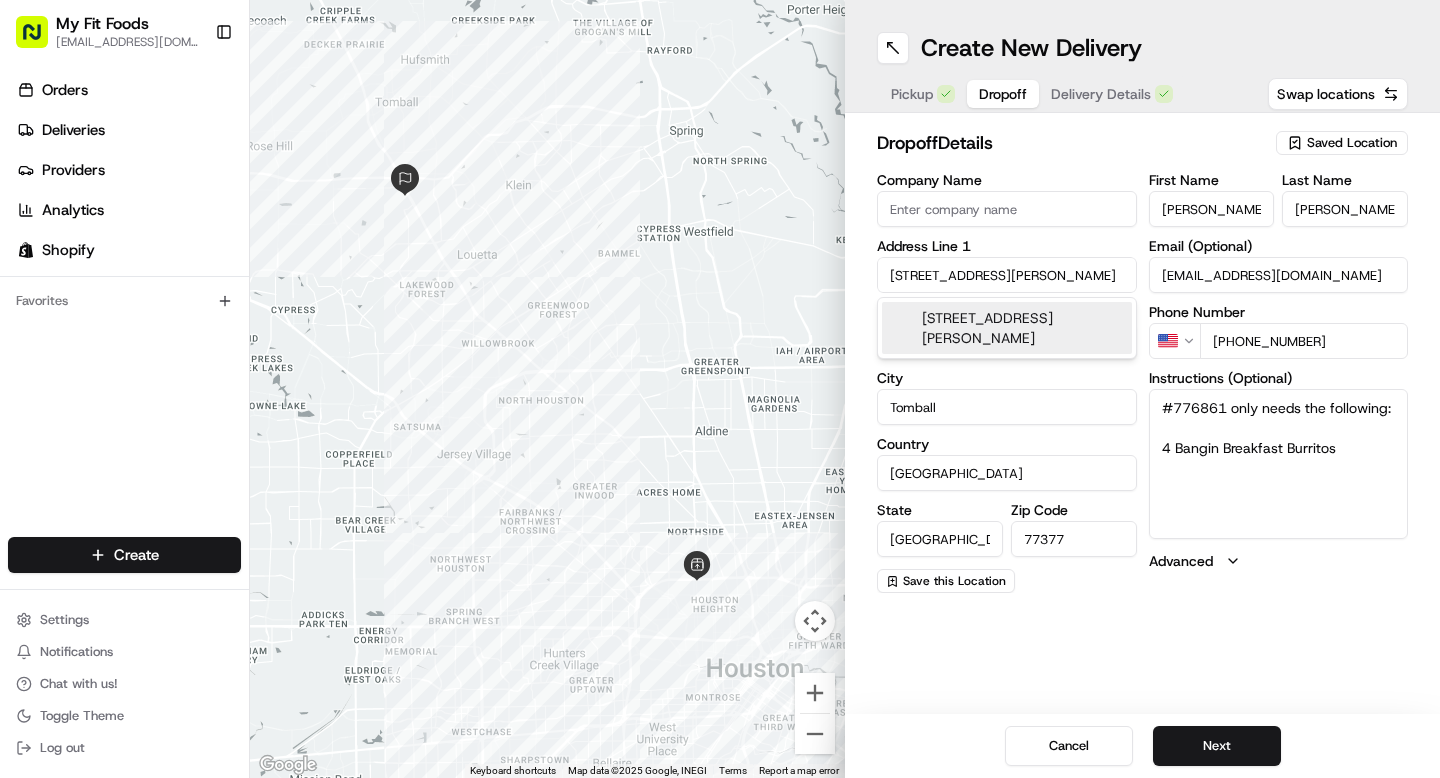 type on "[STREET_ADDRESS]" 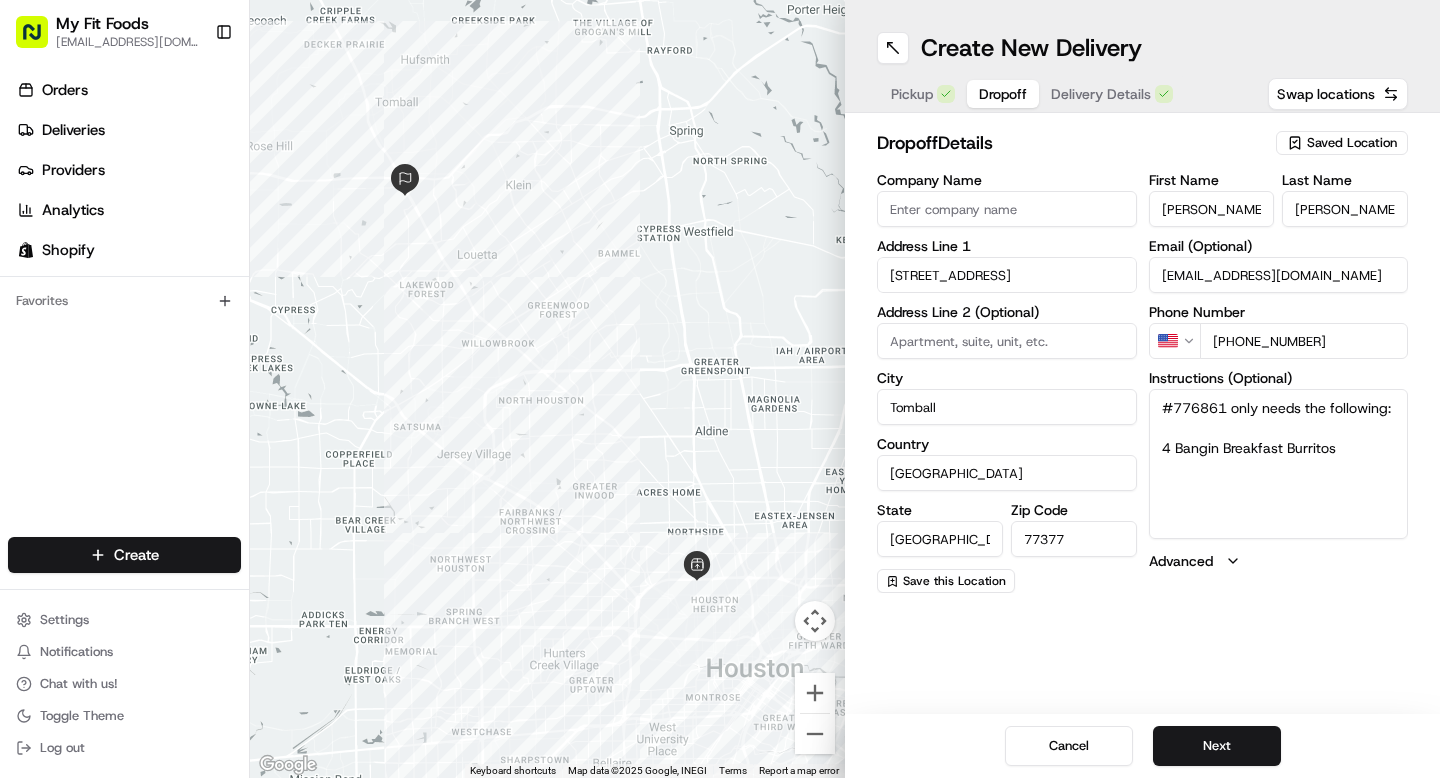 scroll, scrollTop: 0, scrollLeft: 0, axis: both 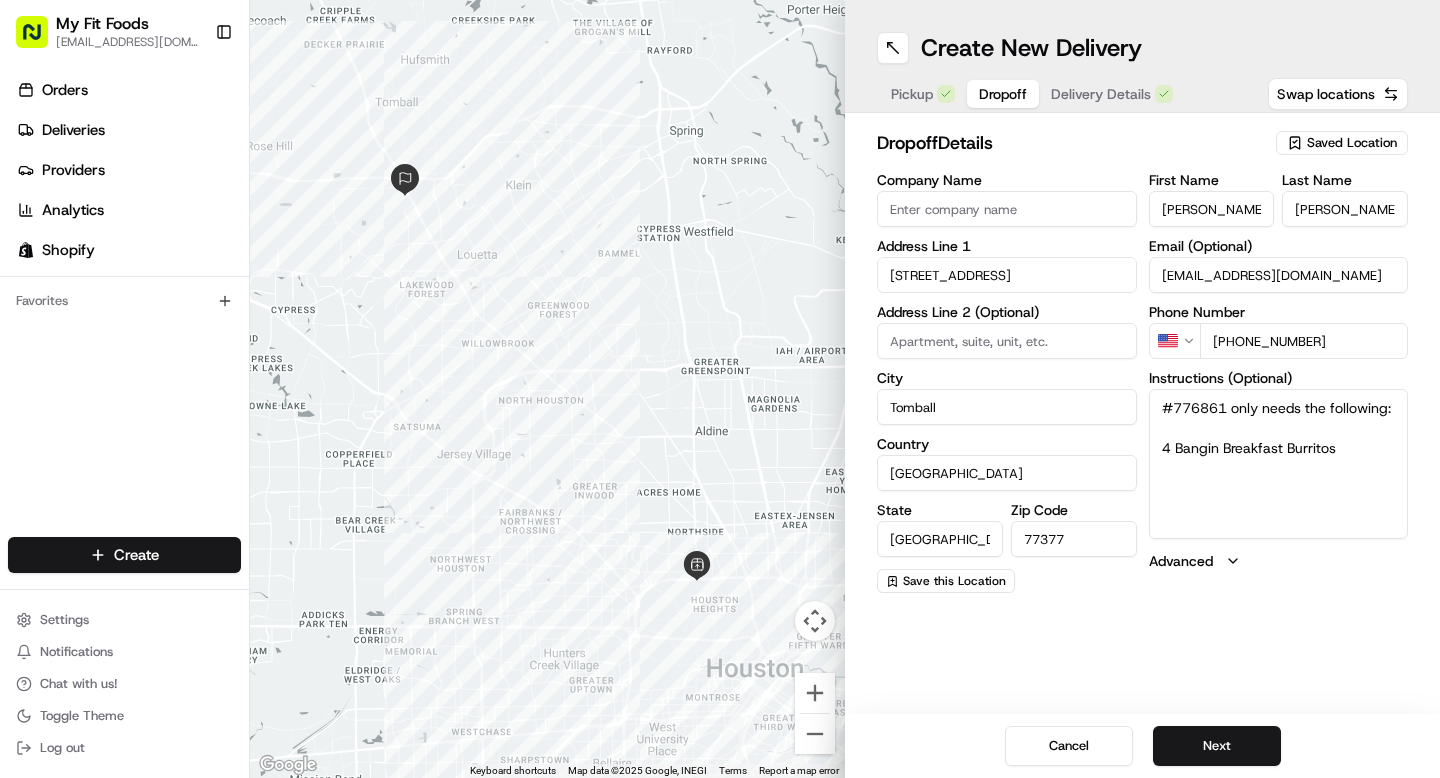click on "Company Name Address Line [GEOGRAPHIC_DATA][STREET_ADDRESS] Address Line 2 (Optional) [GEOGRAPHIC_DATA] [GEOGRAPHIC_DATA] [US_STATE] Zip Code 77377 Save this Location" at bounding box center (1007, 383) 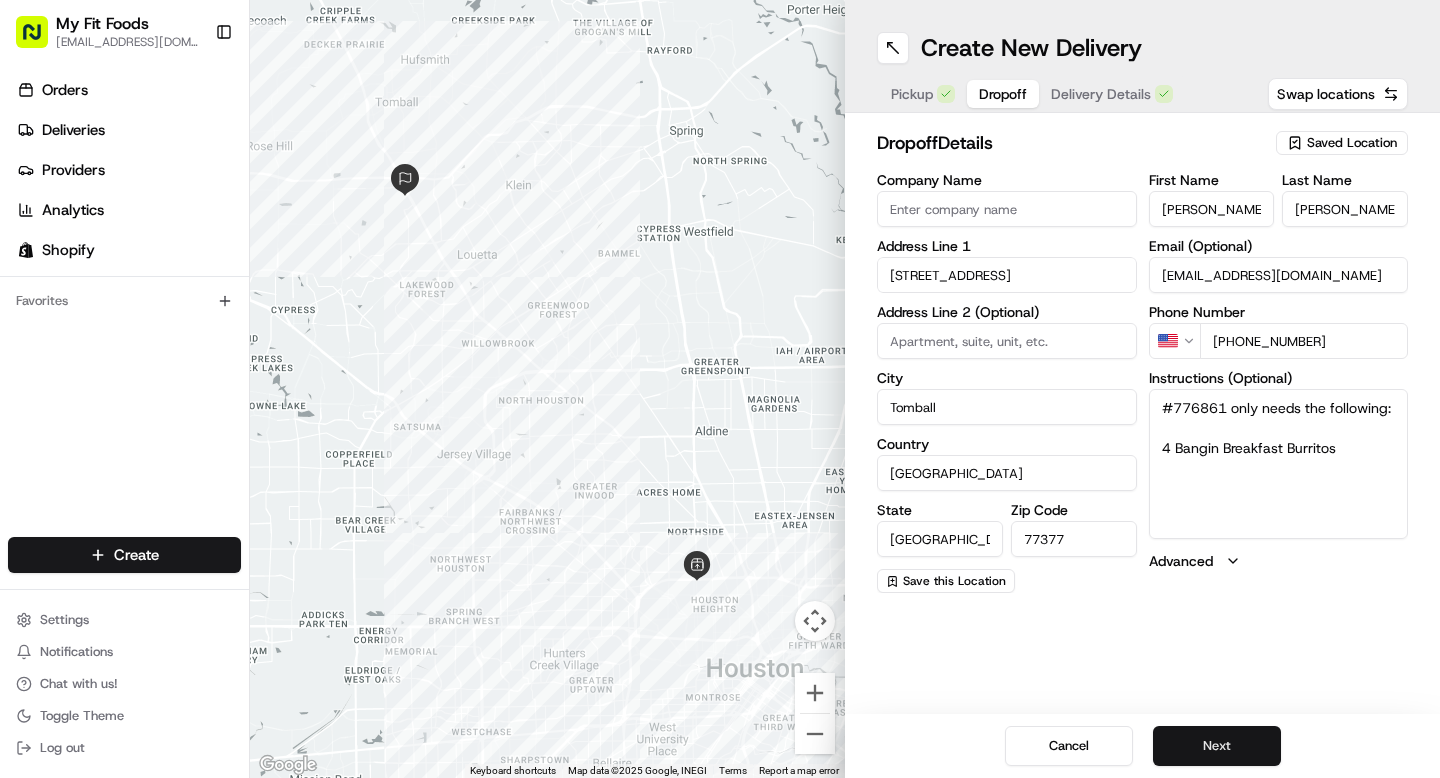 click on "Next" at bounding box center [1217, 746] 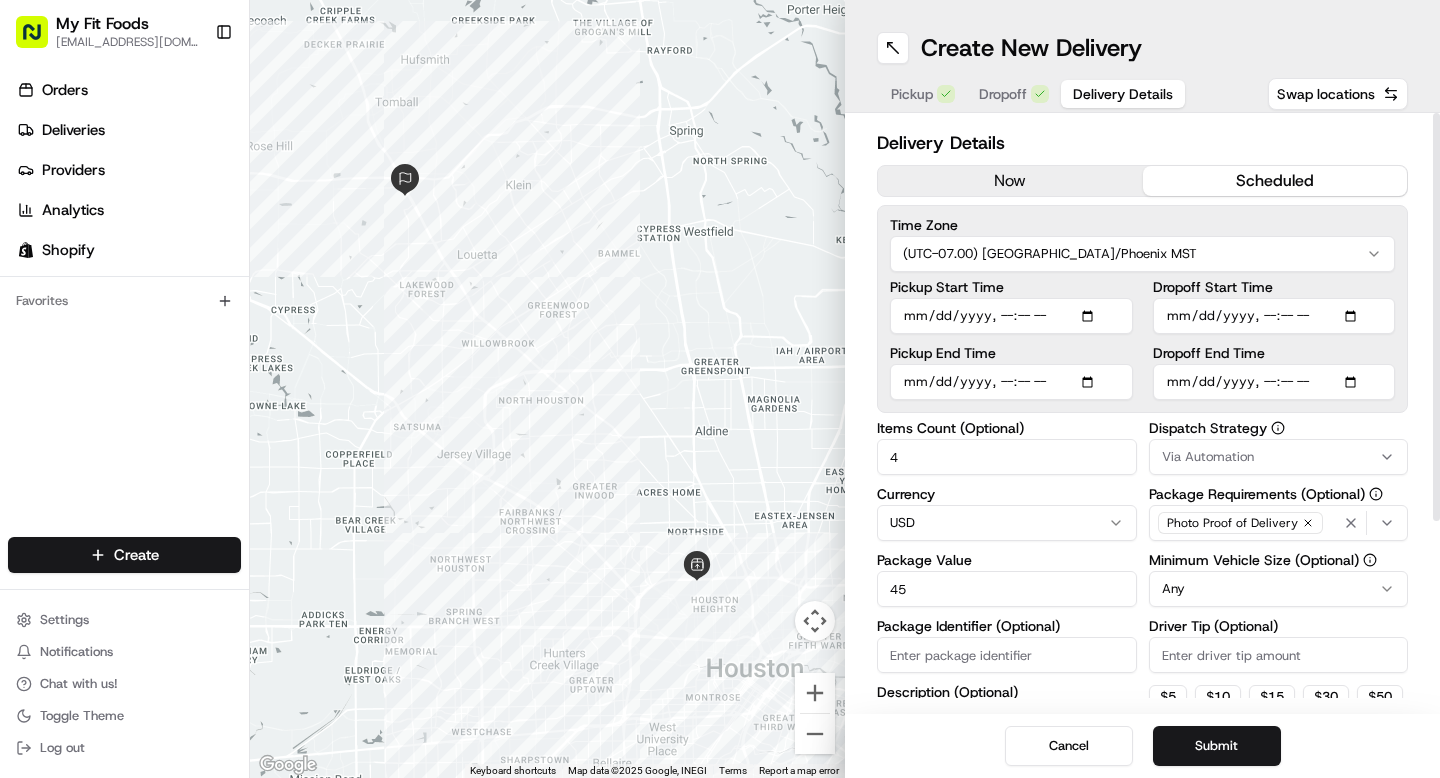 scroll, scrollTop: 269, scrollLeft: 0, axis: vertical 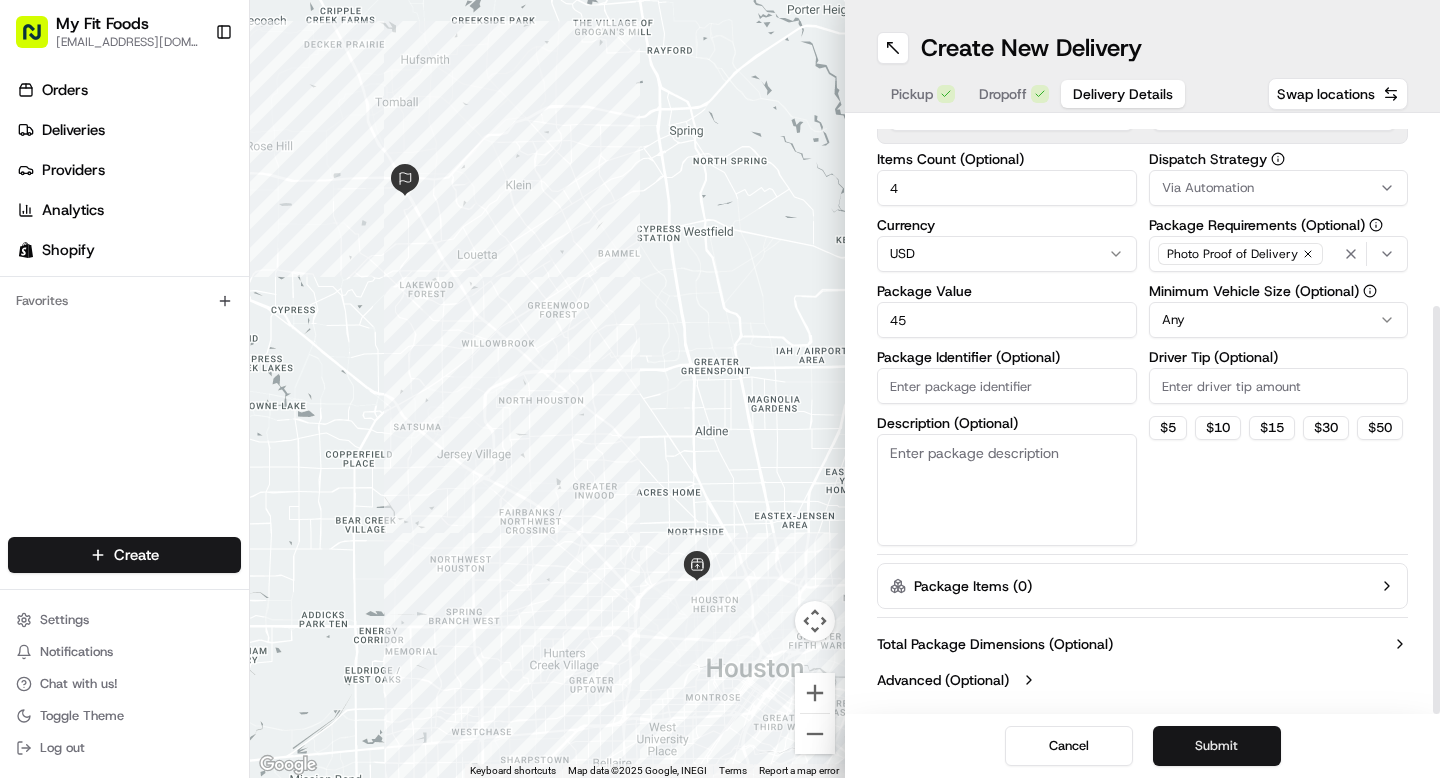 click on "Submit" at bounding box center (1217, 746) 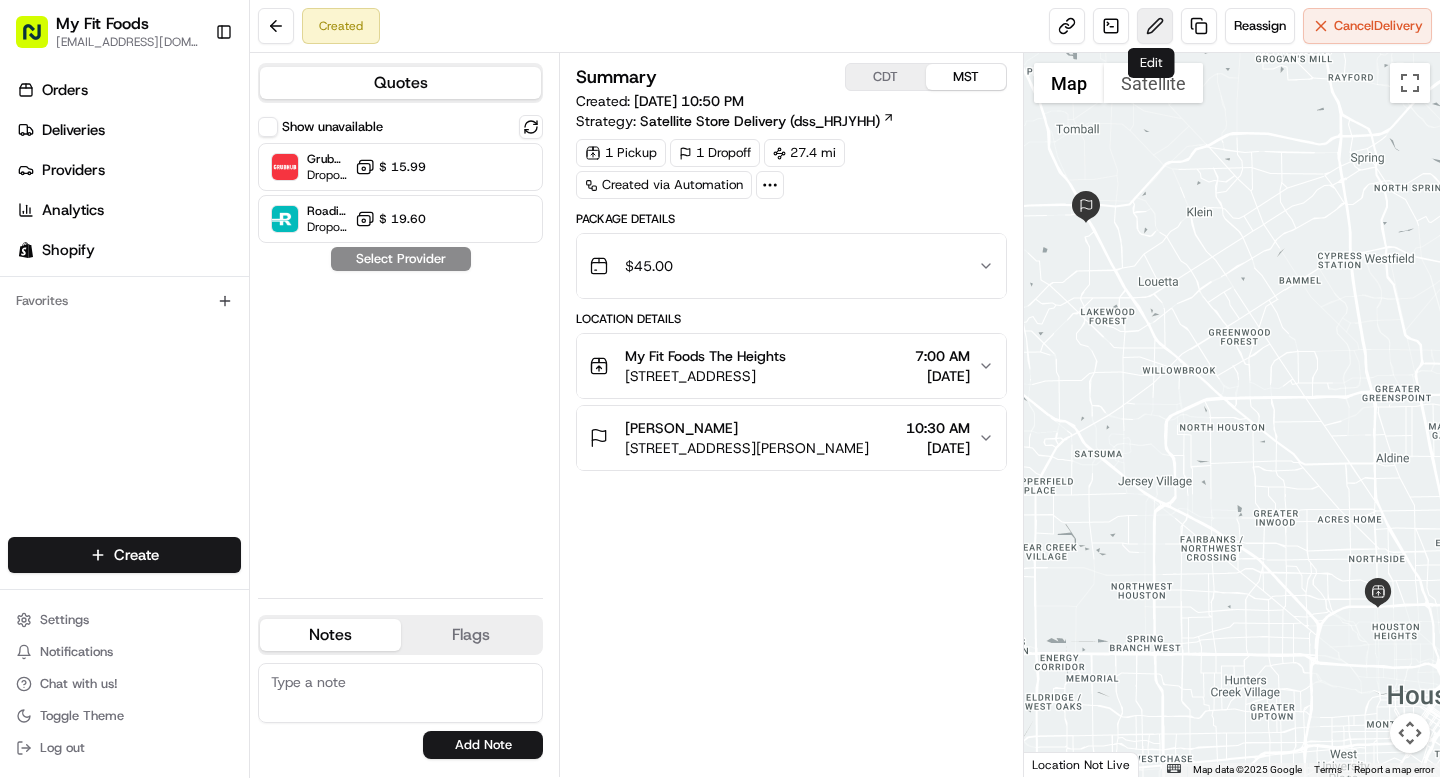 click at bounding box center [1155, 26] 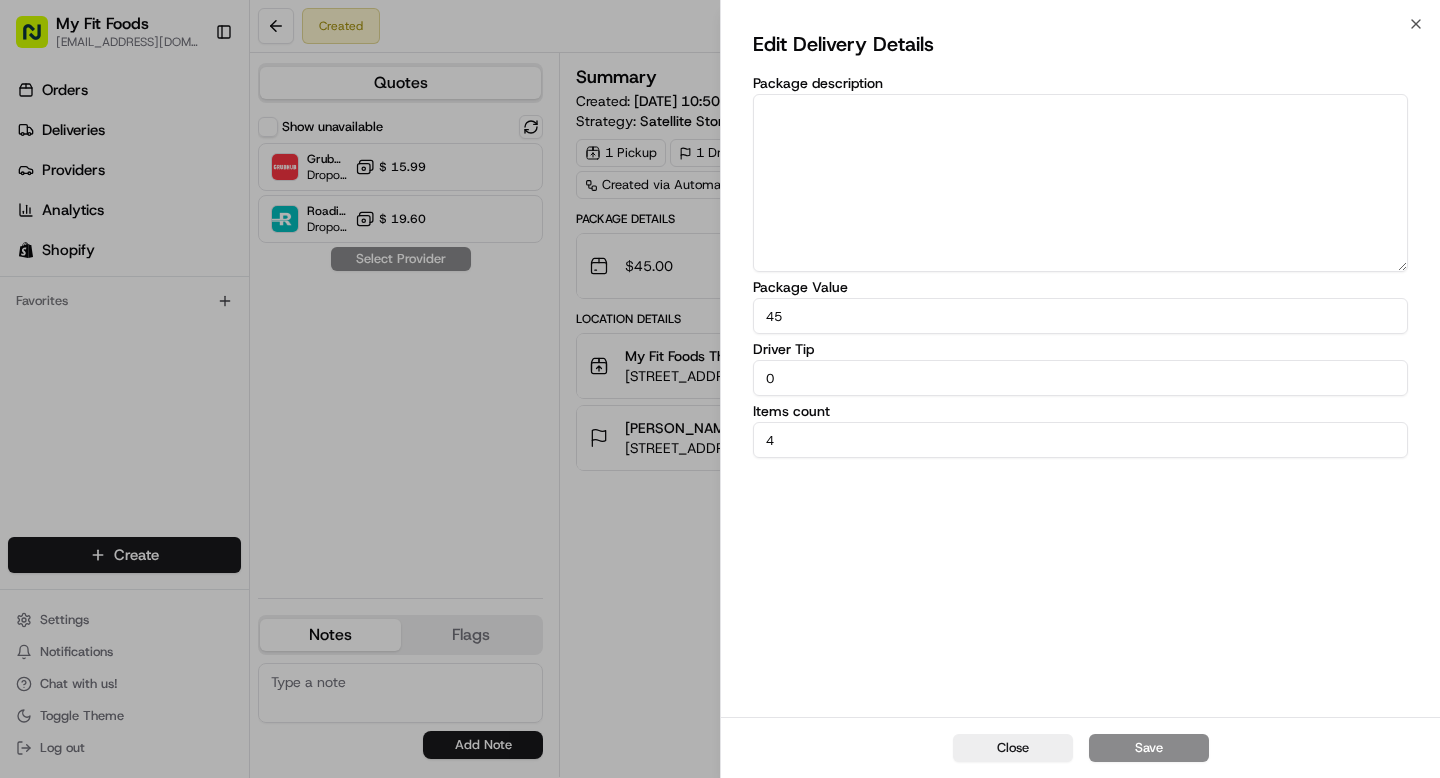 click on "0" at bounding box center (1080, 378) 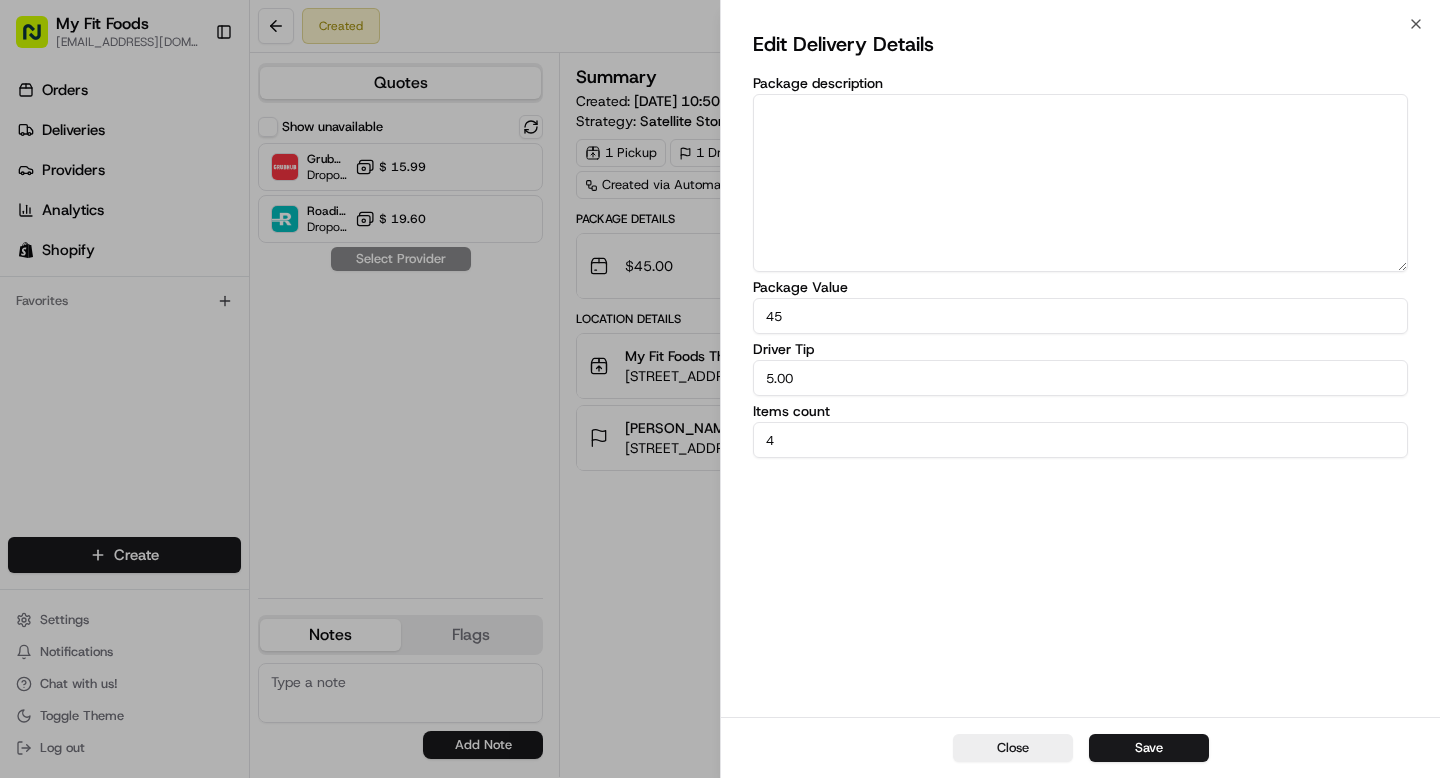 type on "5.00" 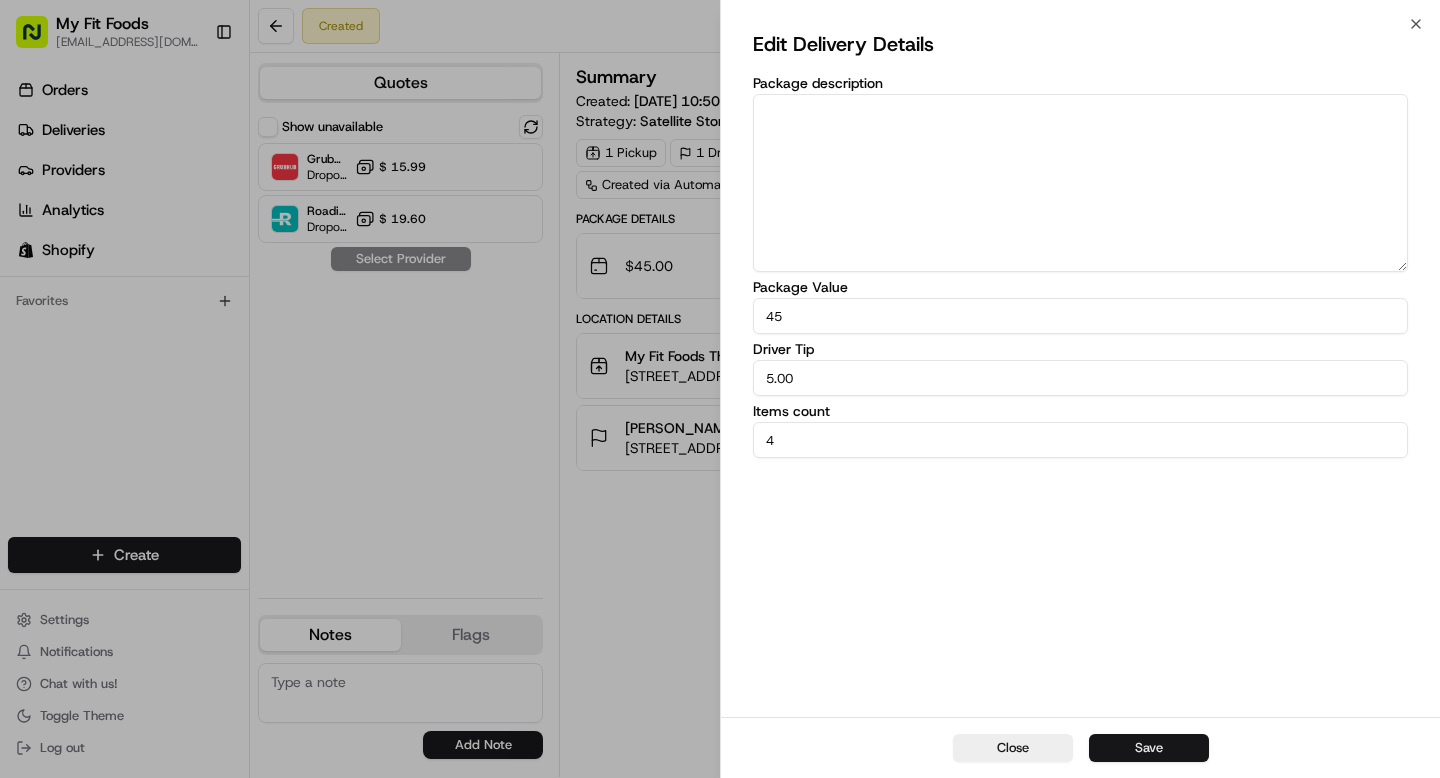 click on "Save" at bounding box center (1149, 748) 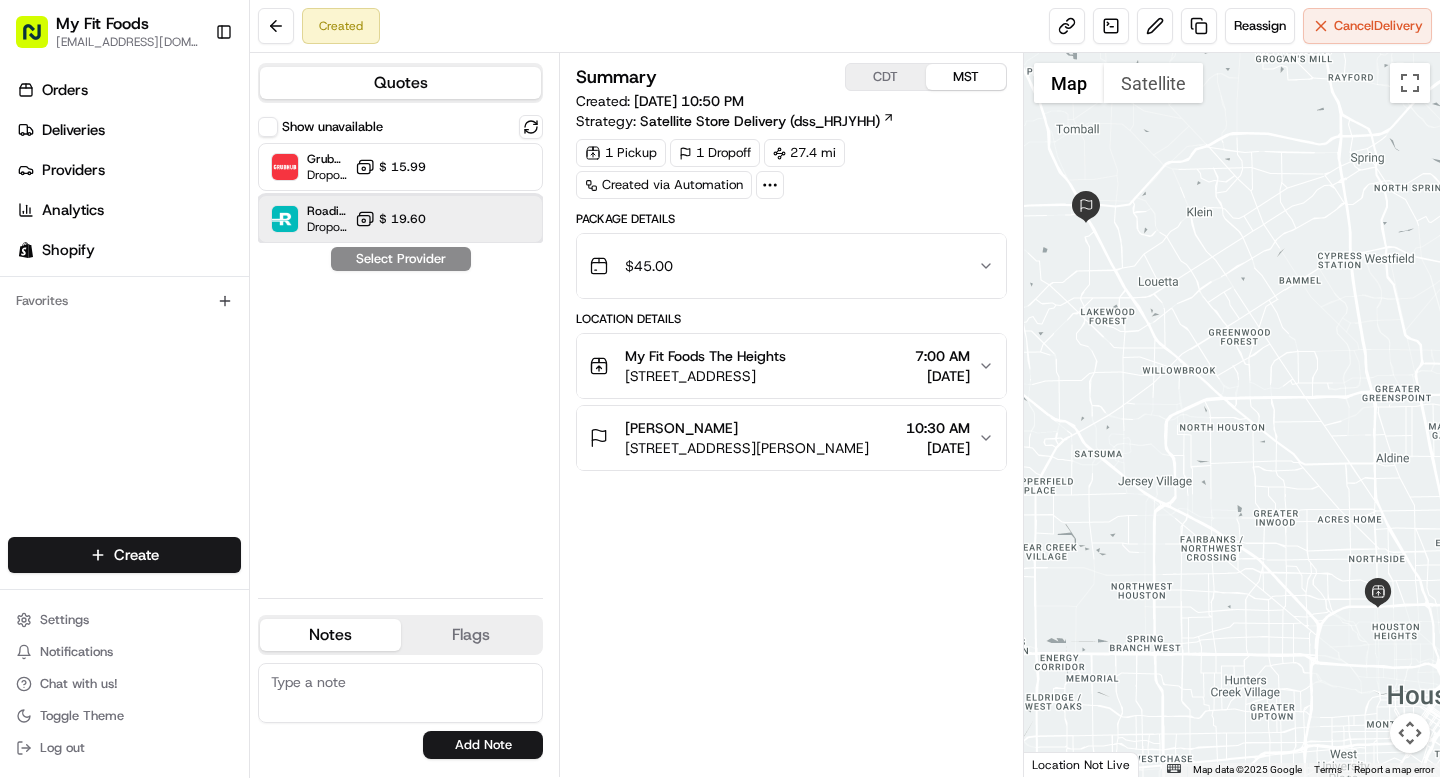 click on "Roadie (P2P) Dropoff ETA   - $   19.60" at bounding box center (400, 219) 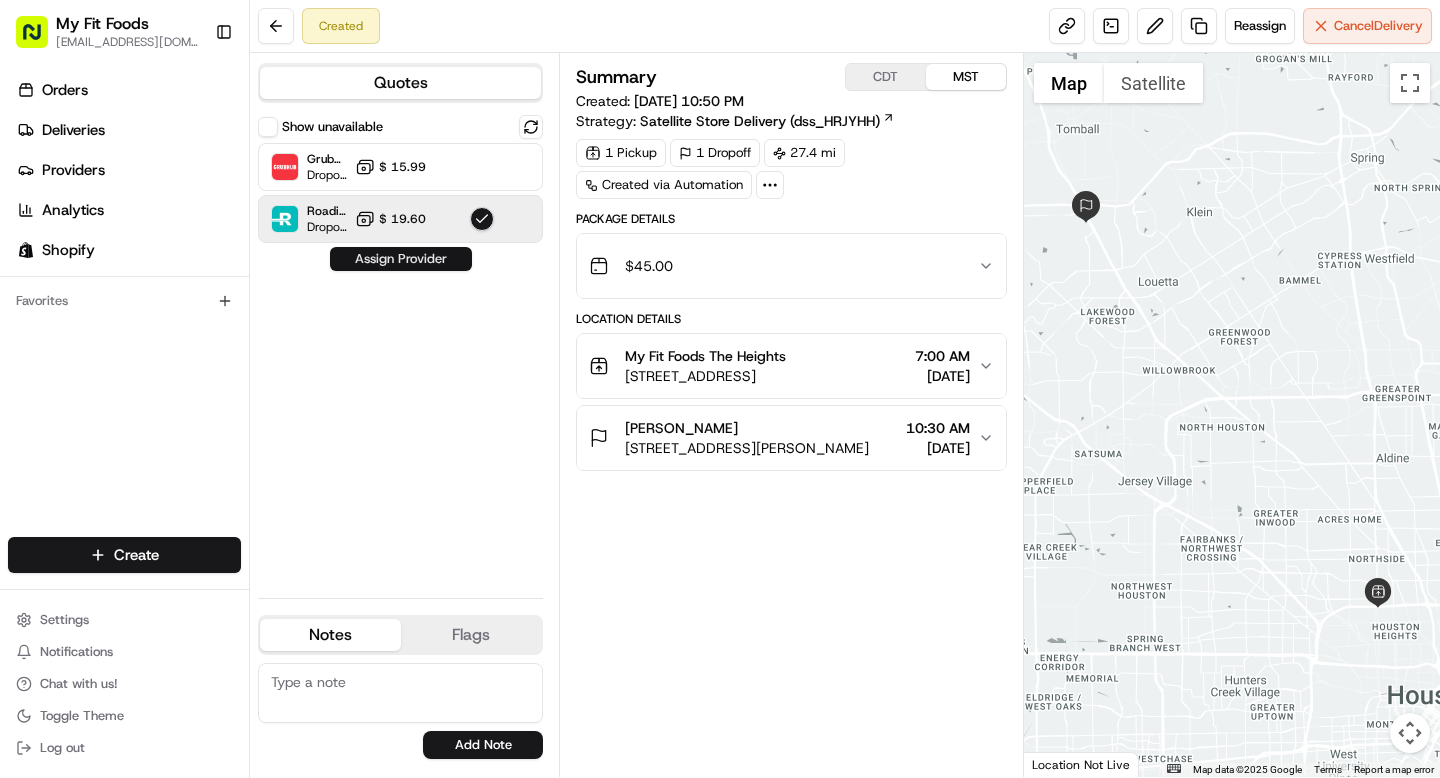 click on "Assign Provider" at bounding box center (401, 259) 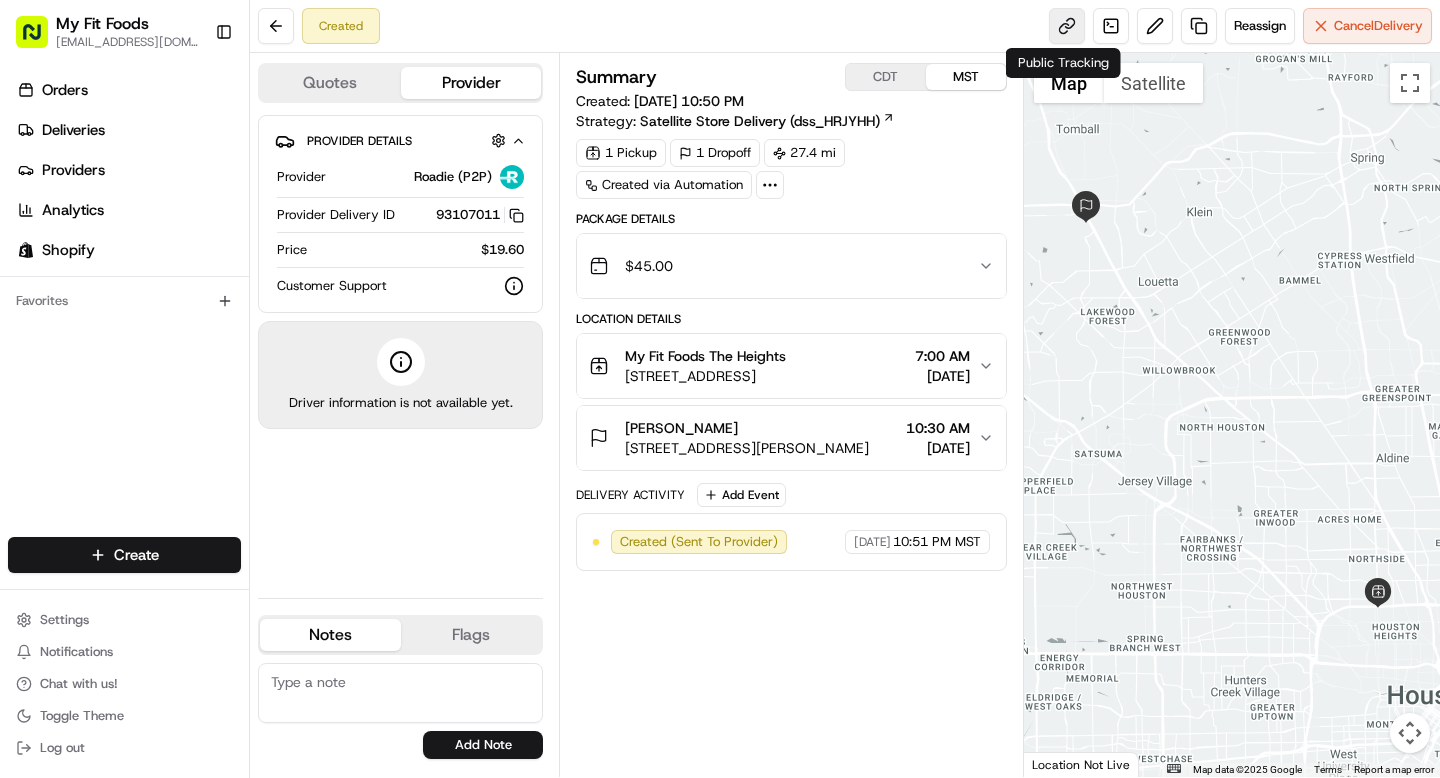 click at bounding box center [1067, 26] 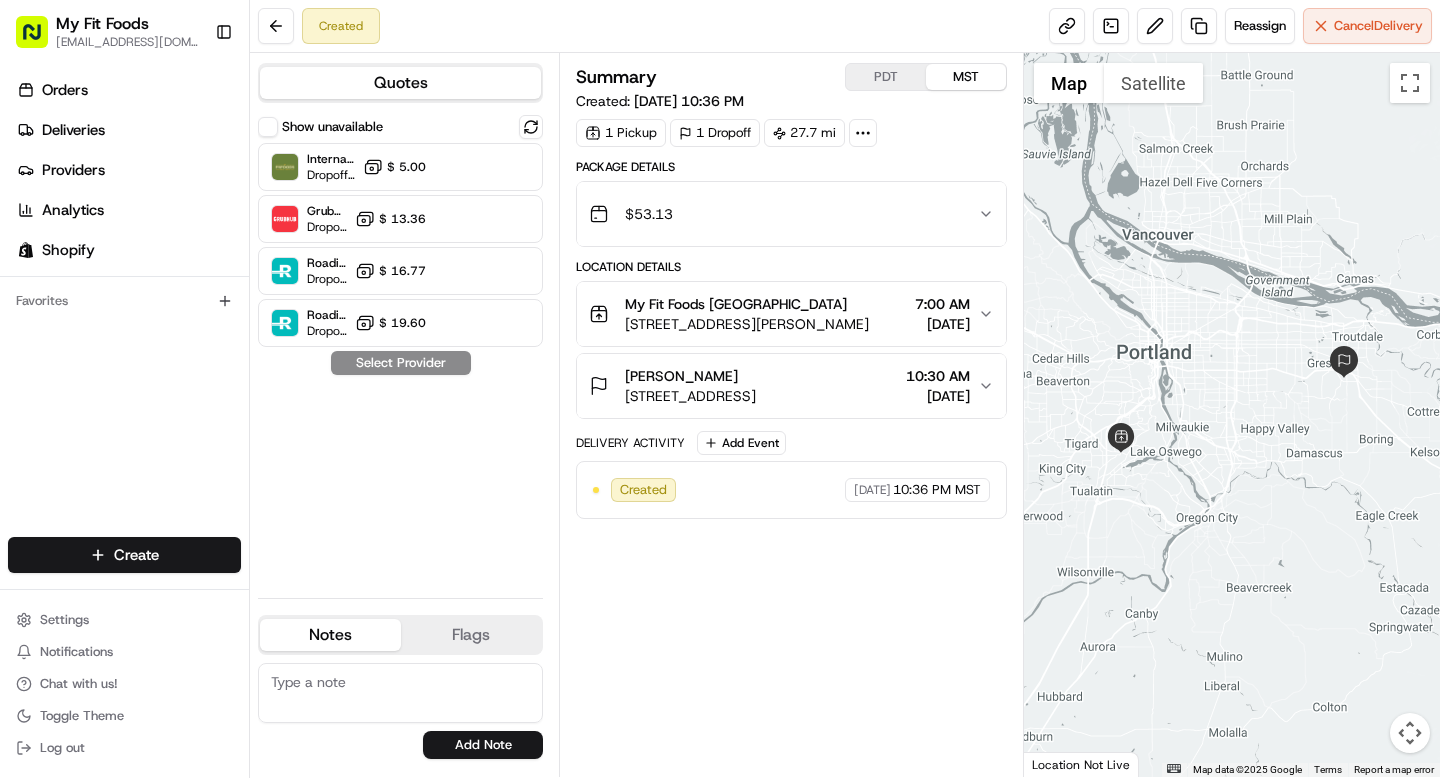 scroll, scrollTop: 0, scrollLeft: 0, axis: both 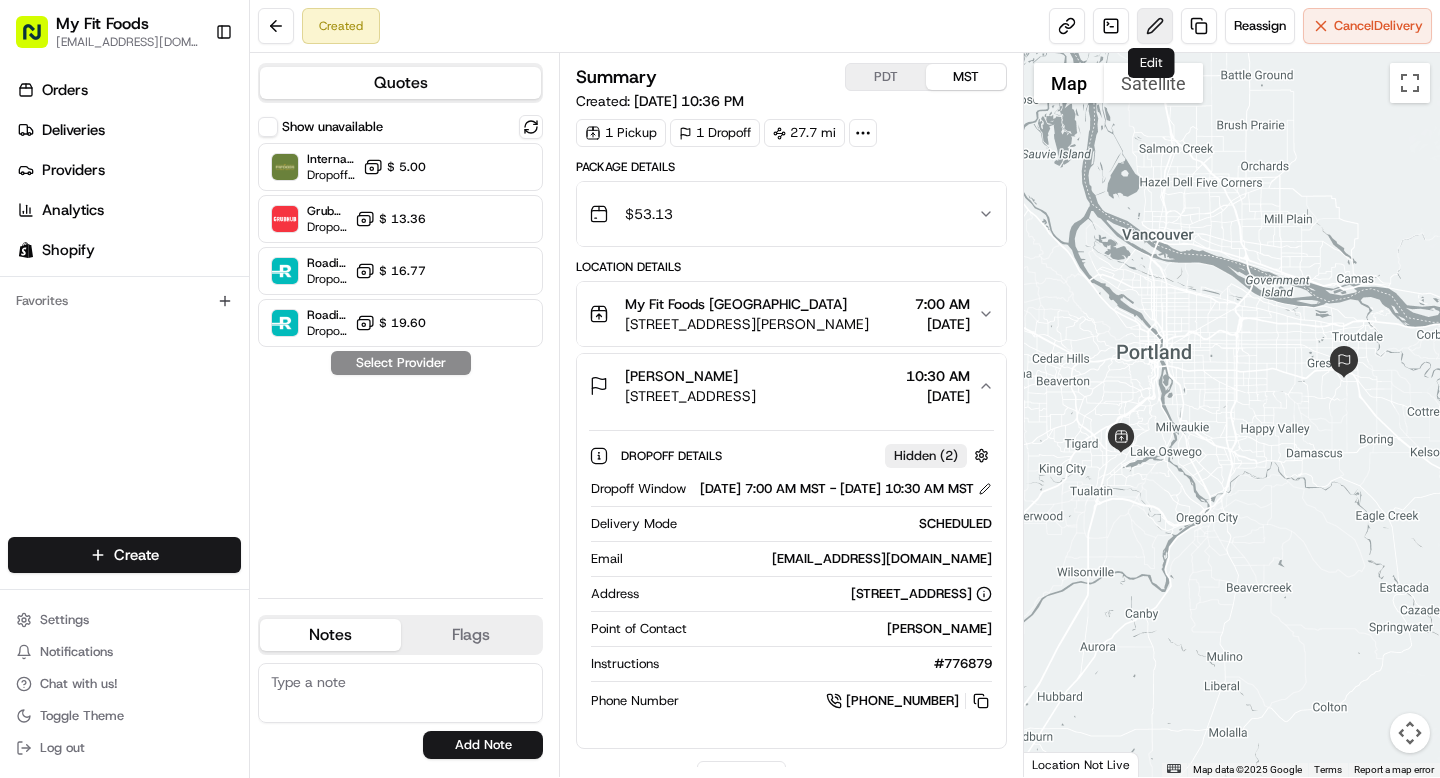 click at bounding box center (1155, 26) 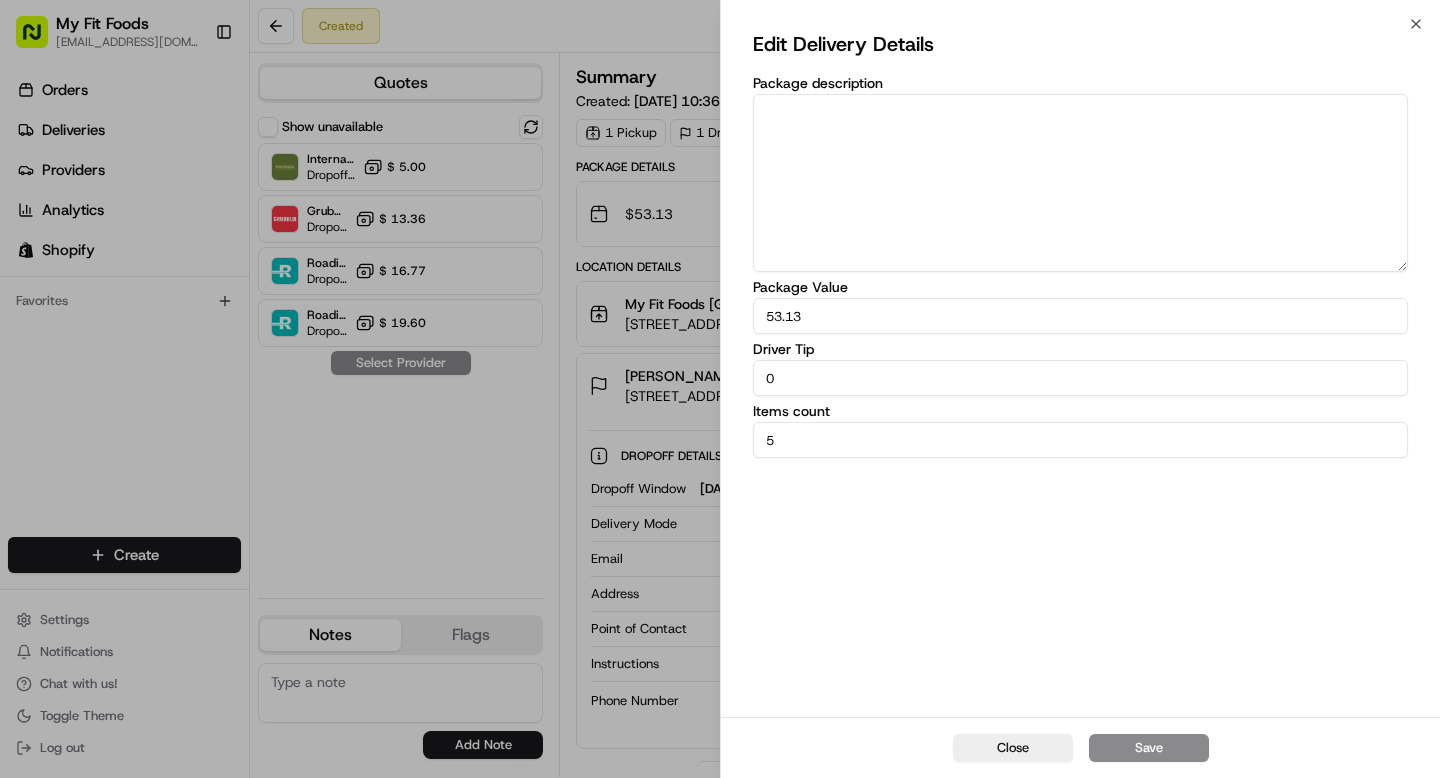 drag, startPoint x: 813, startPoint y: 370, endPoint x: 729, endPoint y: 370, distance: 84 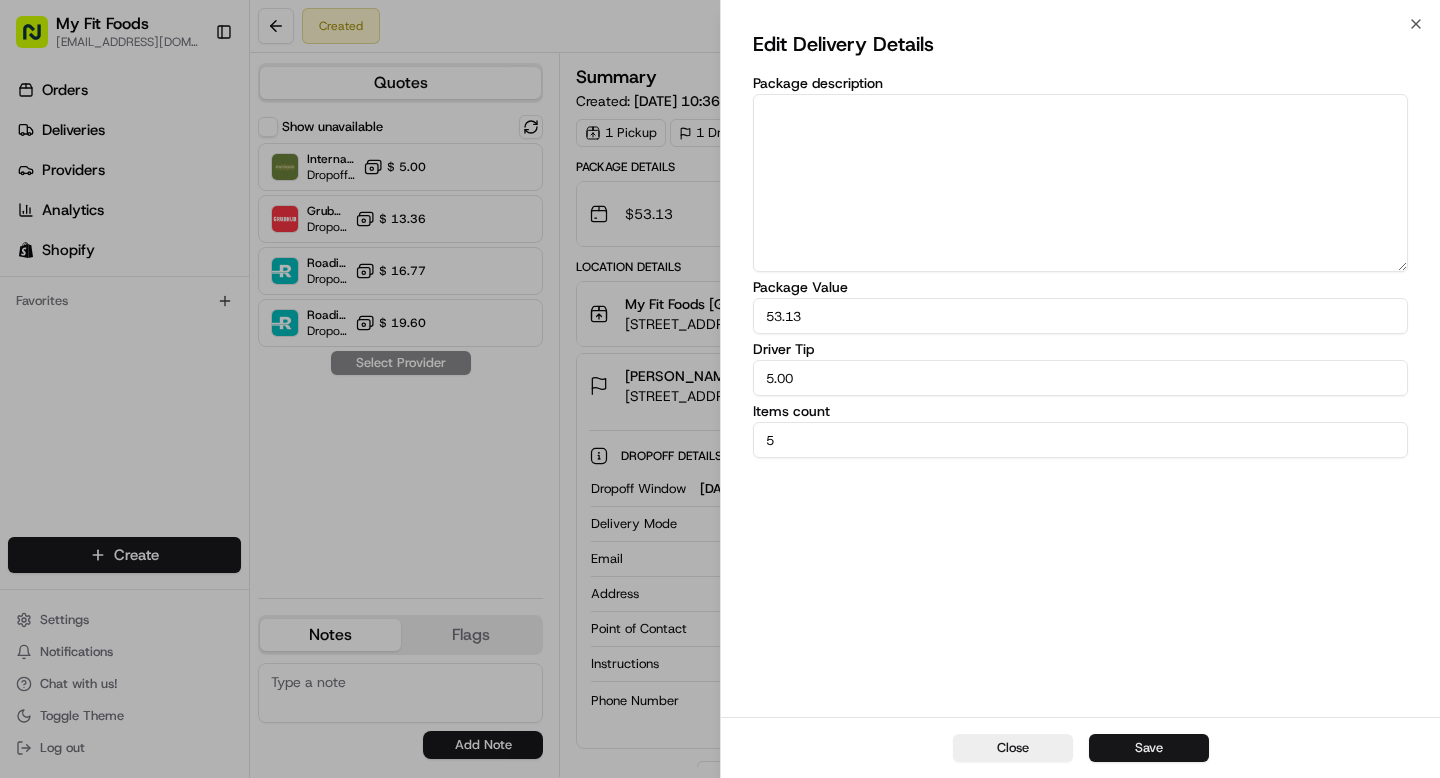 type on "5.00" 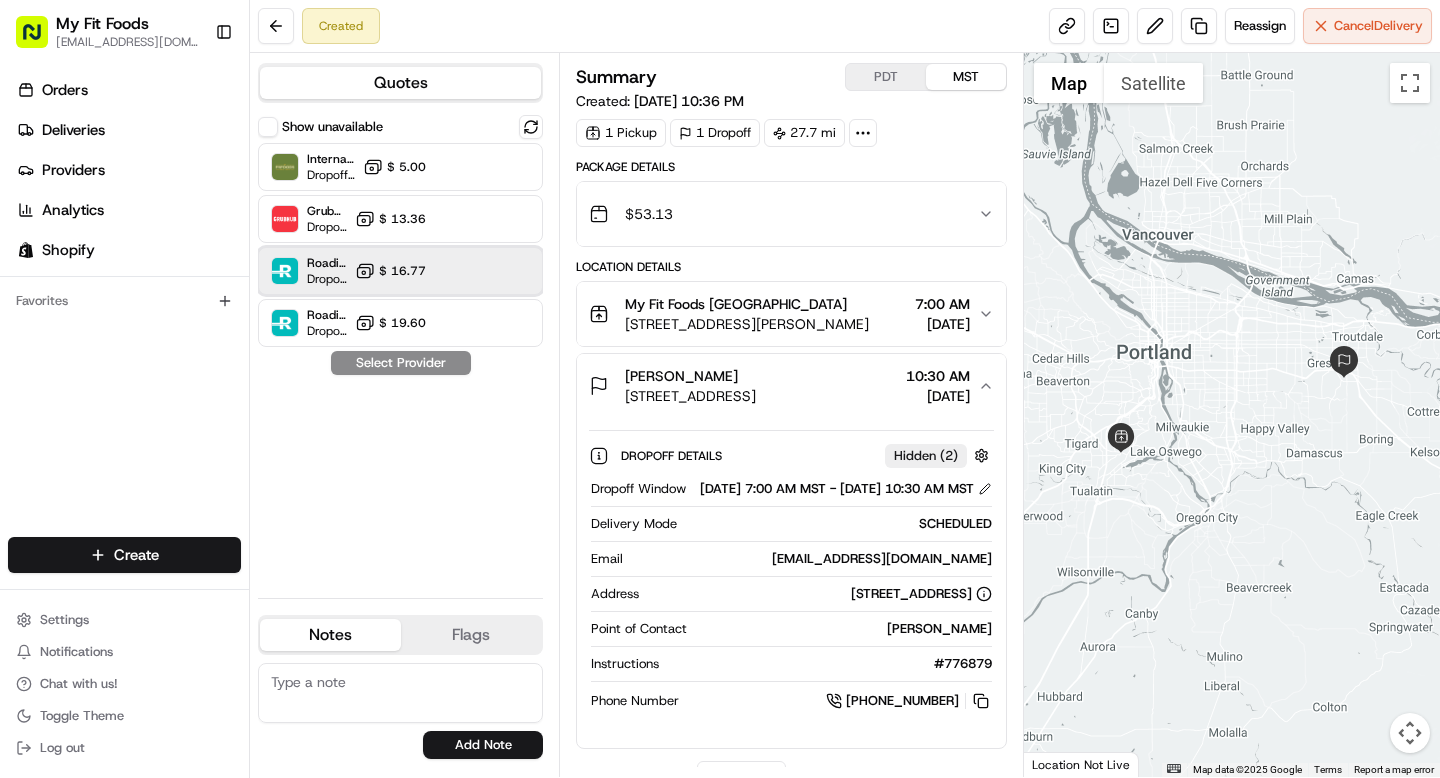 click on "Roadie (Routed) Dropoff ETA   - $   16.77" at bounding box center (400, 271) 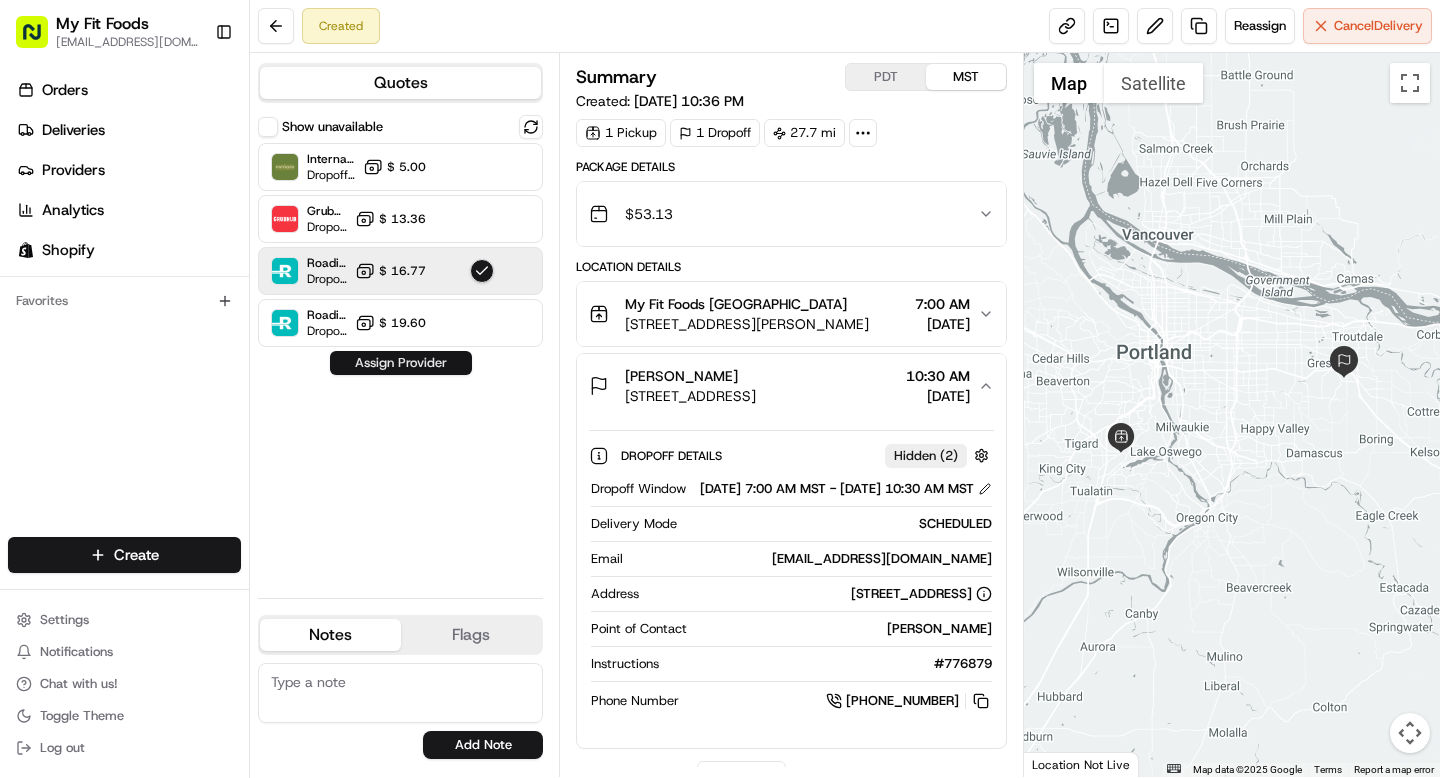 click on "Assign Provider" at bounding box center [401, 363] 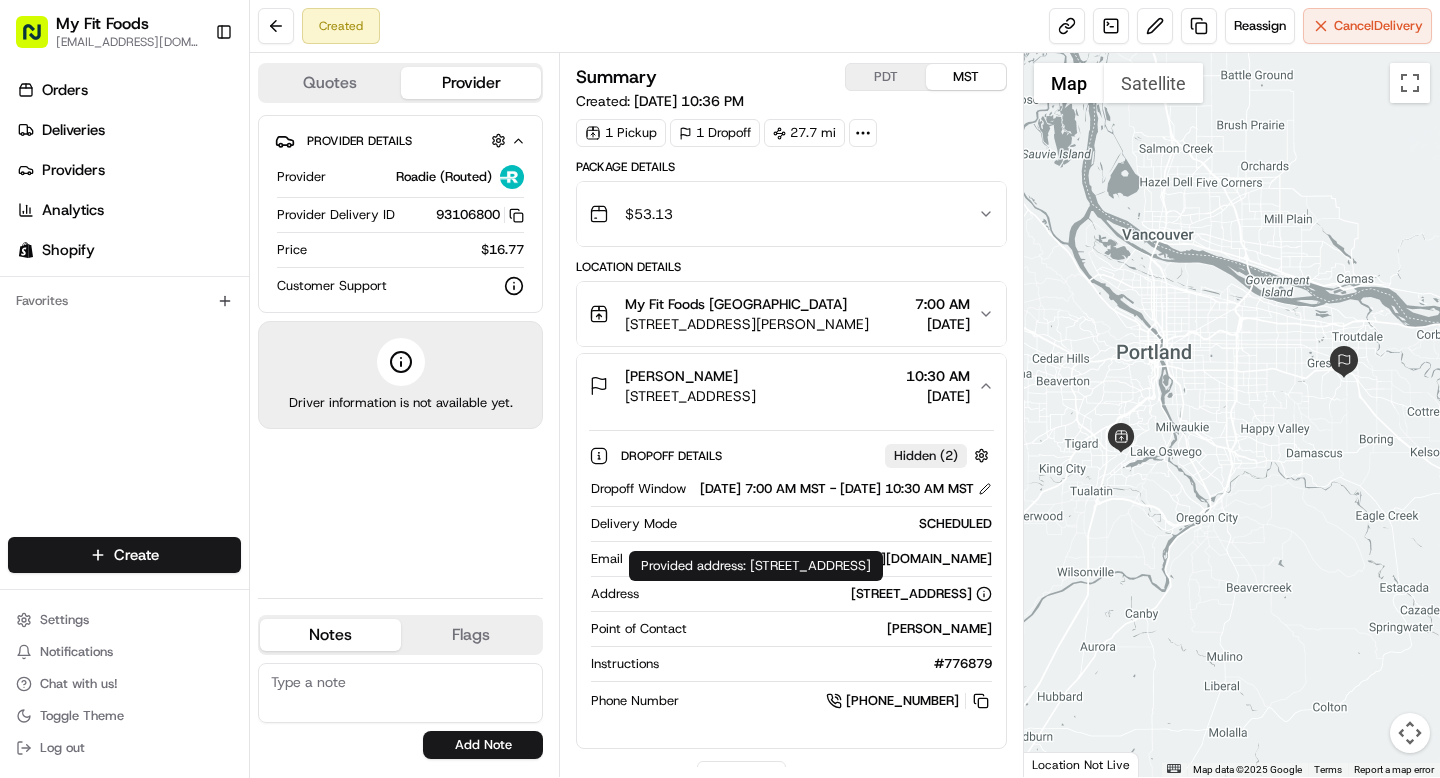 drag, startPoint x: 712, startPoint y: 609, endPoint x: 971, endPoint y: 609, distance: 259 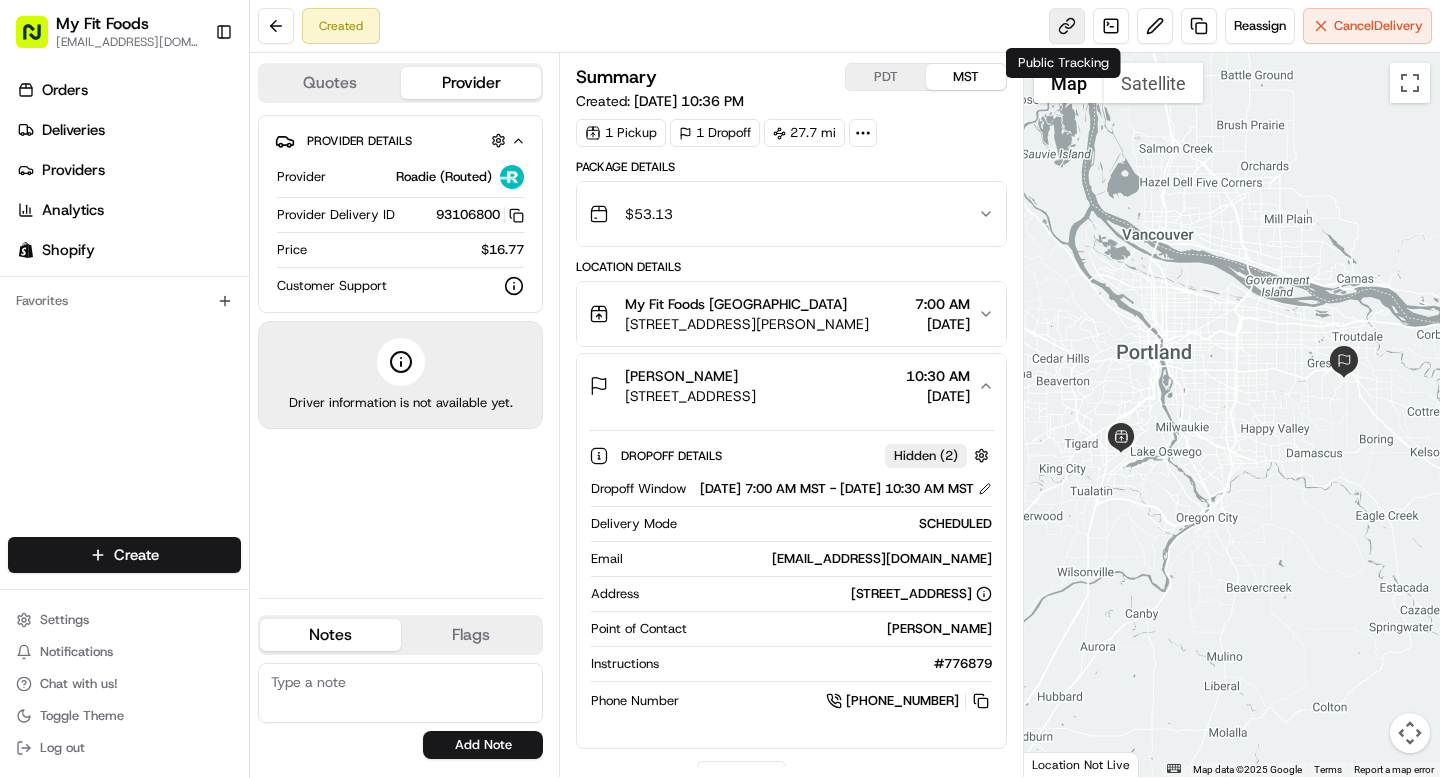 click at bounding box center [1067, 26] 